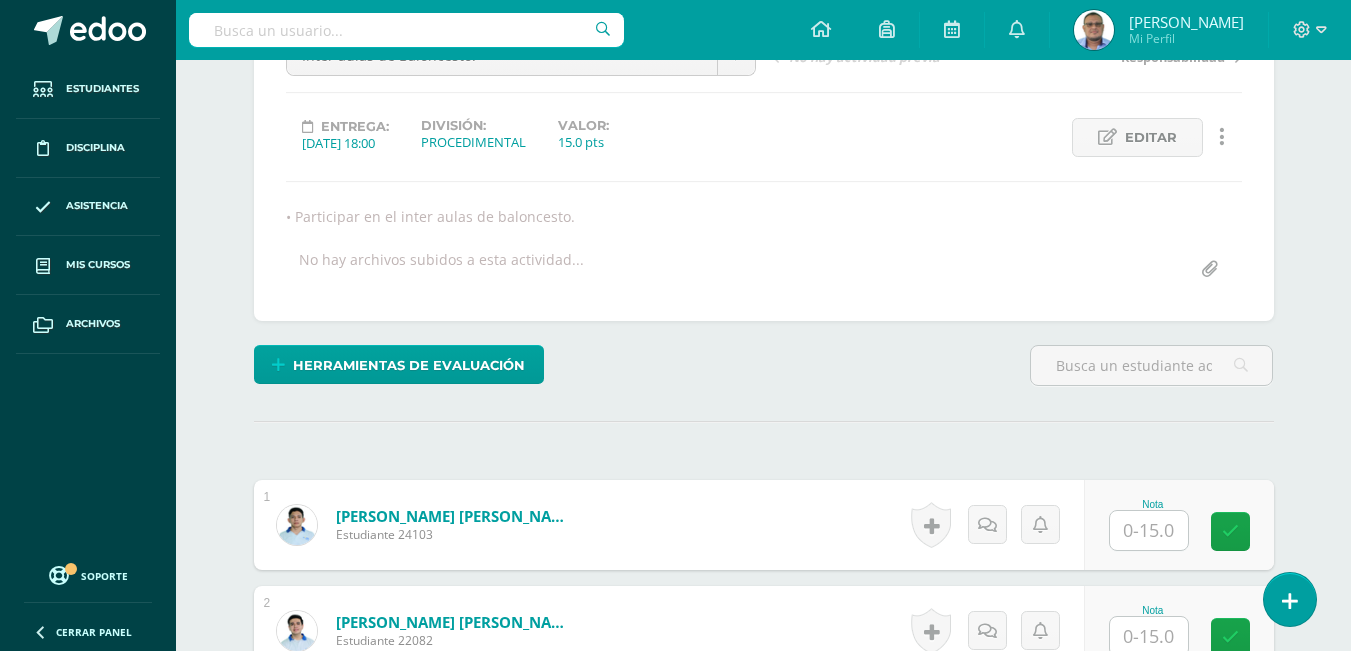 scroll, scrollTop: 235, scrollLeft: 0, axis: vertical 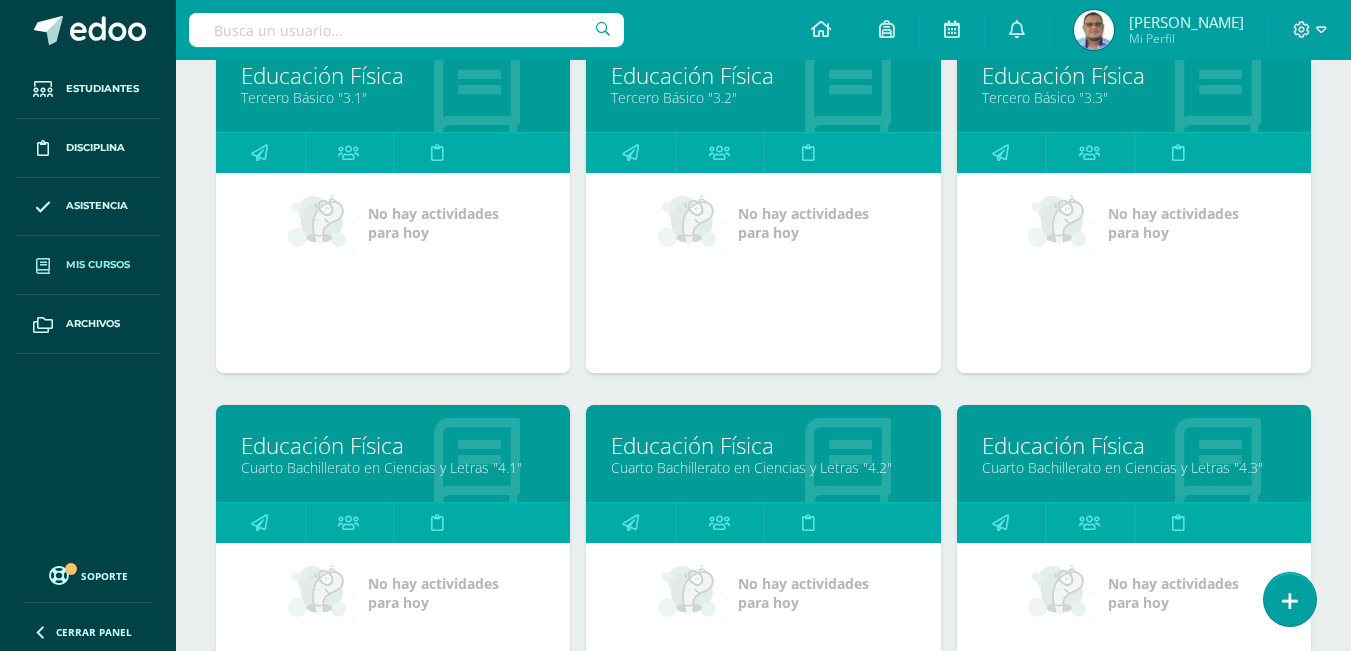 click on "Educación Física" at bounding box center [393, 445] 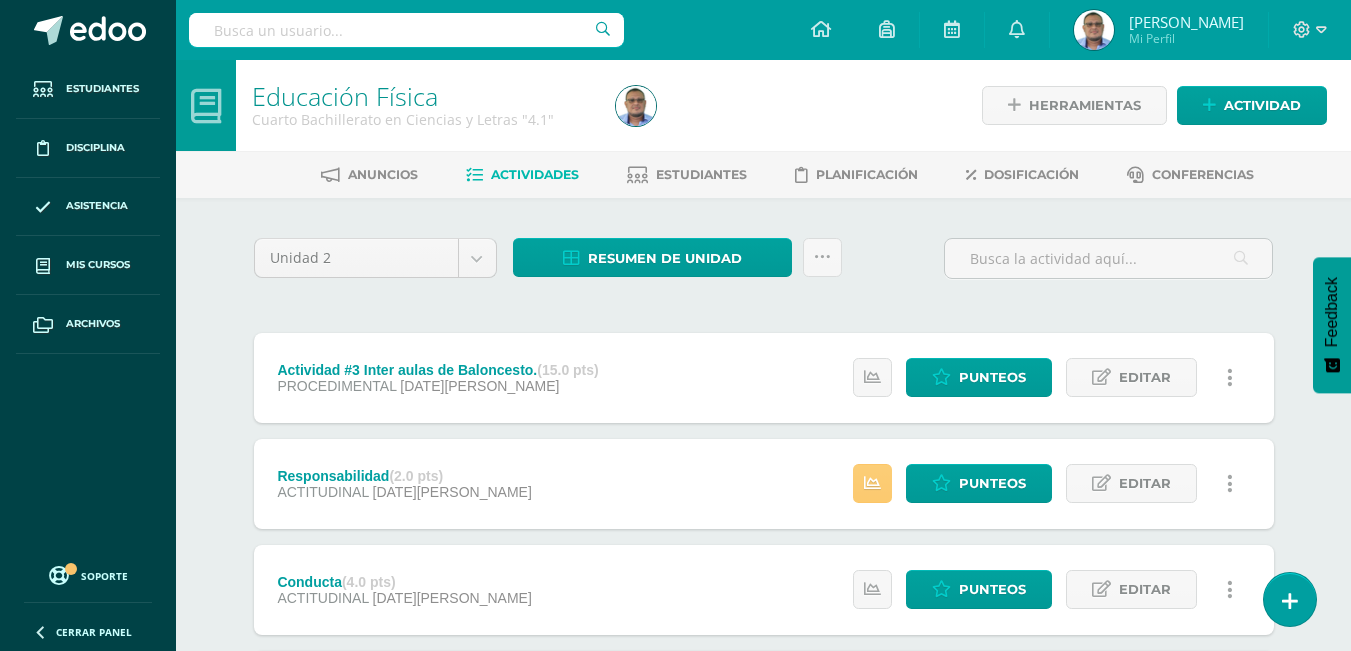 scroll, scrollTop: 0, scrollLeft: 0, axis: both 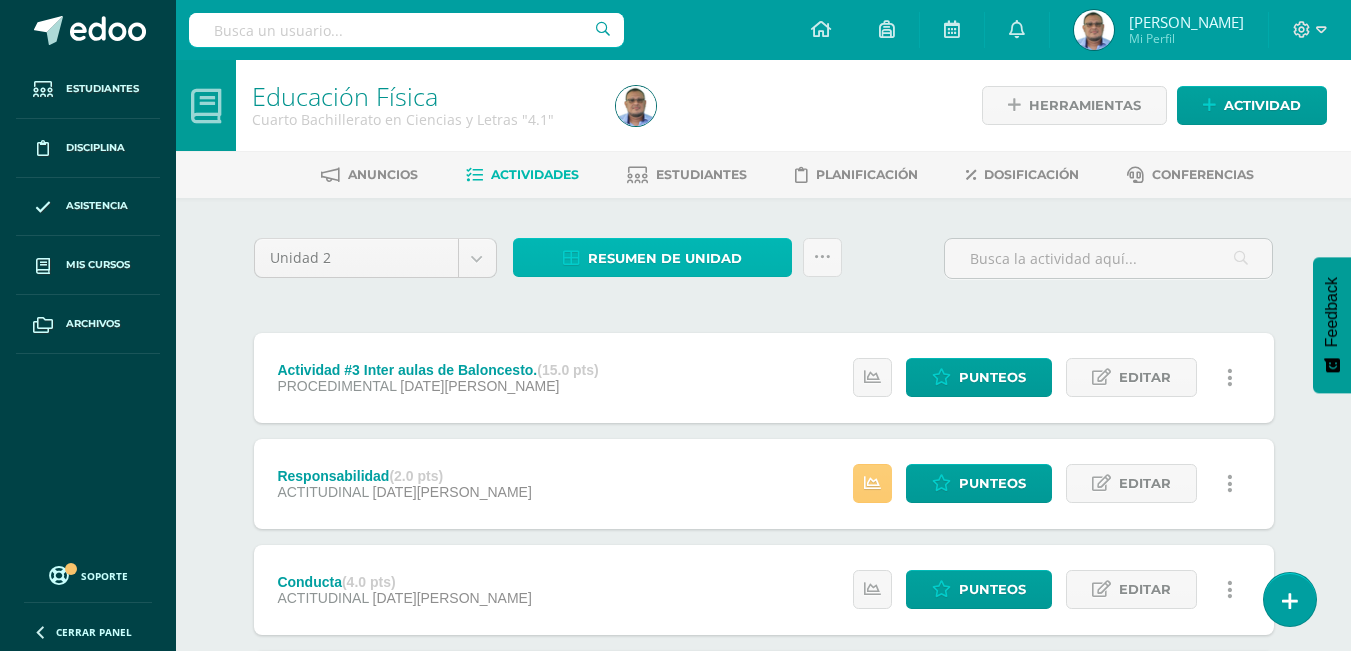 click on "Resumen de unidad" at bounding box center (665, 258) 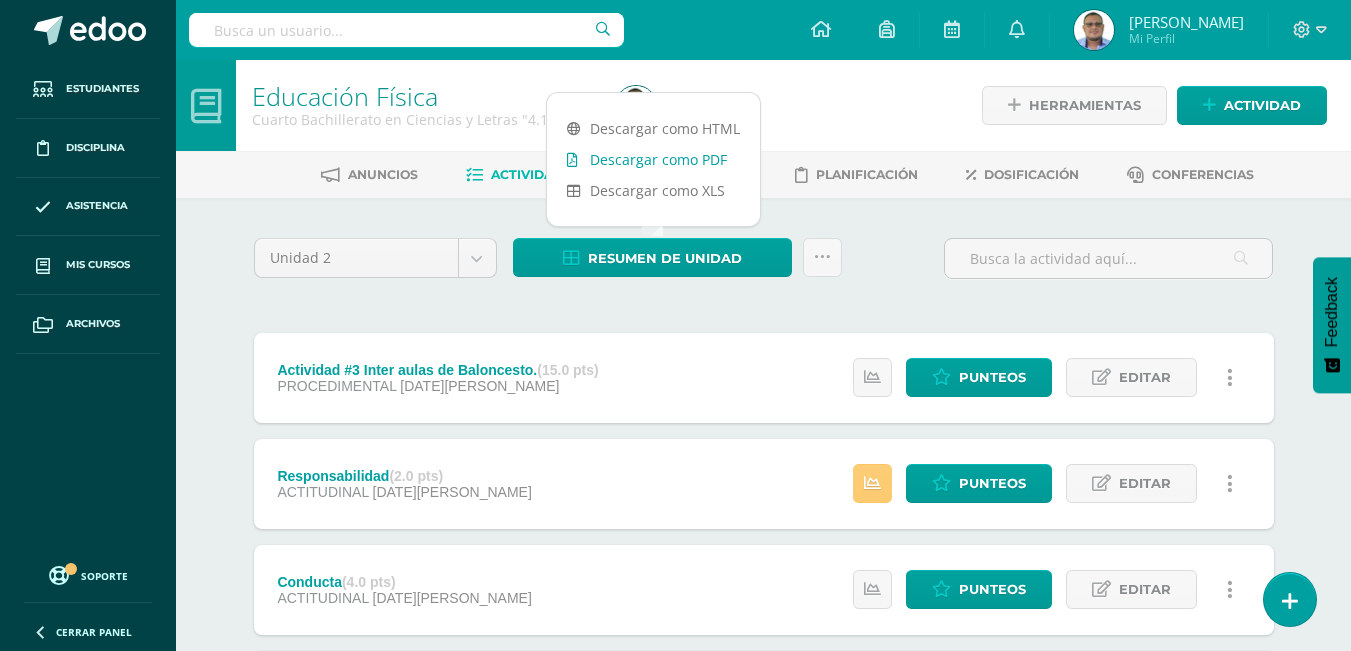 click on "Descargar como PDF" at bounding box center [653, 159] 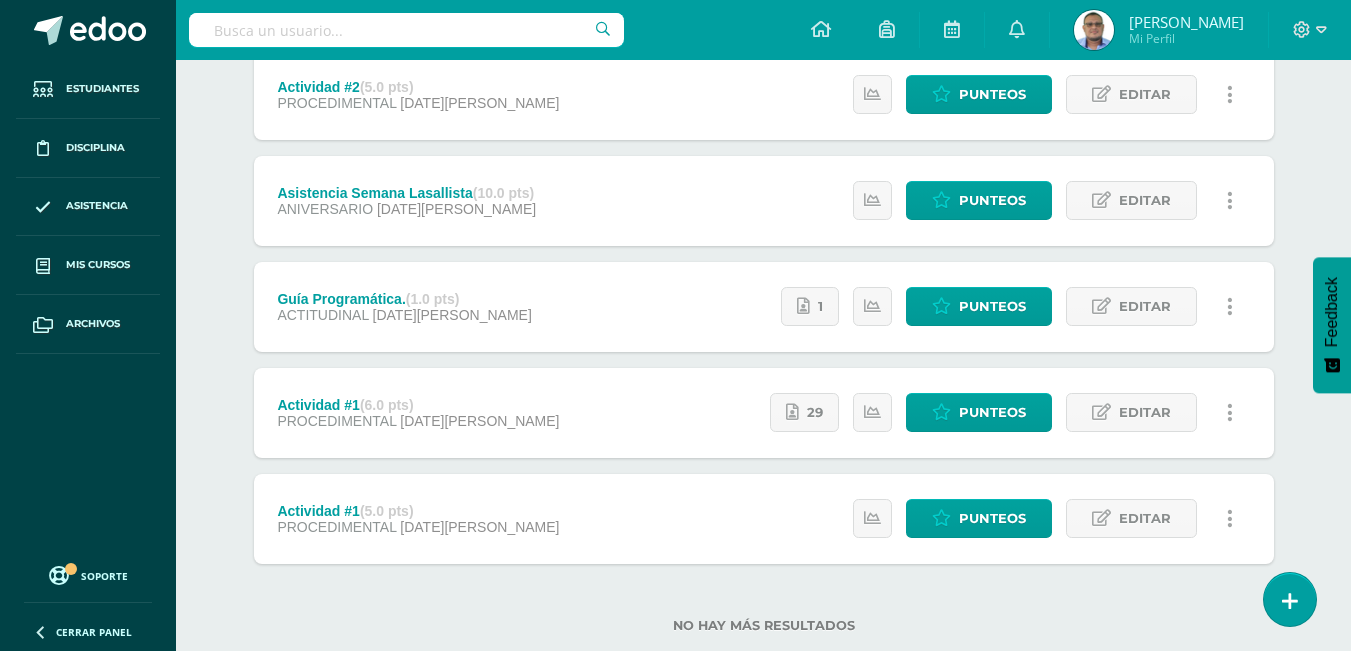 scroll, scrollTop: 1137, scrollLeft: 0, axis: vertical 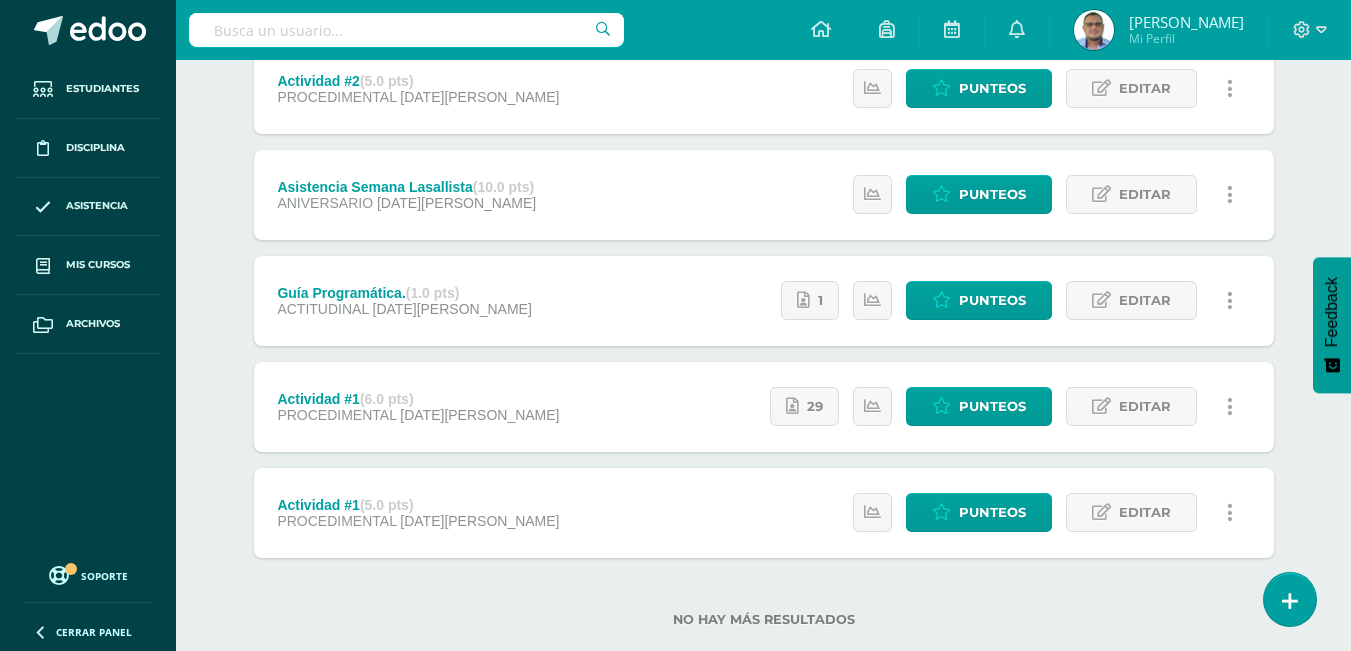 drag, startPoint x: 1054, startPoint y: 483, endPoint x: 951, endPoint y: 368, distance: 154.38264 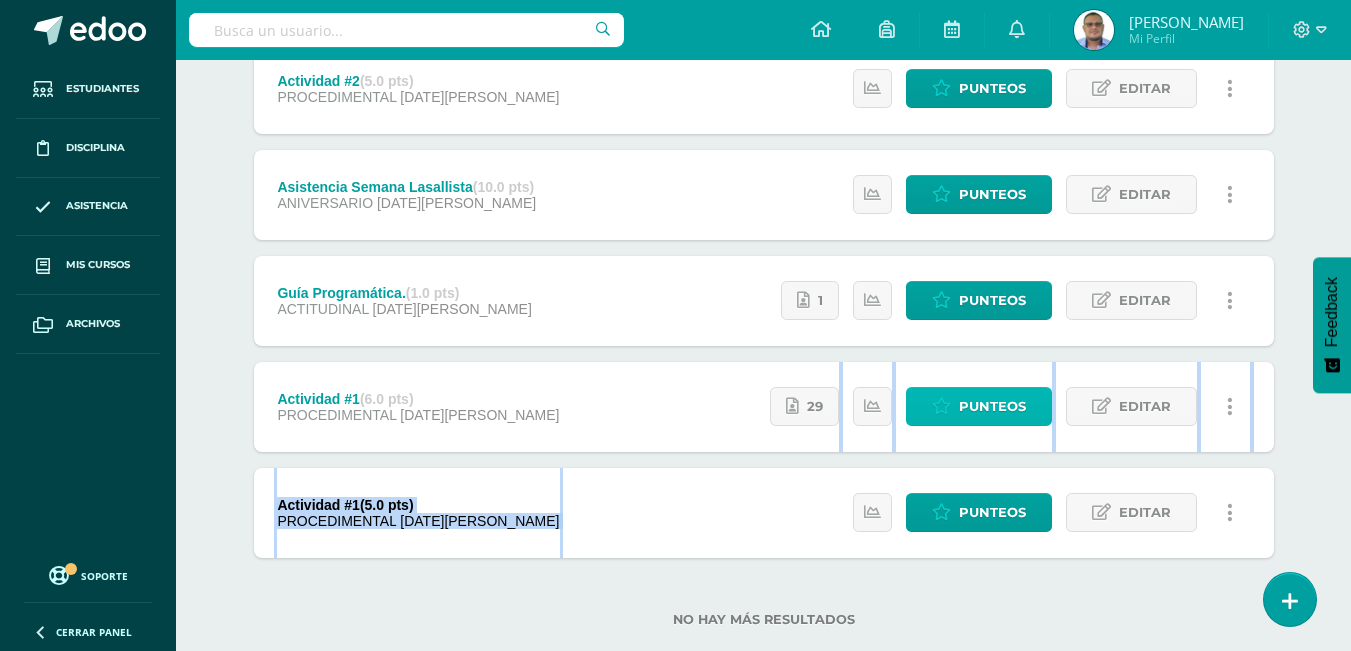 click on "Punteos" at bounding box center (992, 406) 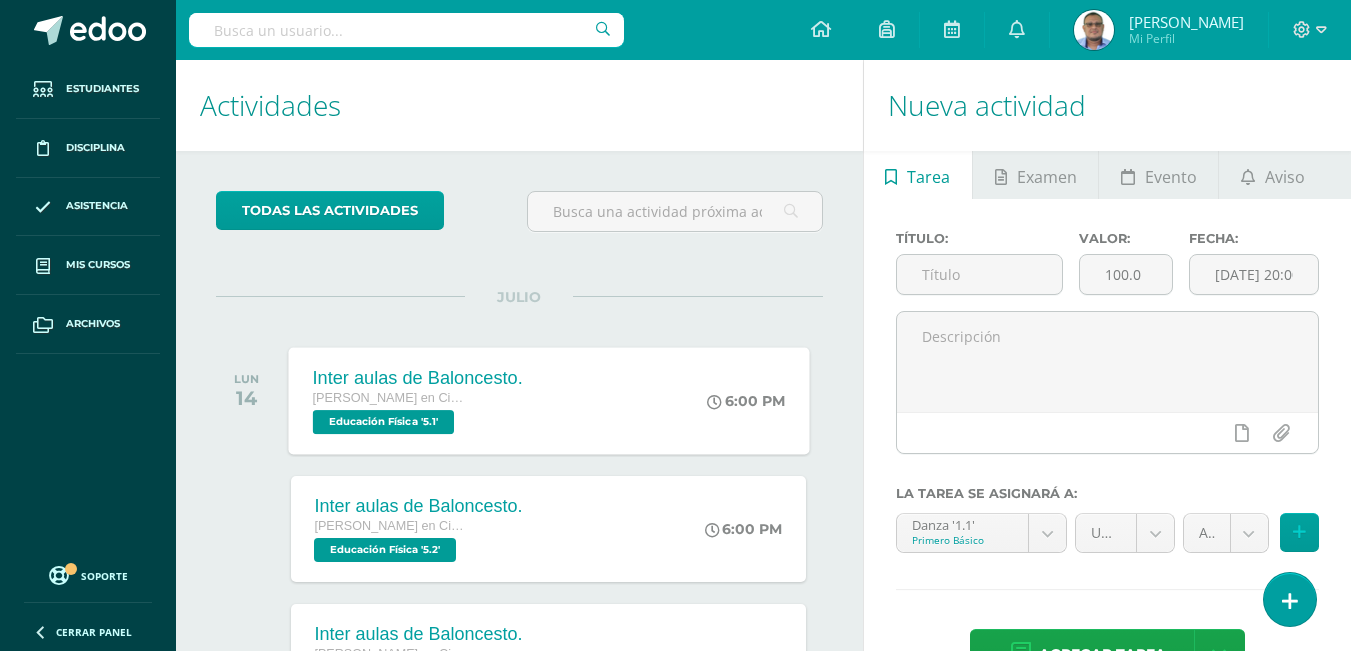 scroll, scrollTop: 0, scrollLeft: 0, axis: both 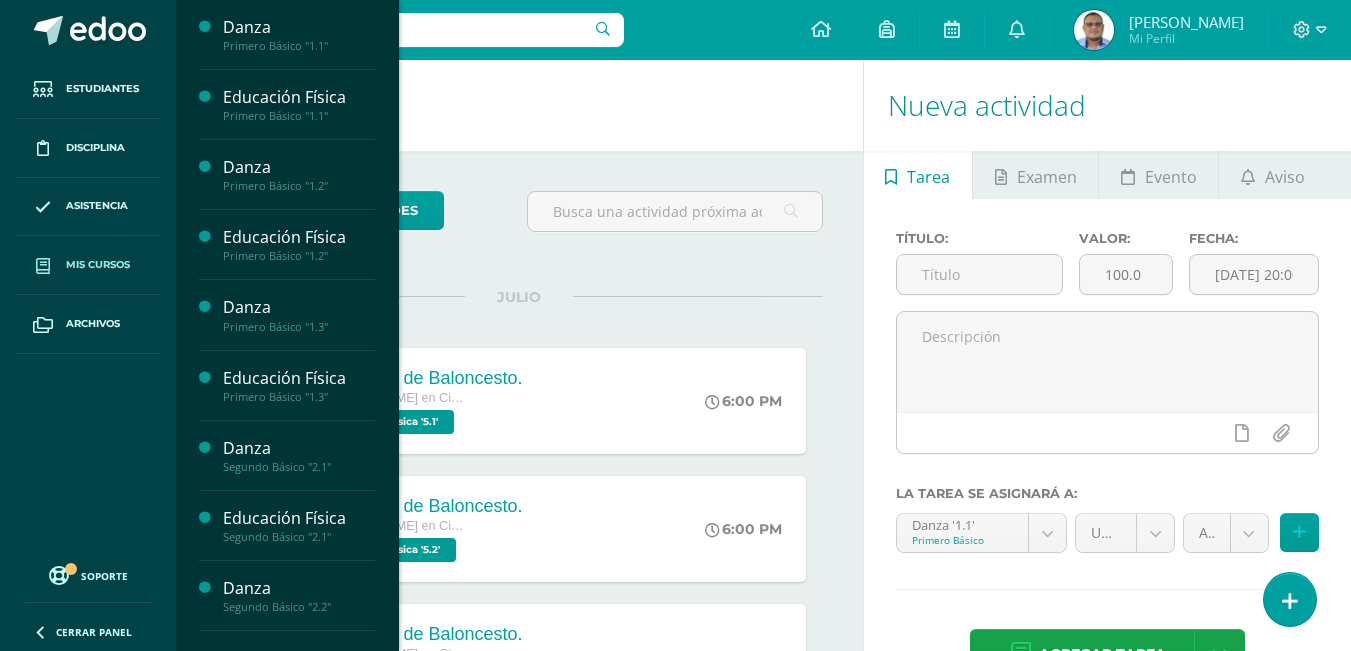 click at bounding box center [43, 265] 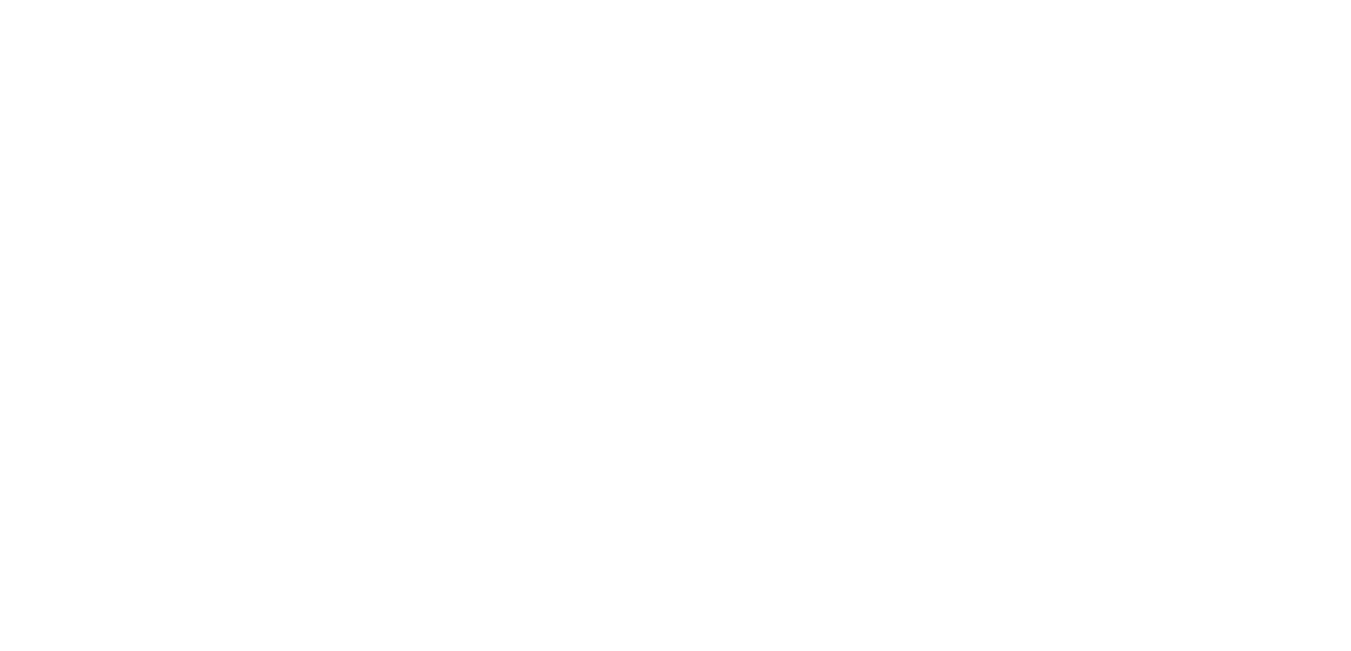 scroll, scrollTop: 0, scrollLeft: 0, axis: both 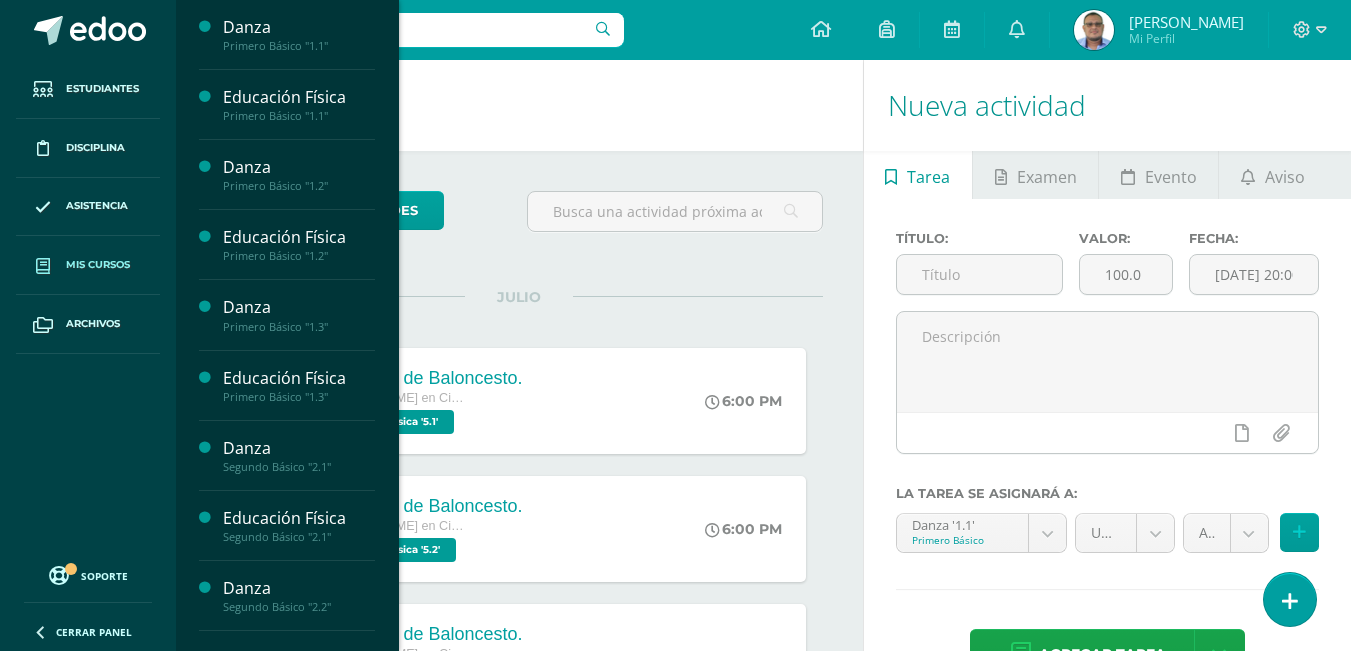 click on "Mis cursos" at bounding box center (98, 265) 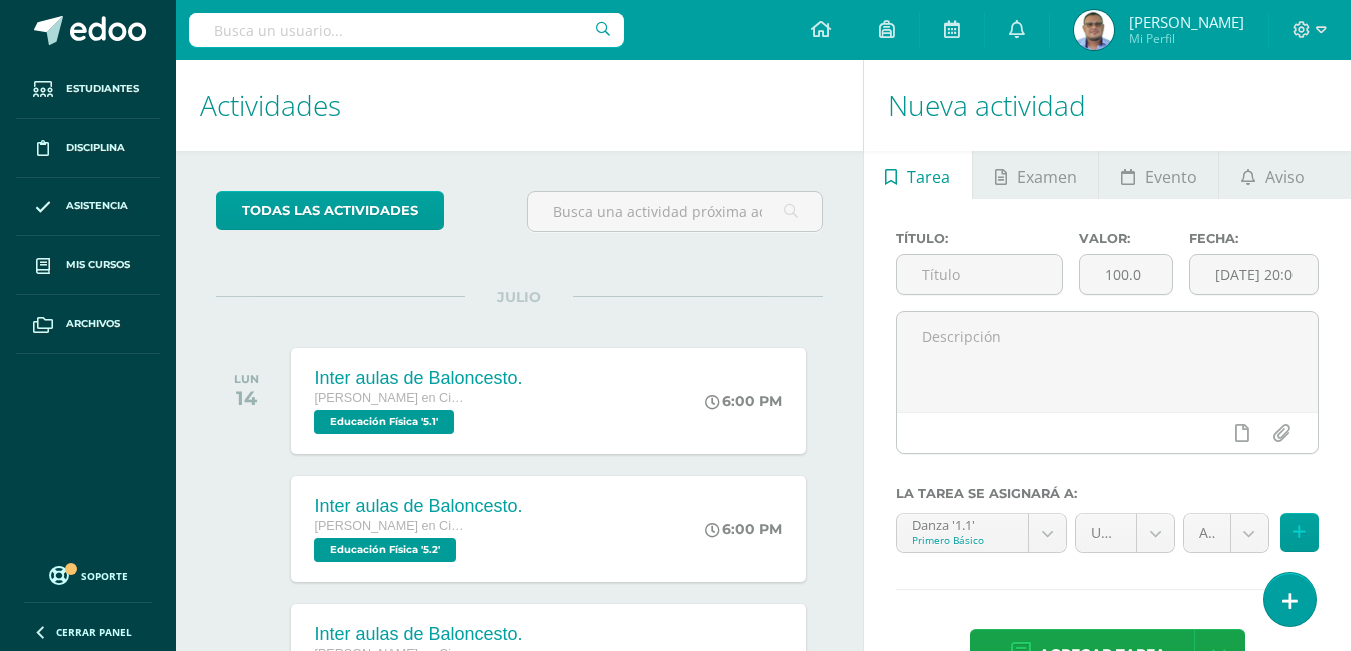 scroll, scrollTop: 0, scrollLeft: 0, axis: both 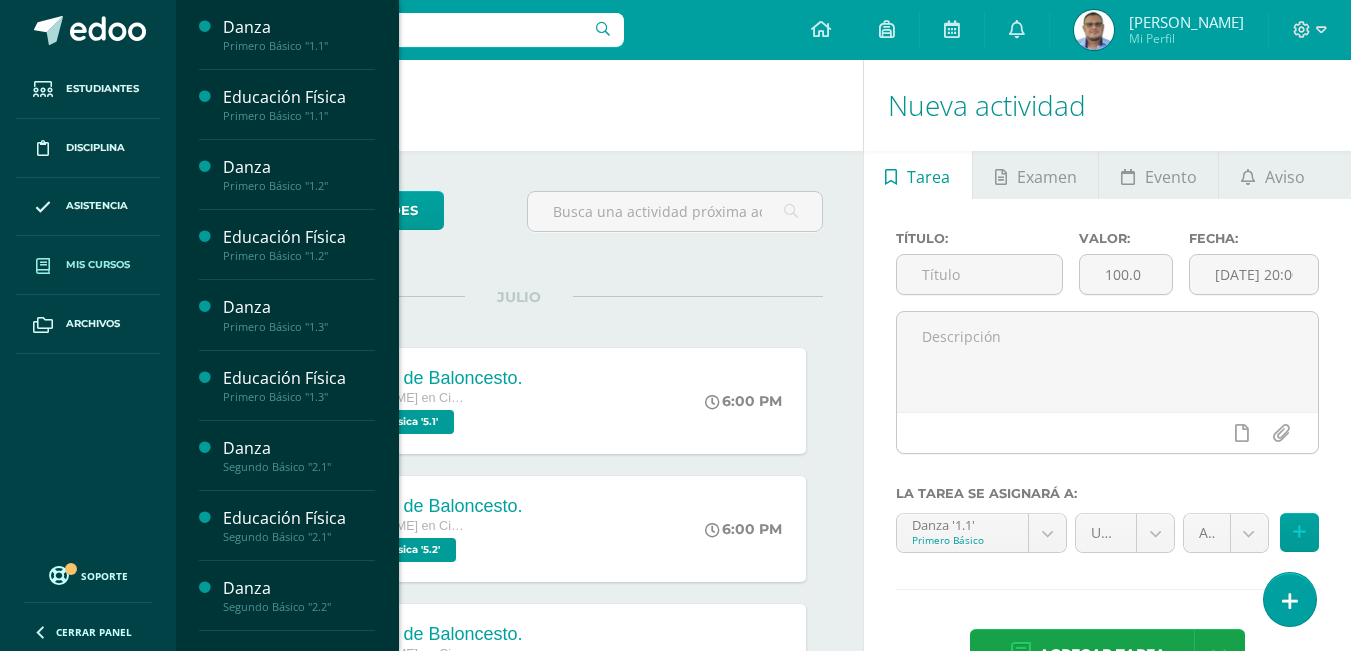 click on "Mis cursos" at bounding box center (98, 265) 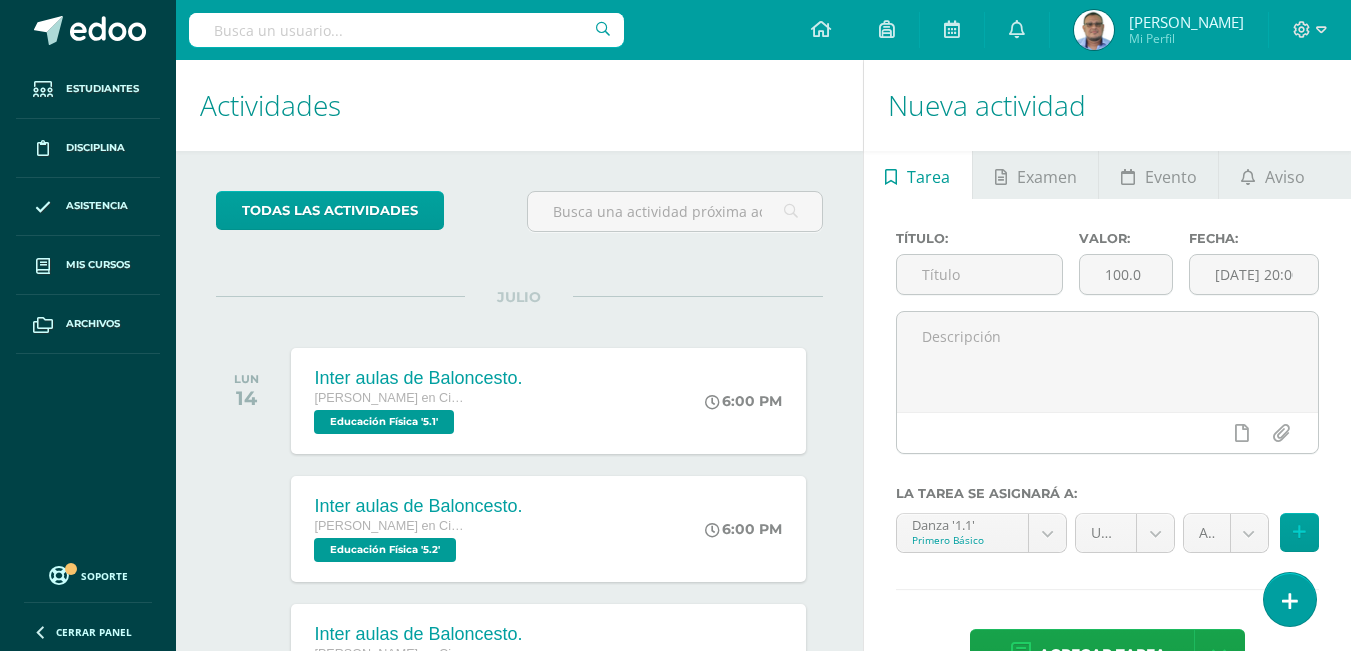 scroll, scrollTop: 0, scrollLeft: 0, axis: both 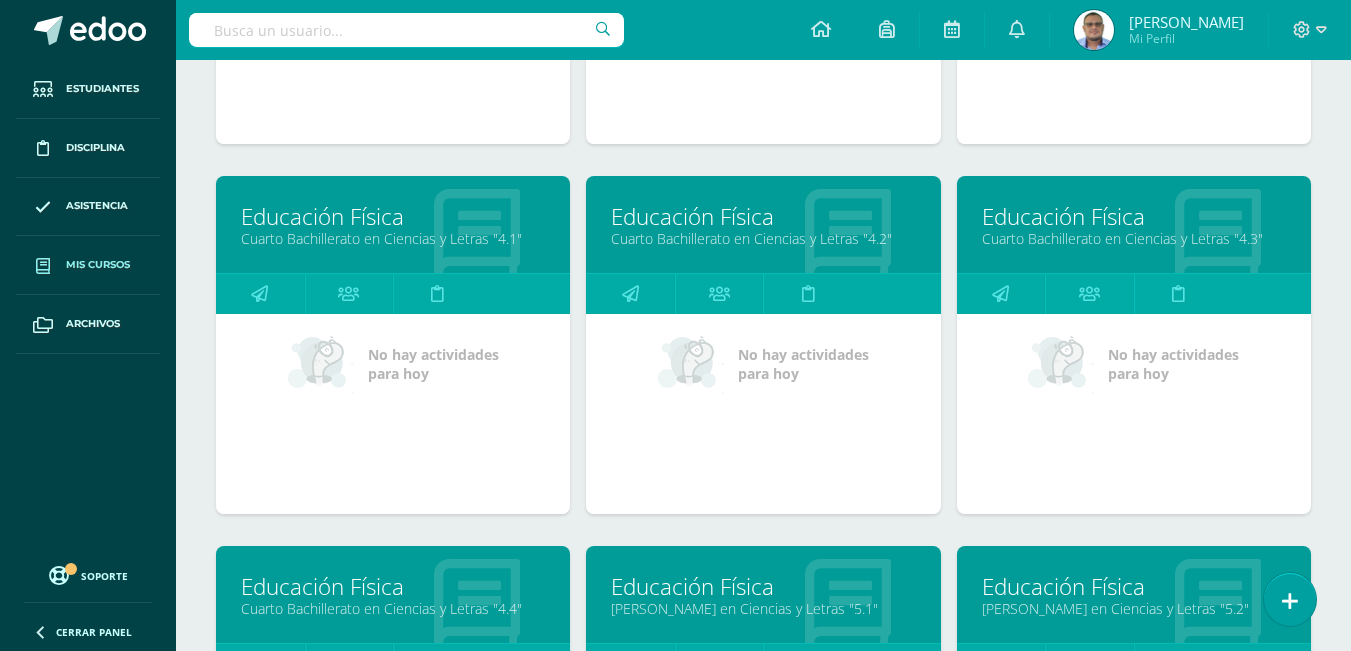 click on "Educación Física" at bounding box center (763, 216) 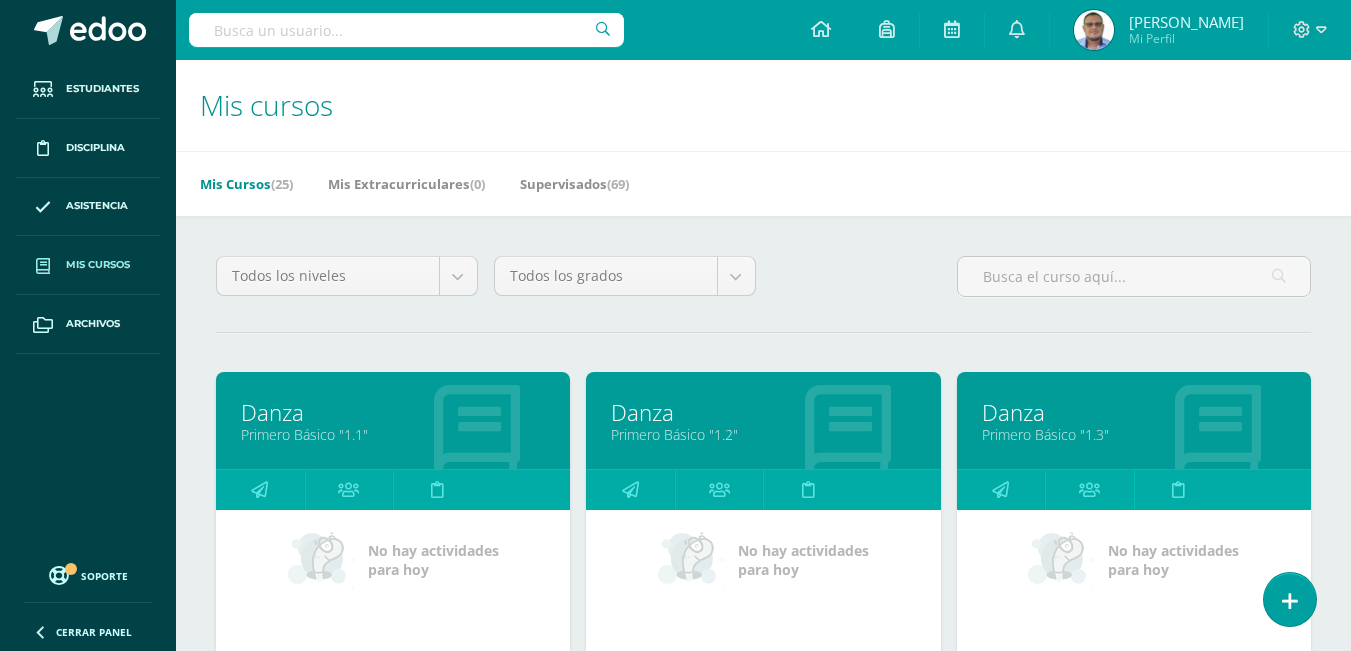 scroll, scrollTop: 0, scrollLeft: 0, axis: both 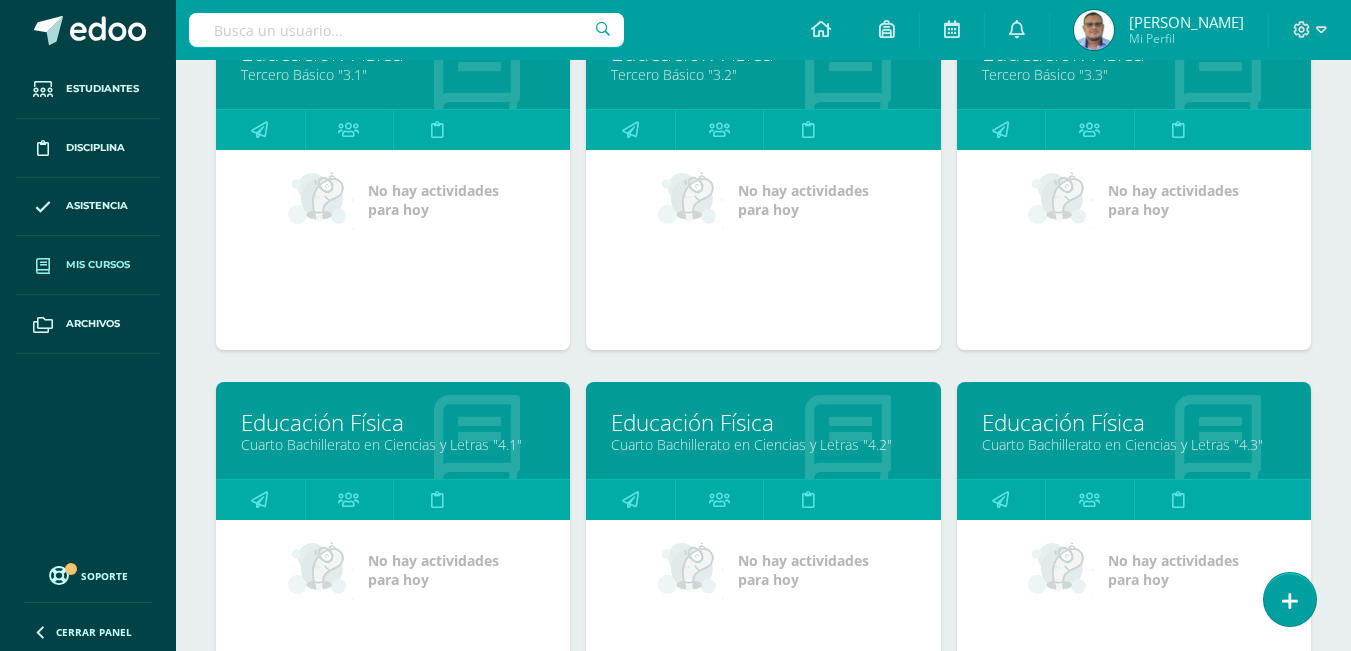 click on "Educación Física" at bounding box center (1134, 422) 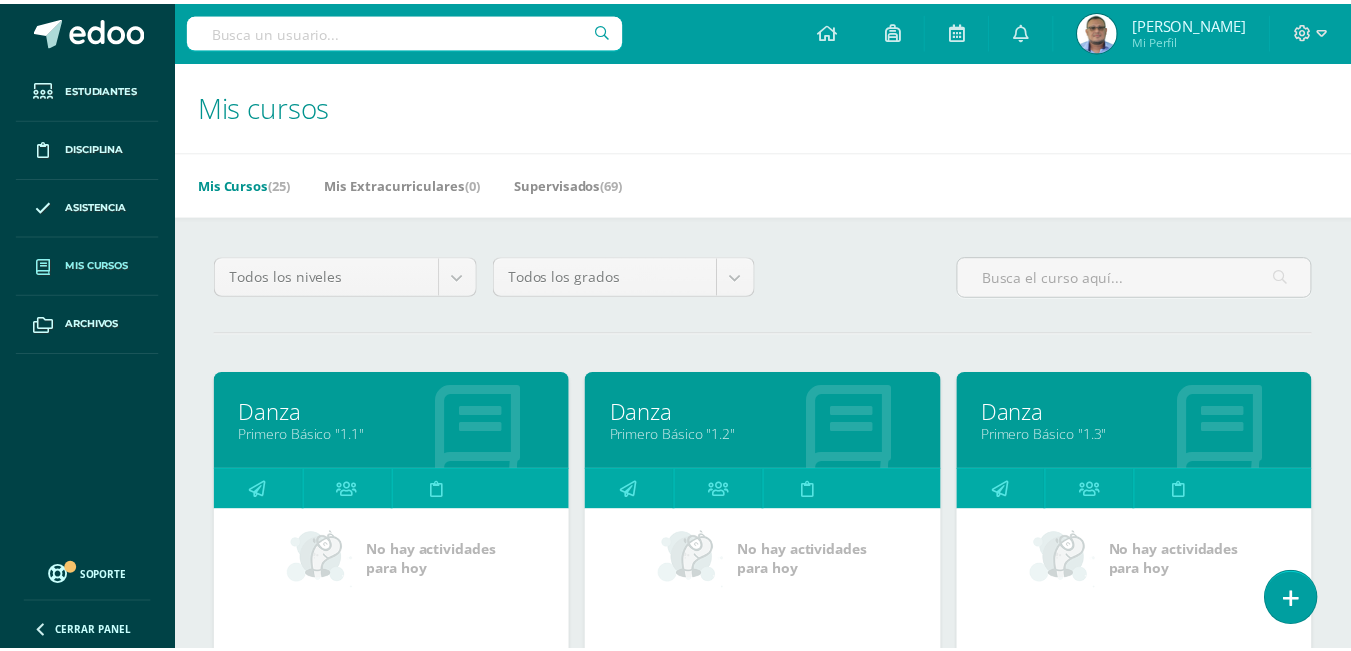scroll, scrollTop: 0, scrollLeft: 0, axis: both 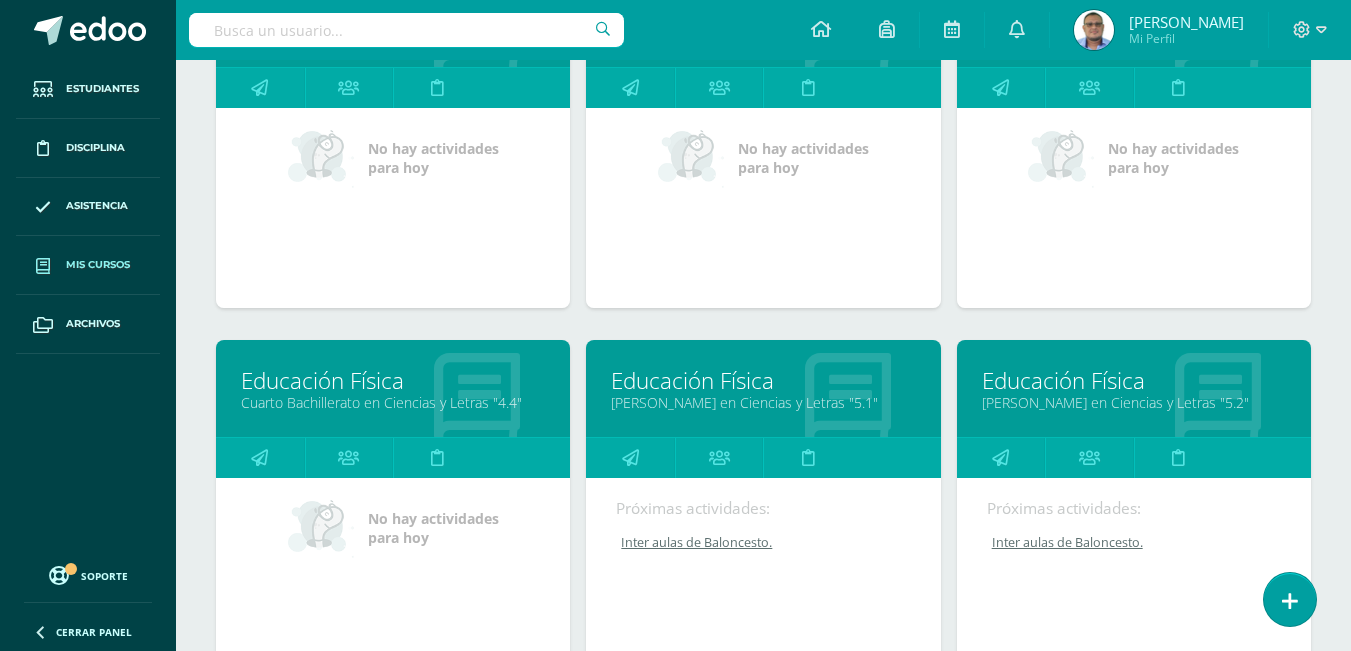 click on "Educación Física" at bounding box center (393, 380) 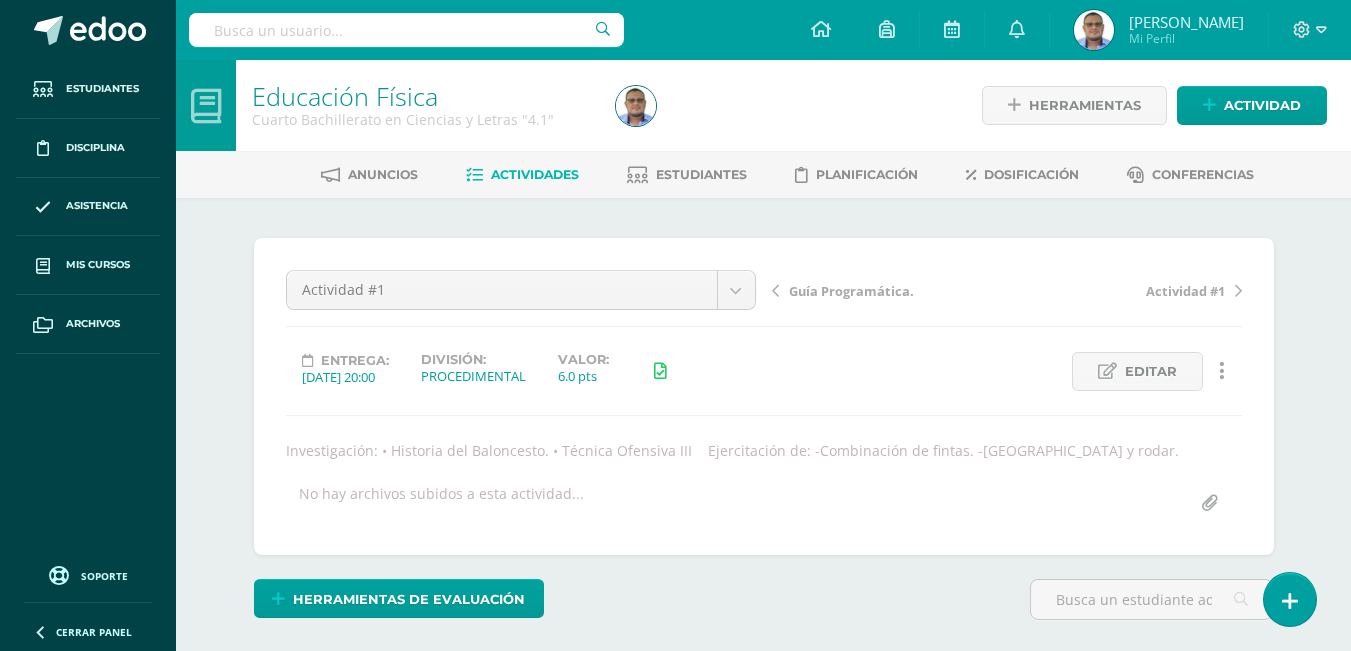 scroll, scrollTop: 0, scrollLeft: 0, axis: both 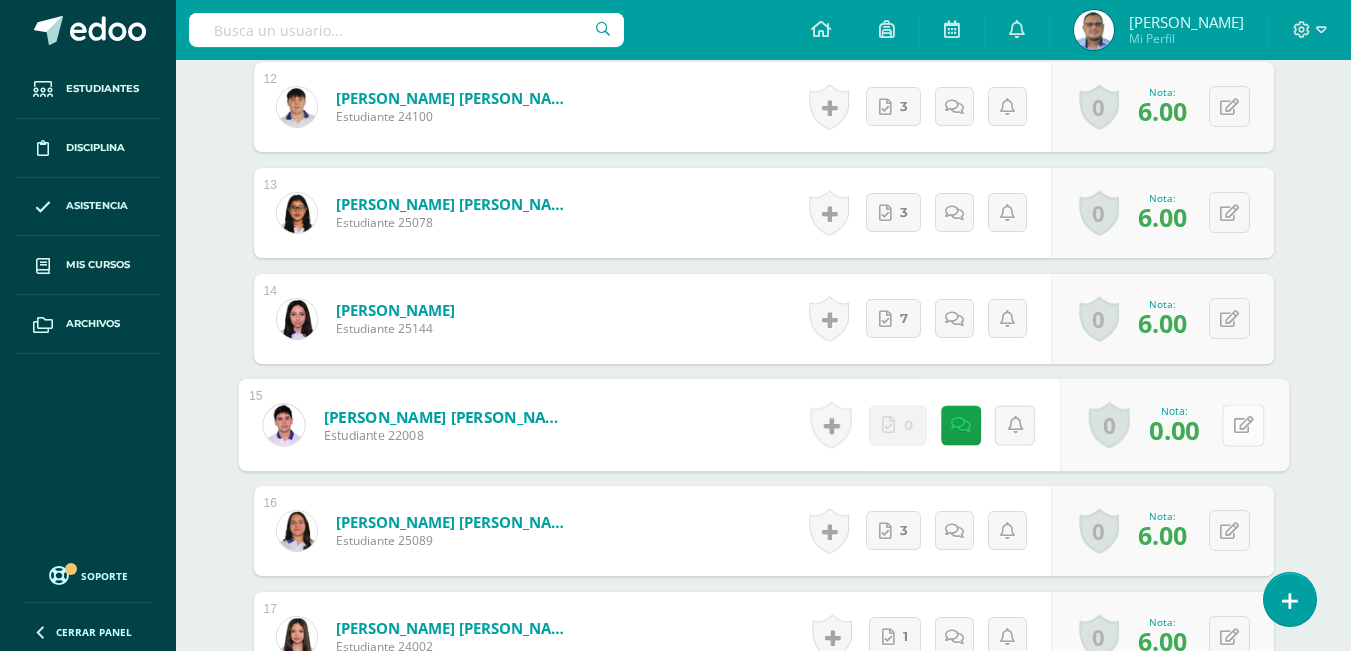 click at bounding box center [1243, 424] 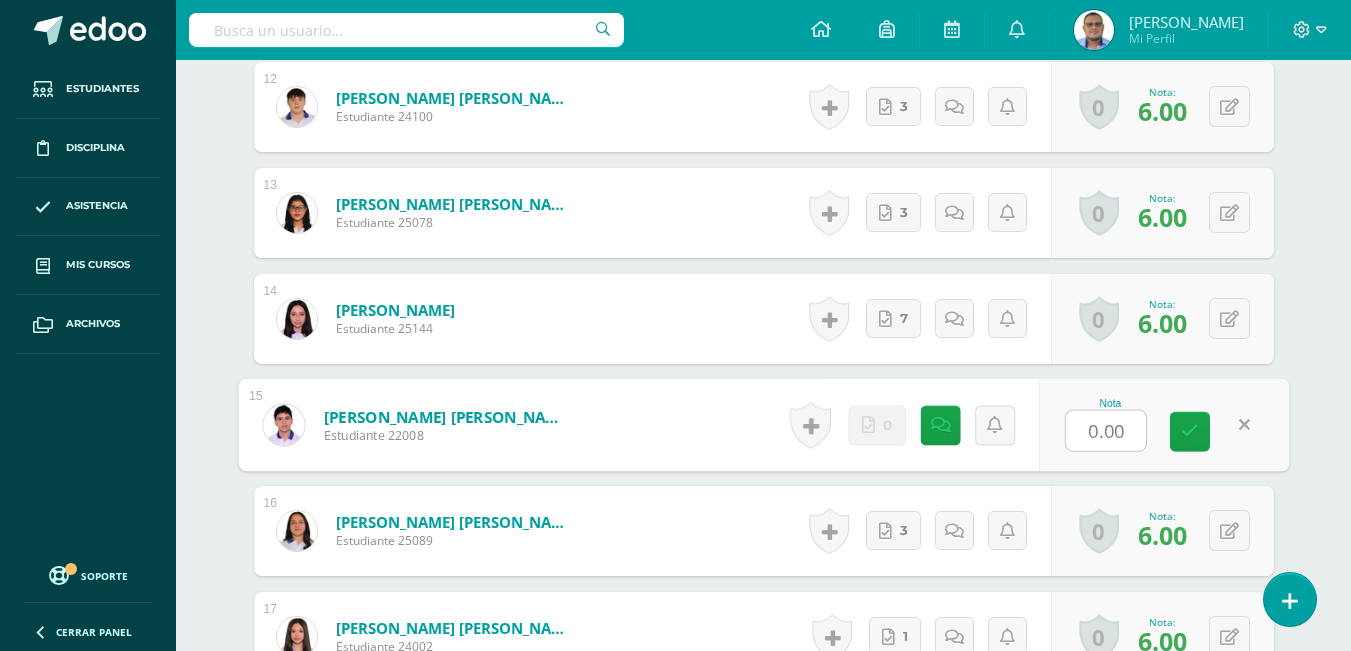 type on "4" 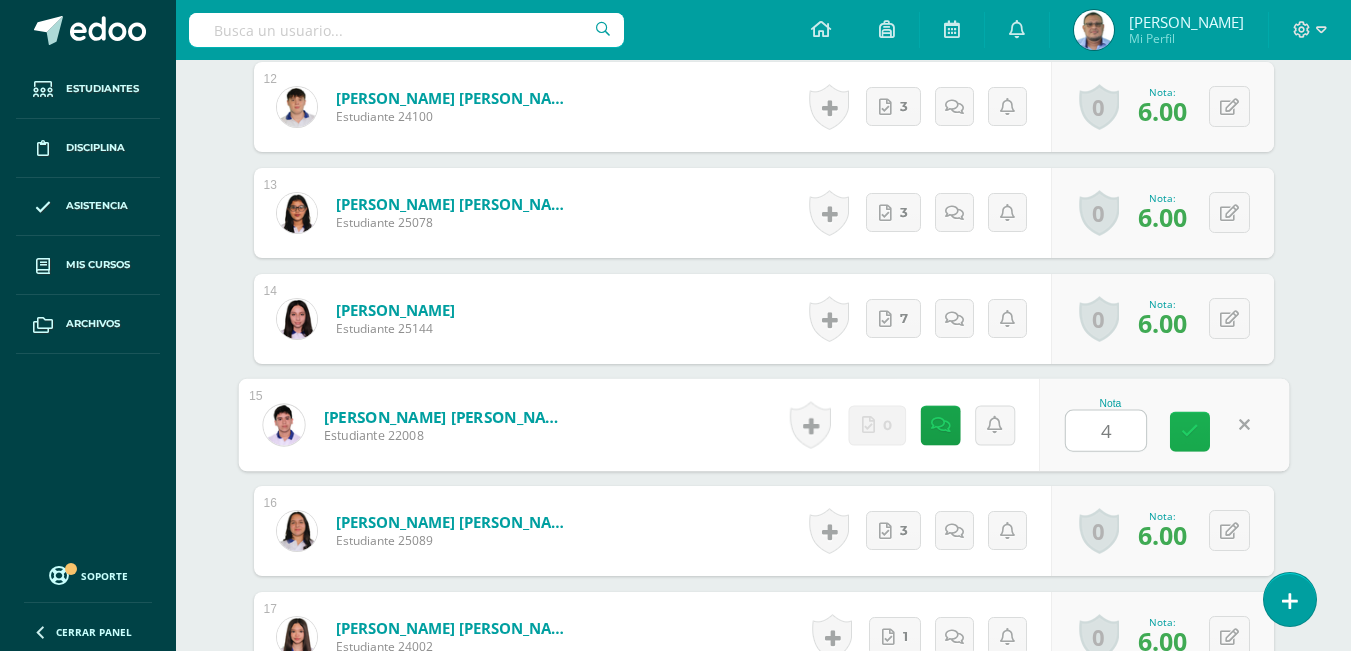 click at bounding box center (1190, 431) 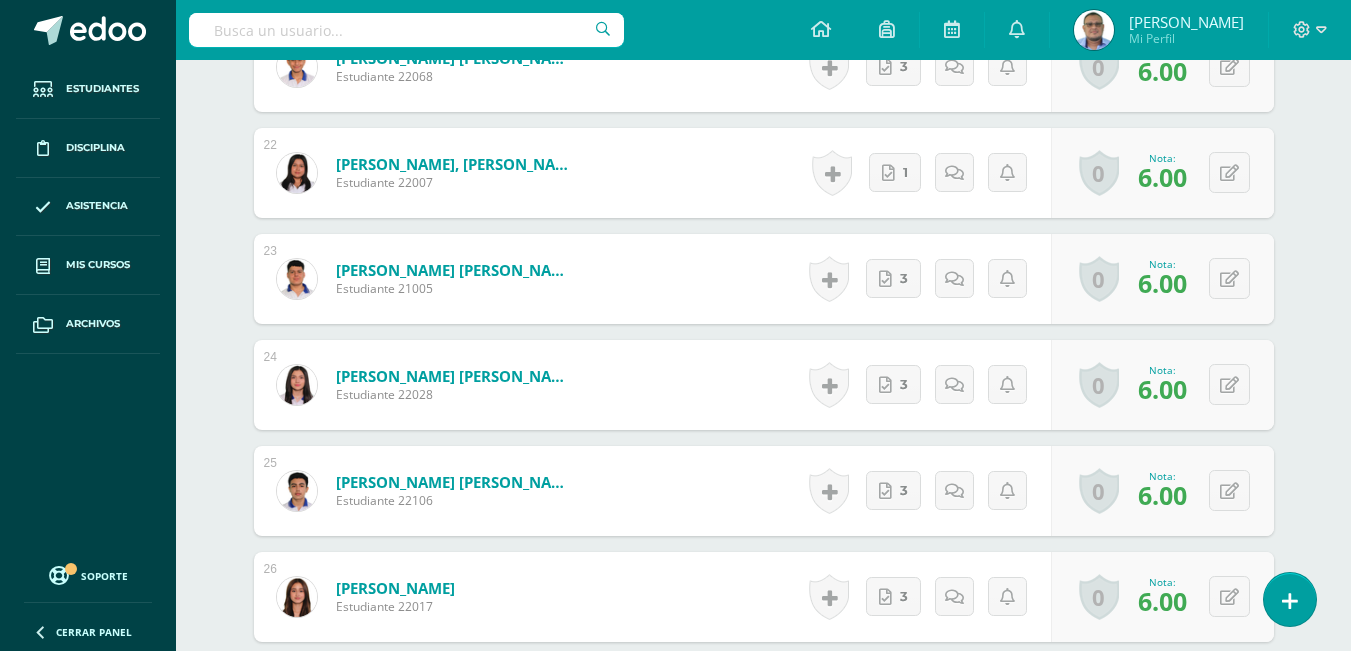 scroll, scrollTop: 2820, scrollLeft: 0, axis: vertical 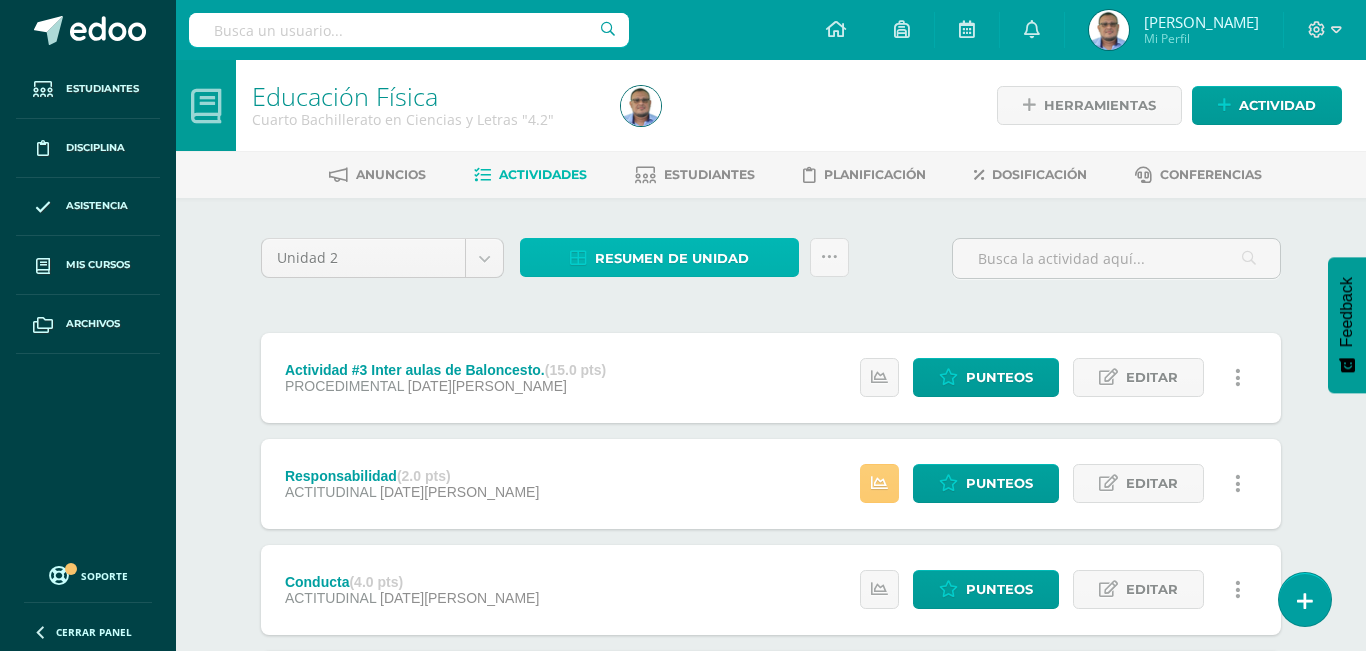 click on "Resumen de unidad" at bounding box center [672, 258] 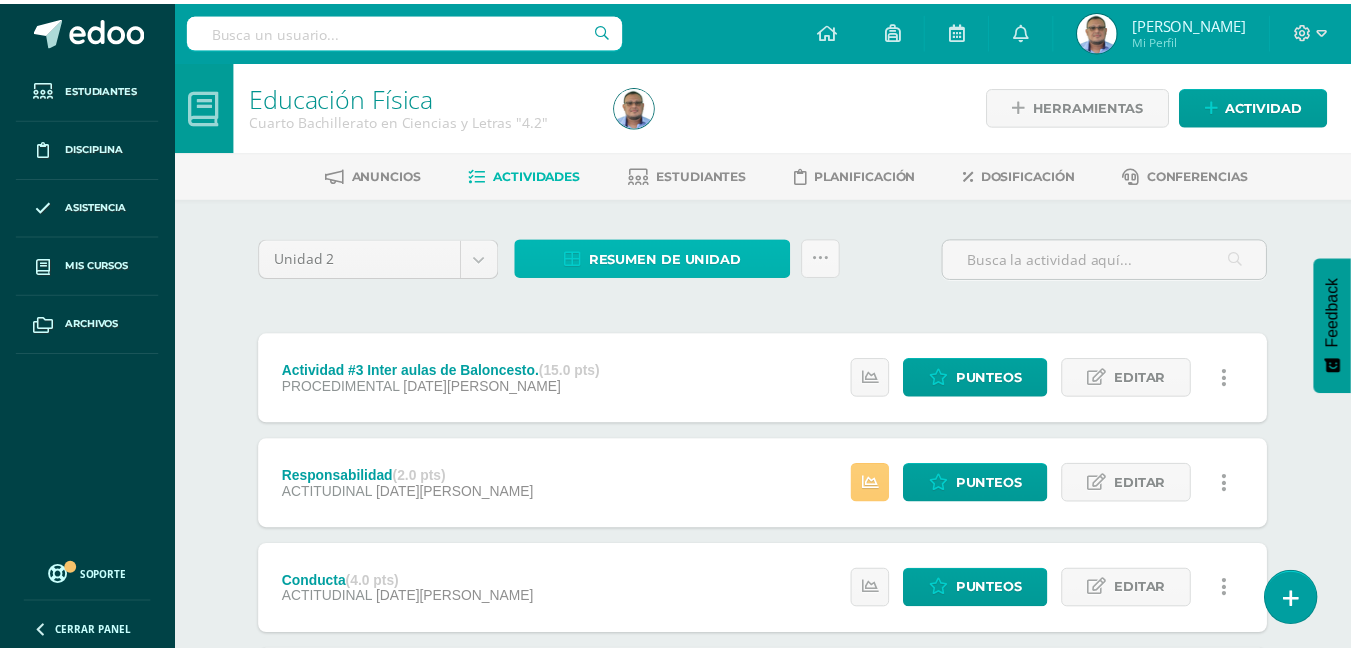 scroll, scrollTop: 0, scrollLeft: 0, axis: both 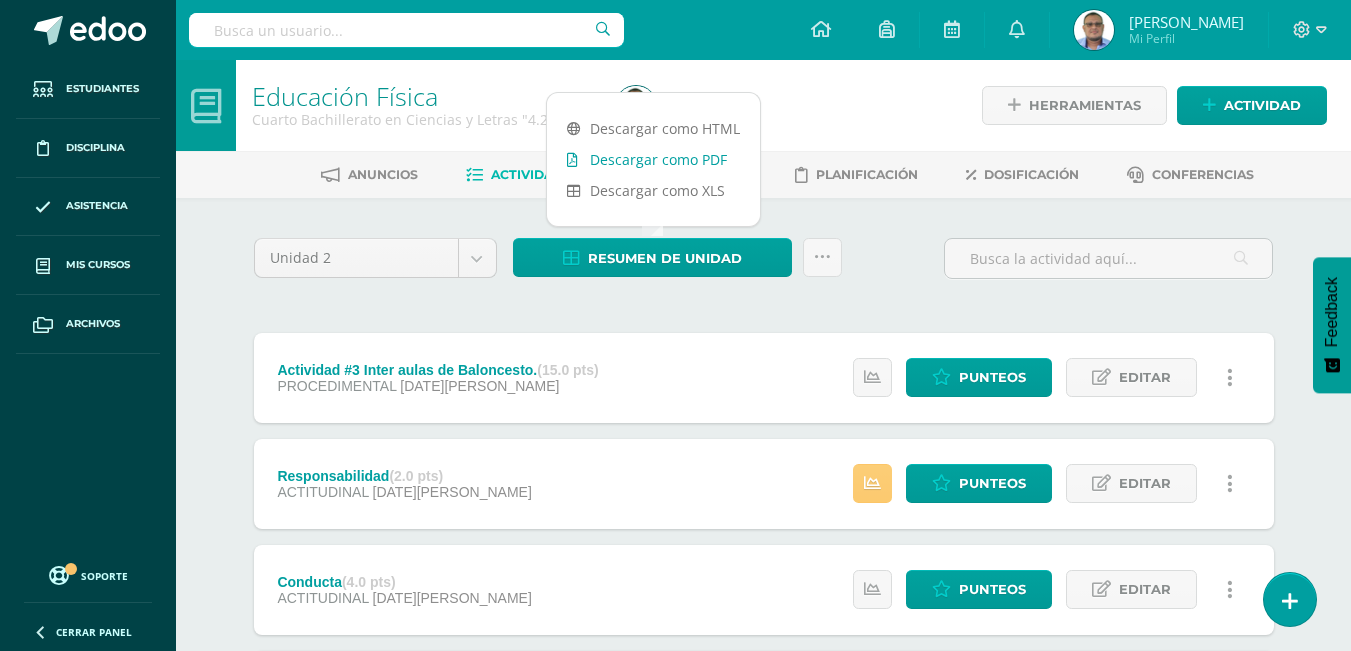 click on "Descargar como PDF" at bounding box center (653, 159) 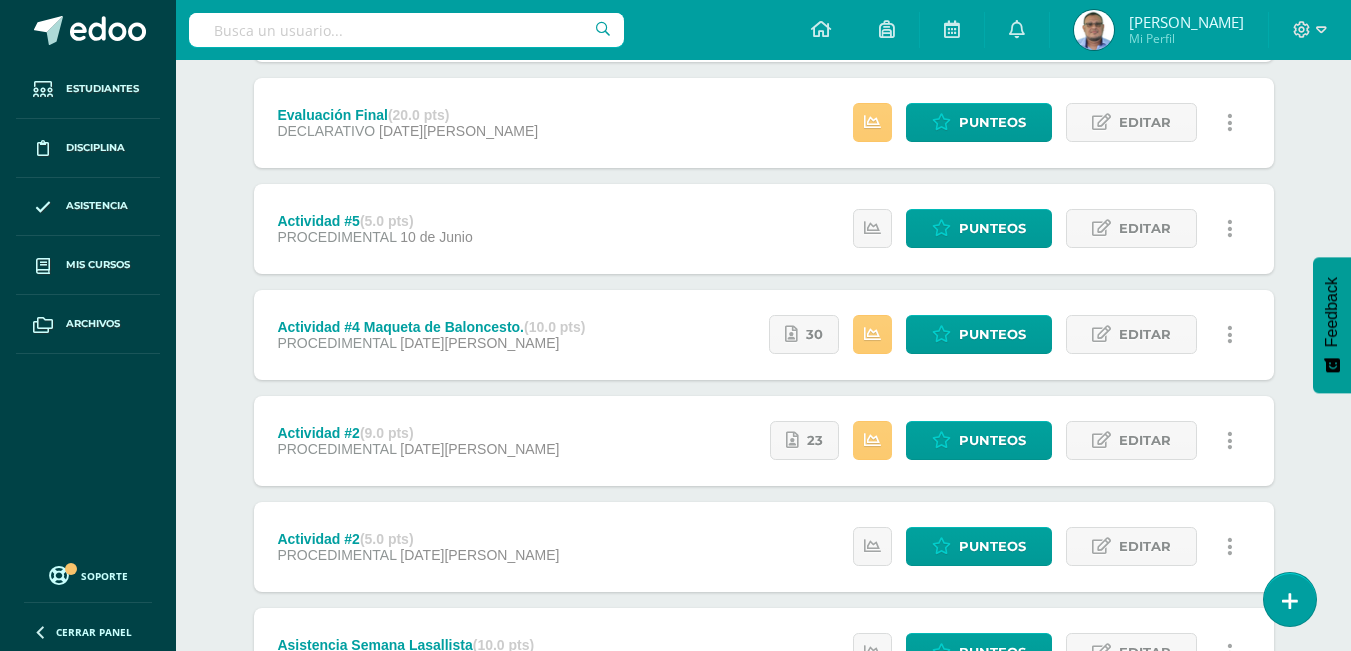 scroll, scrollTop: 681, scrollLeft: 0, axis: vertical 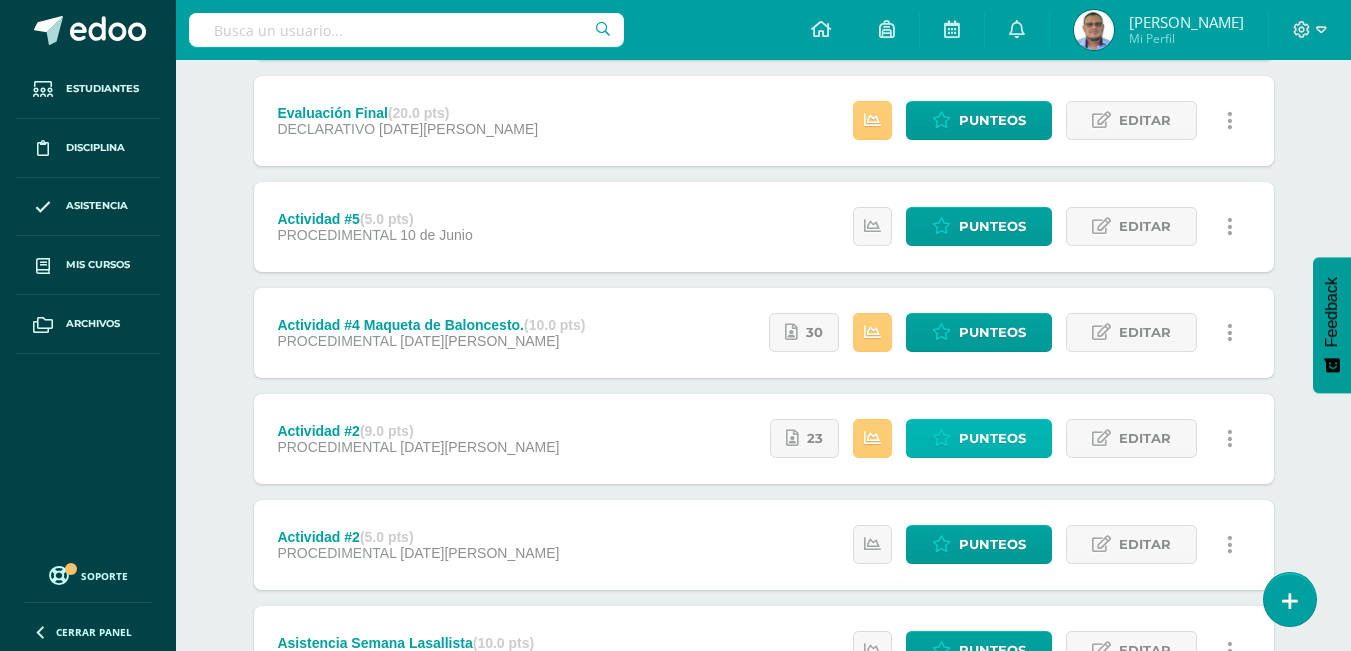 click on "Punteos" at bounding box center [992, 438] 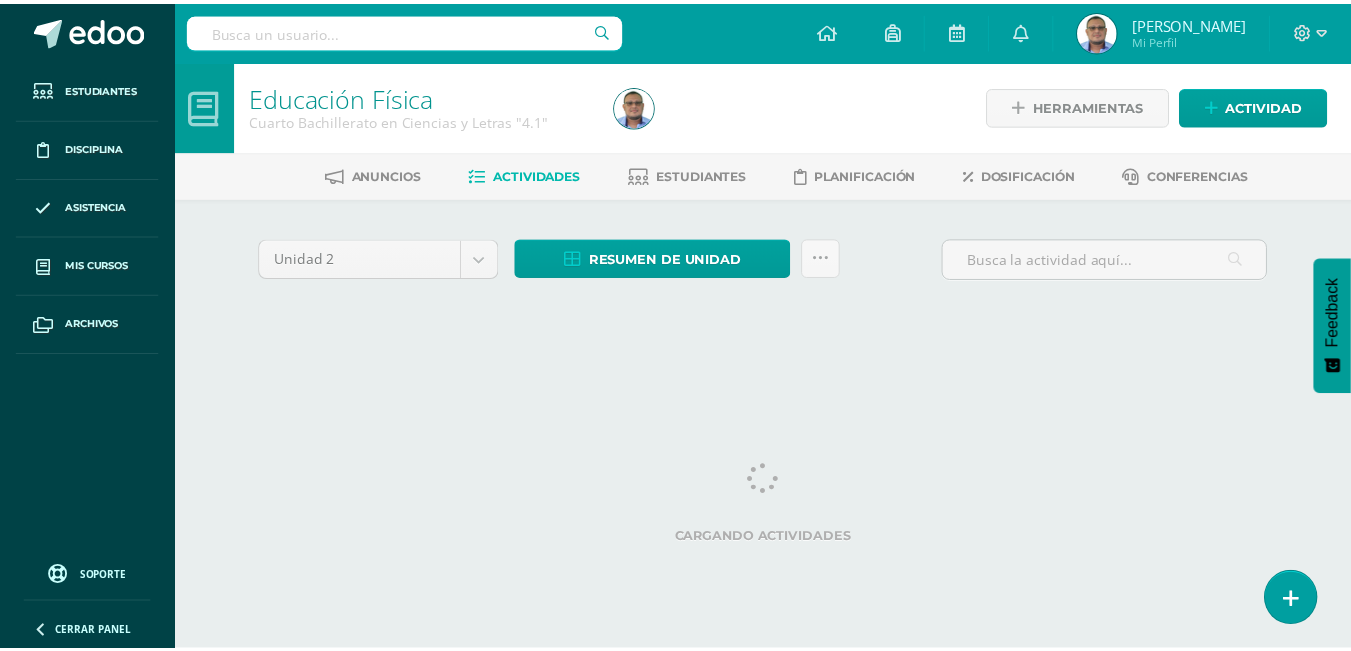 scroll, scrollTop: 0, scrollLeft: 0, axis: both 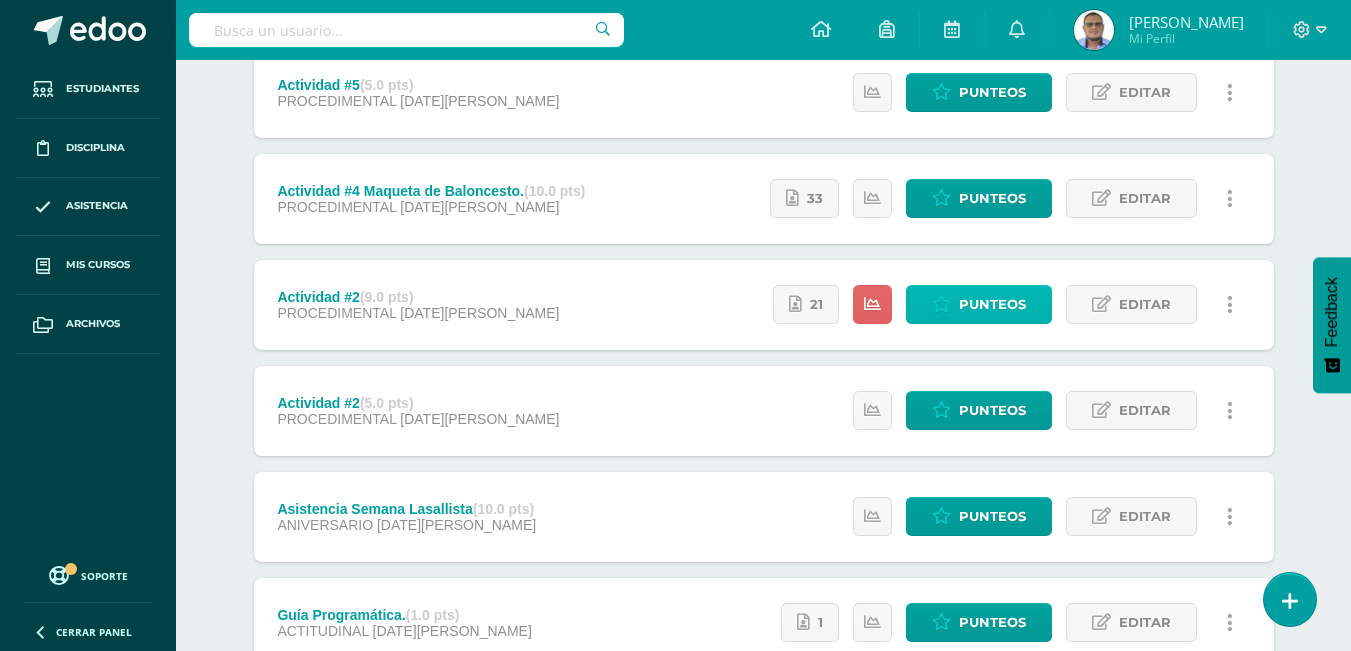 click on "Punteos" at bounding box center (992, 304) 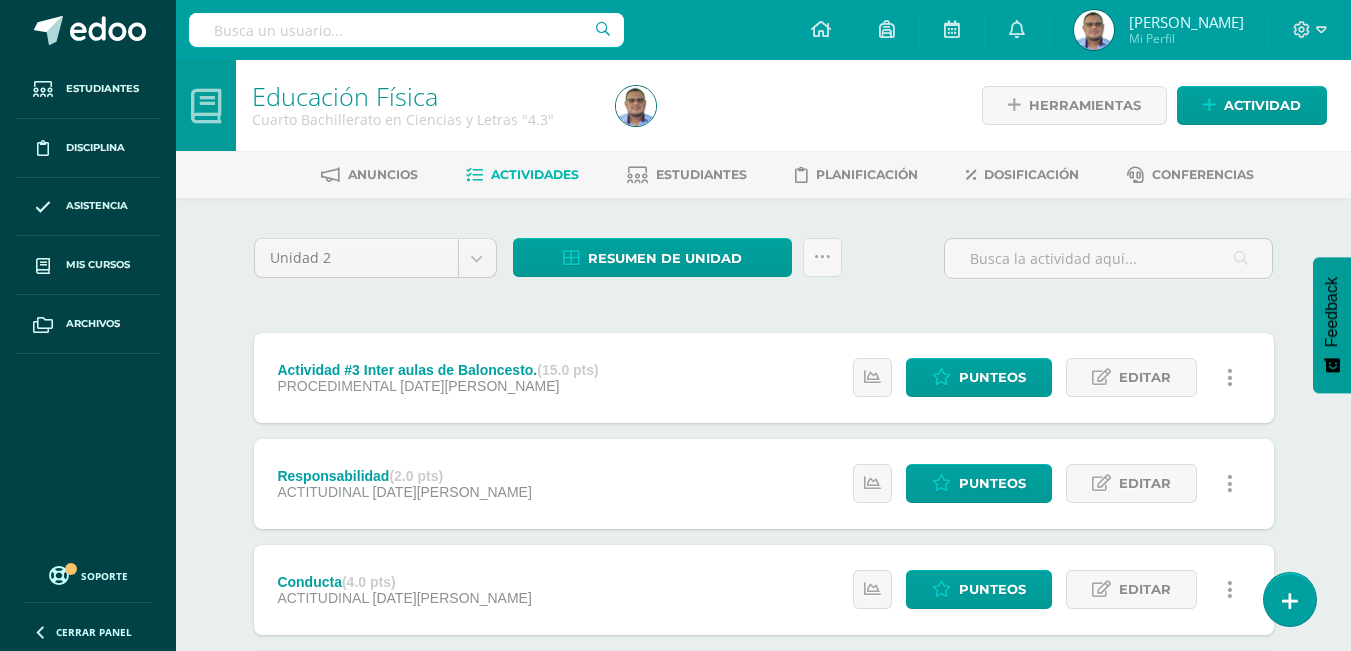 scroll, scrollTop: 0, scrollLeft: 0, axis: both 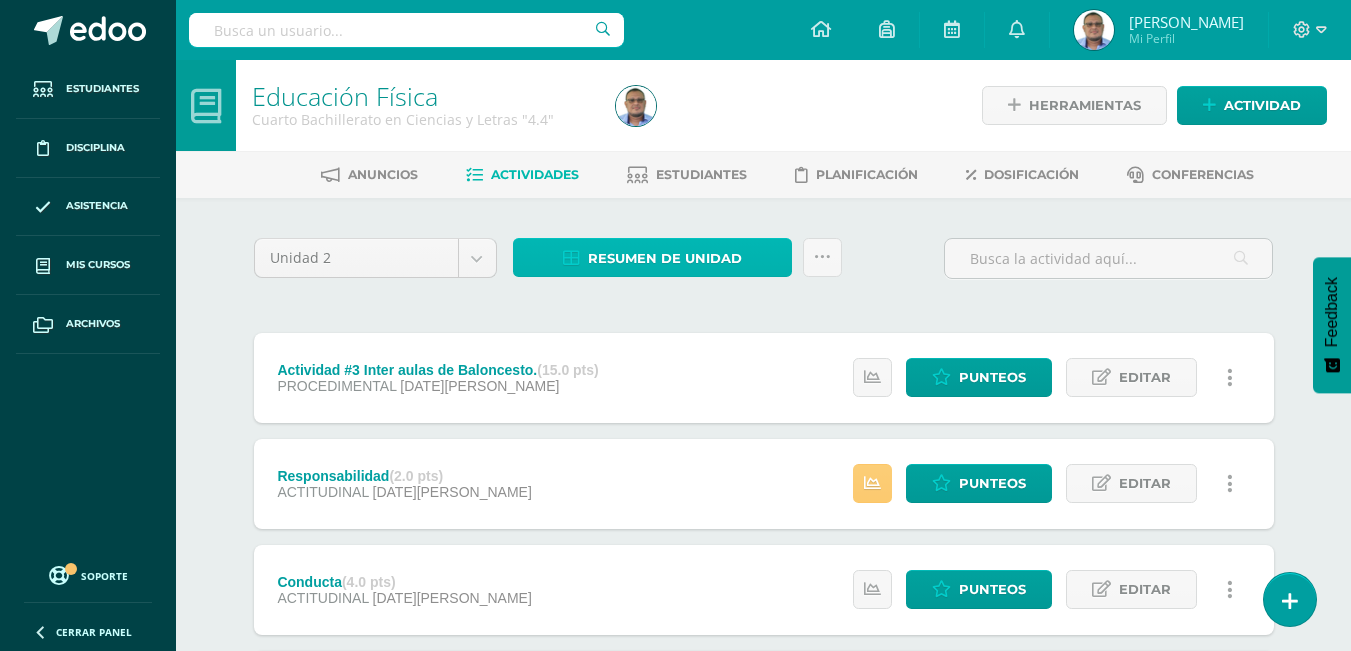 click on "Resumen de unidad" at bounding box center [665, 258] 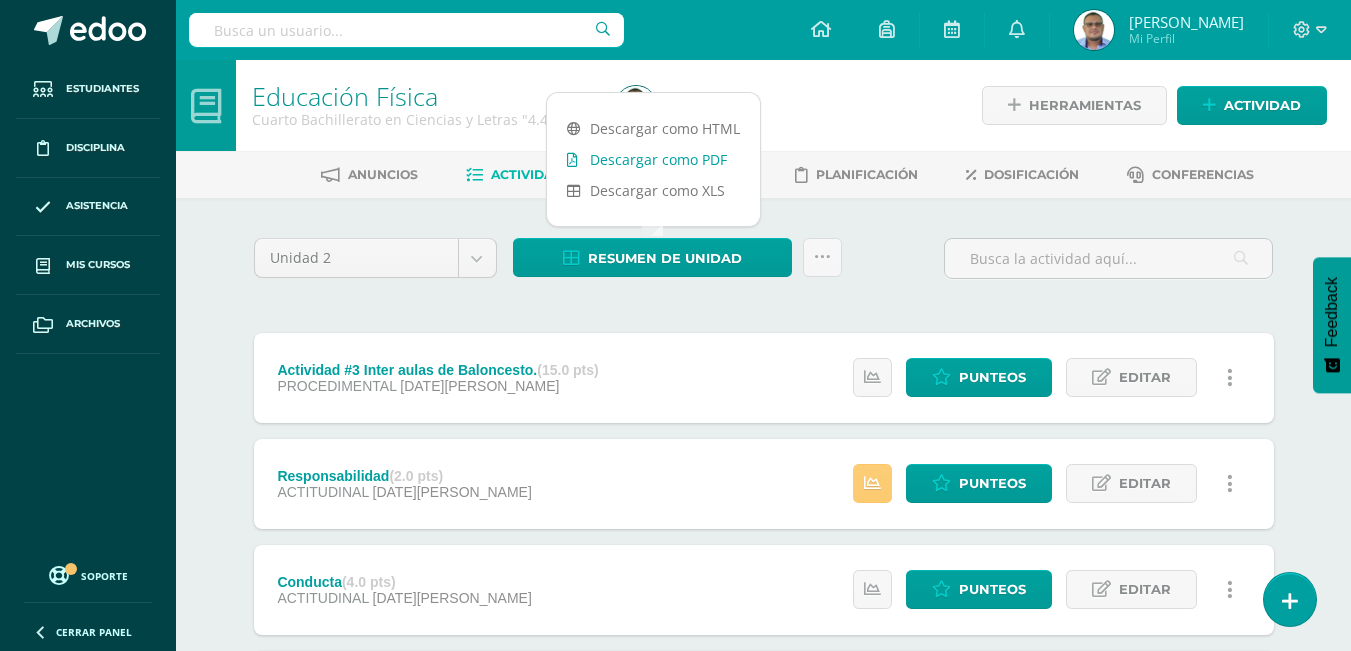 click on "Descargar como PDF" at bounding box center (653, 159) 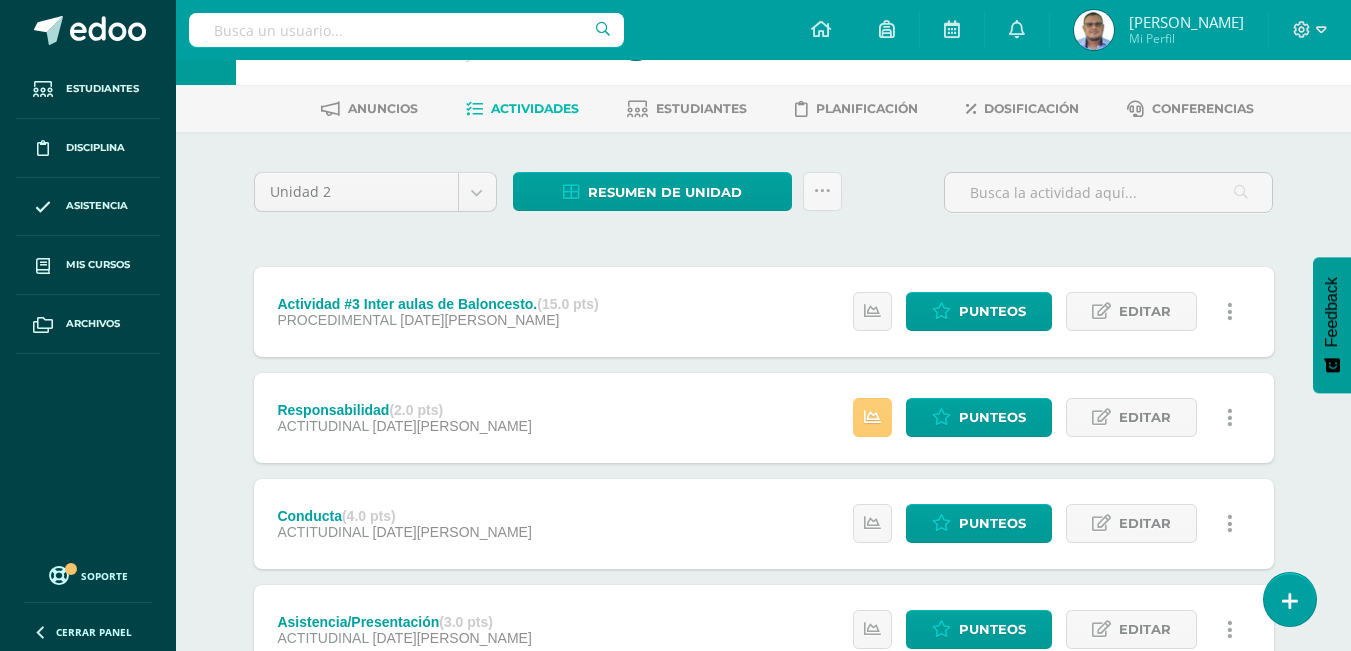 scroll, scrollTop: 73, scrollLeft: 0, axis: vertical 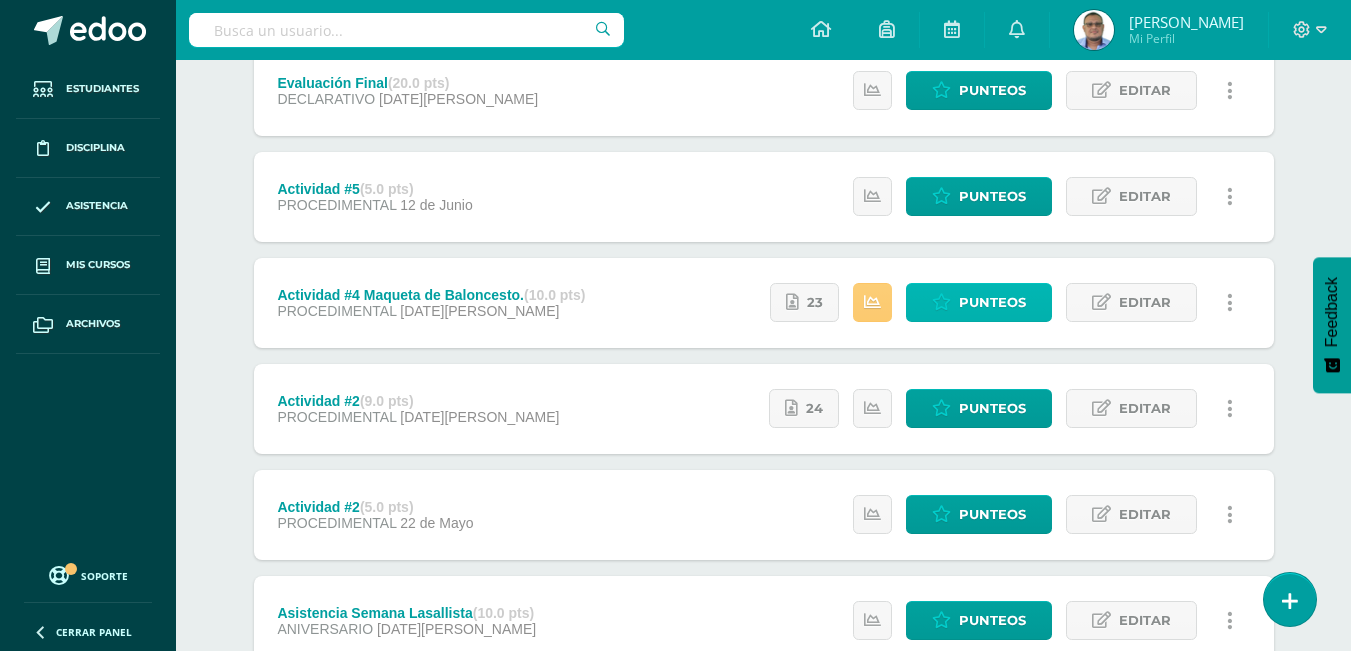 click on "Punteos" at bounding box center [992, 302] 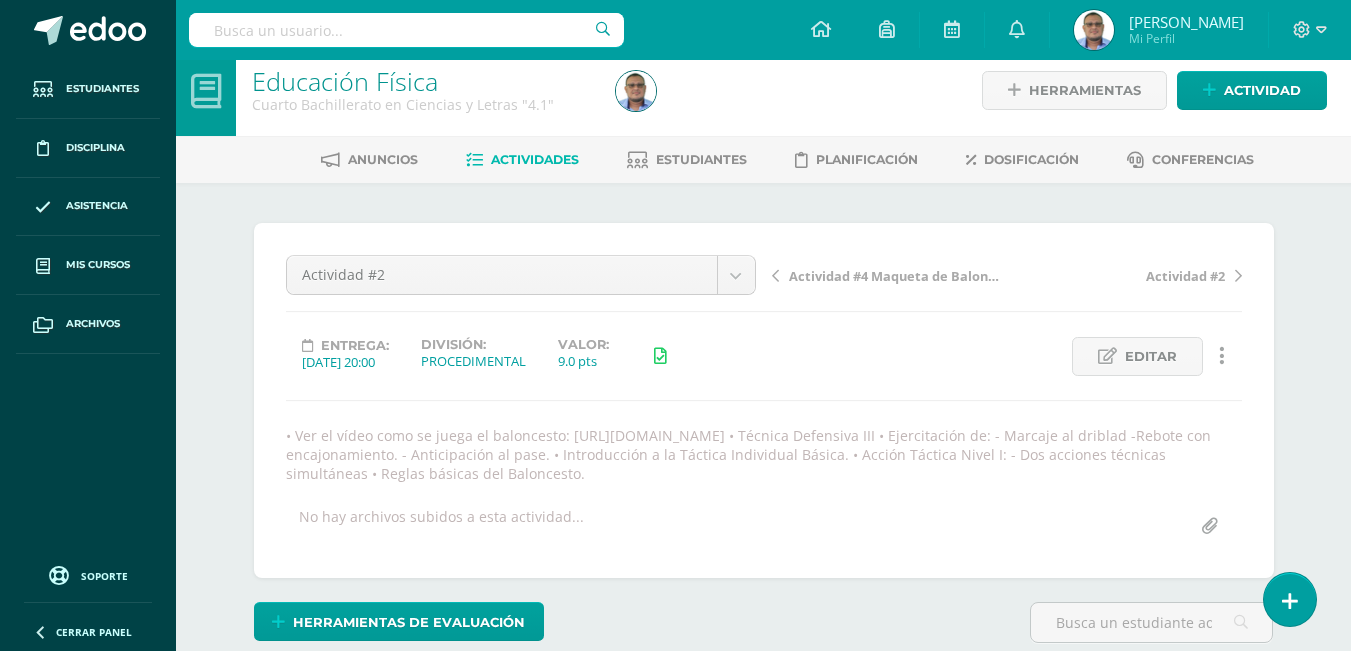 scroll, scrollTop: 0, scrollLeft: 0, axis: both 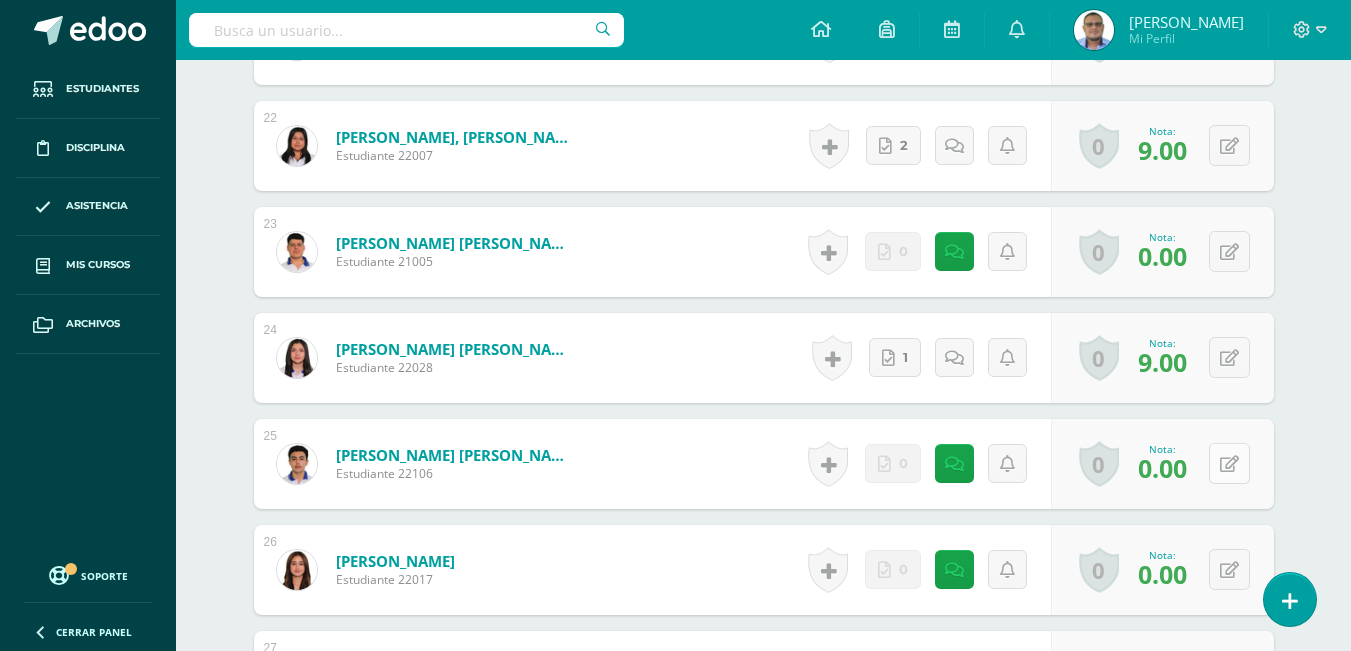 click at bounding box center (1229, 464) 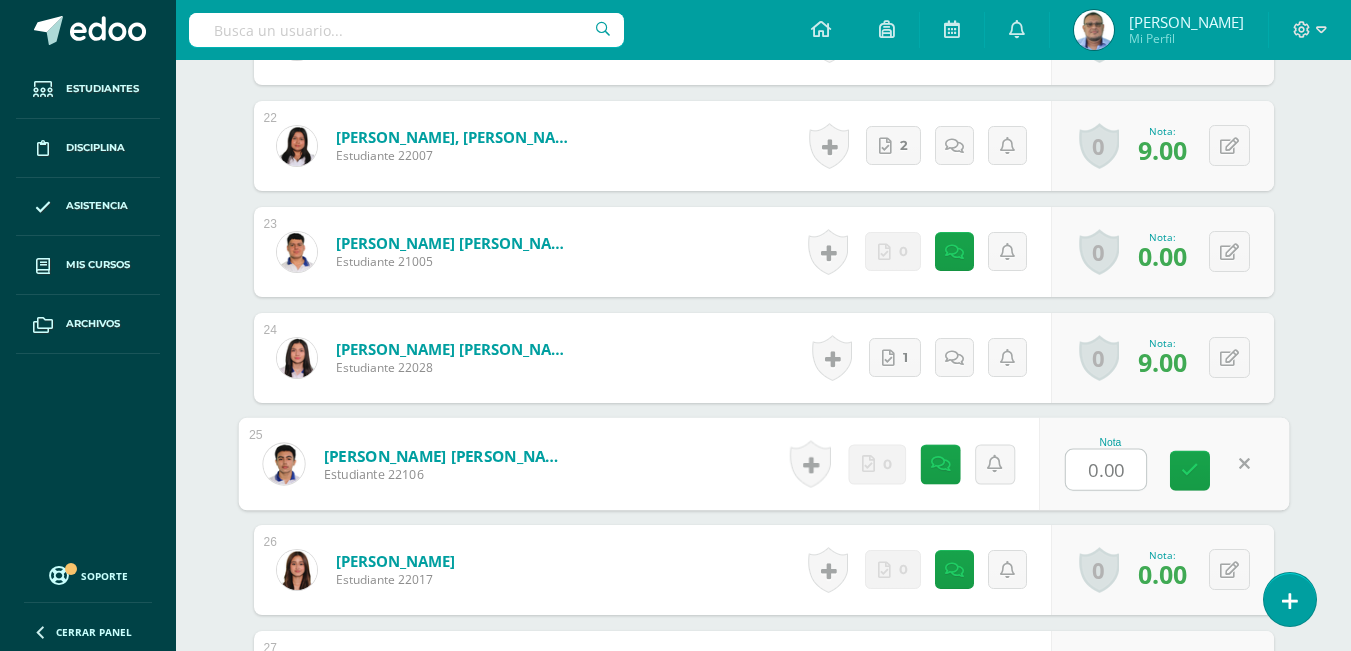 type on "5" 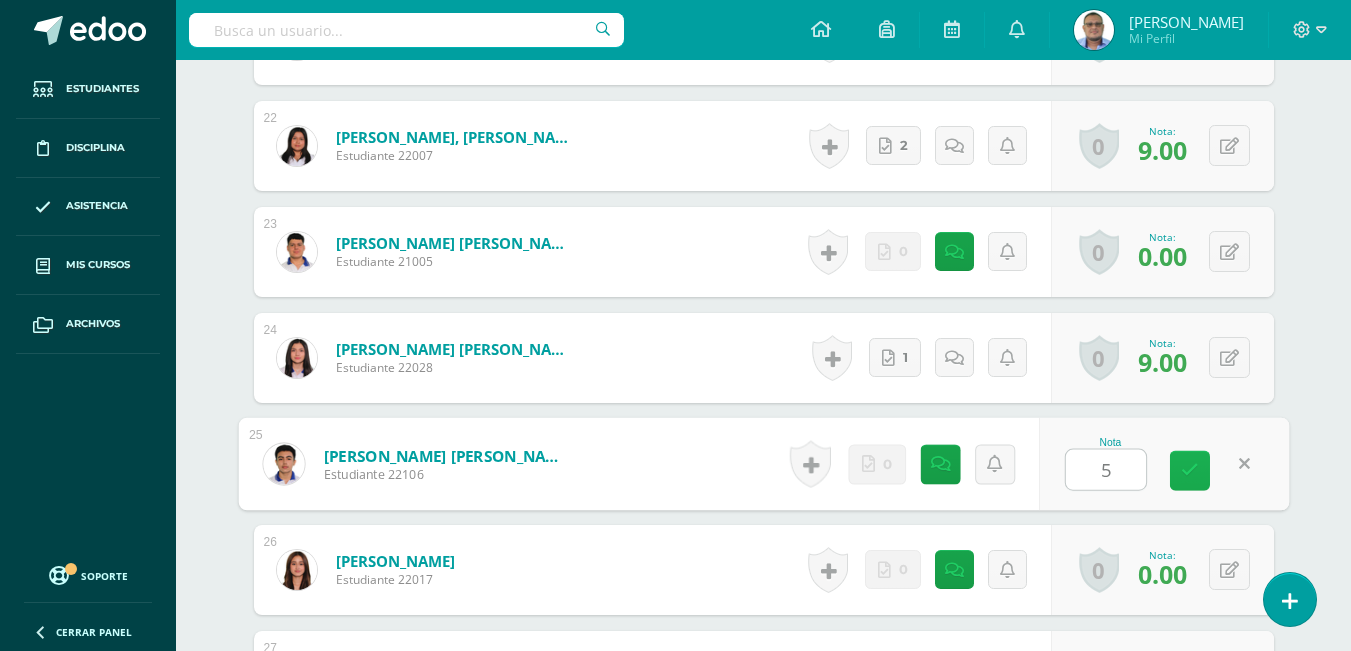 click at bounding box center (1190, 470) 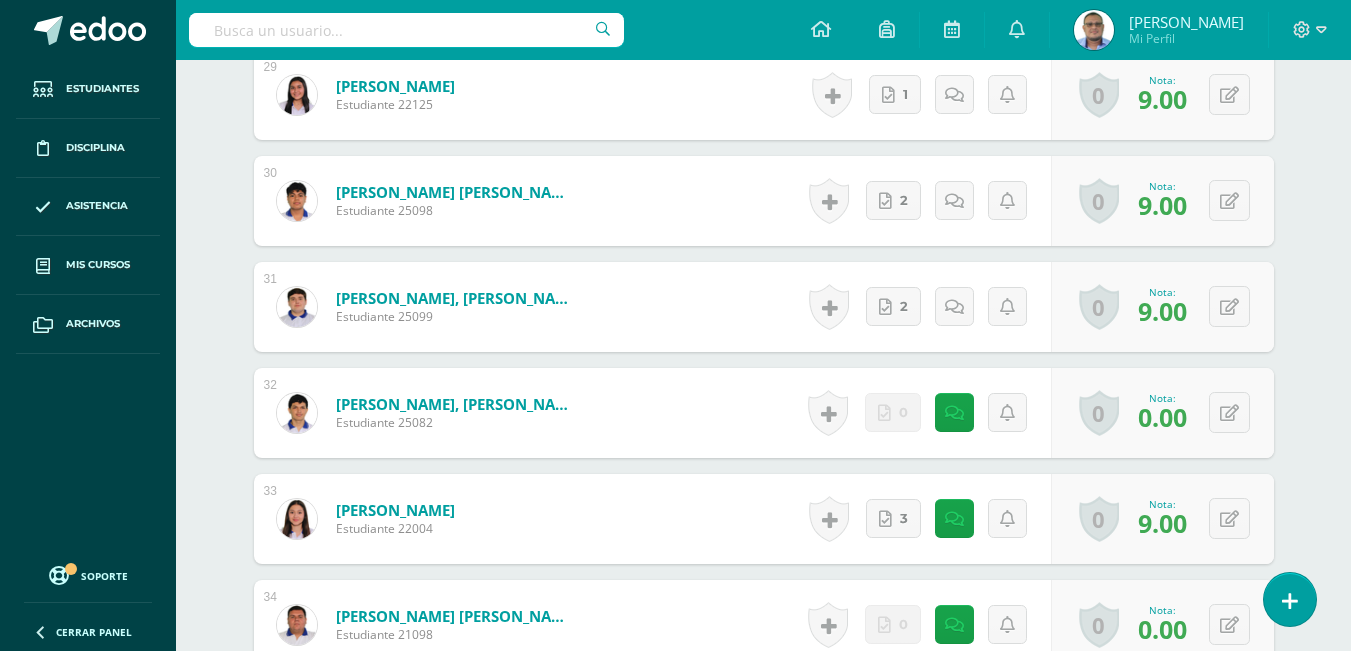 scroll, scrollTop: 3686, scrollLeft: 0, axis: vertical 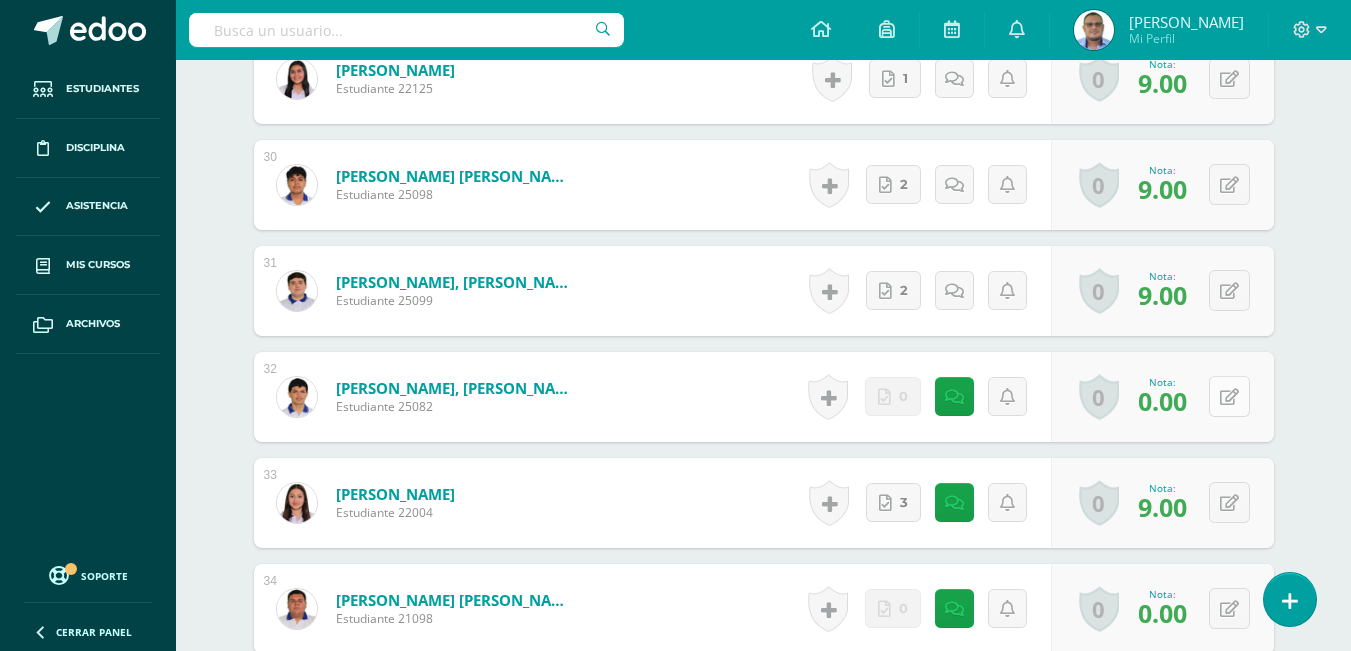 click at bounding box center (1229, 396) 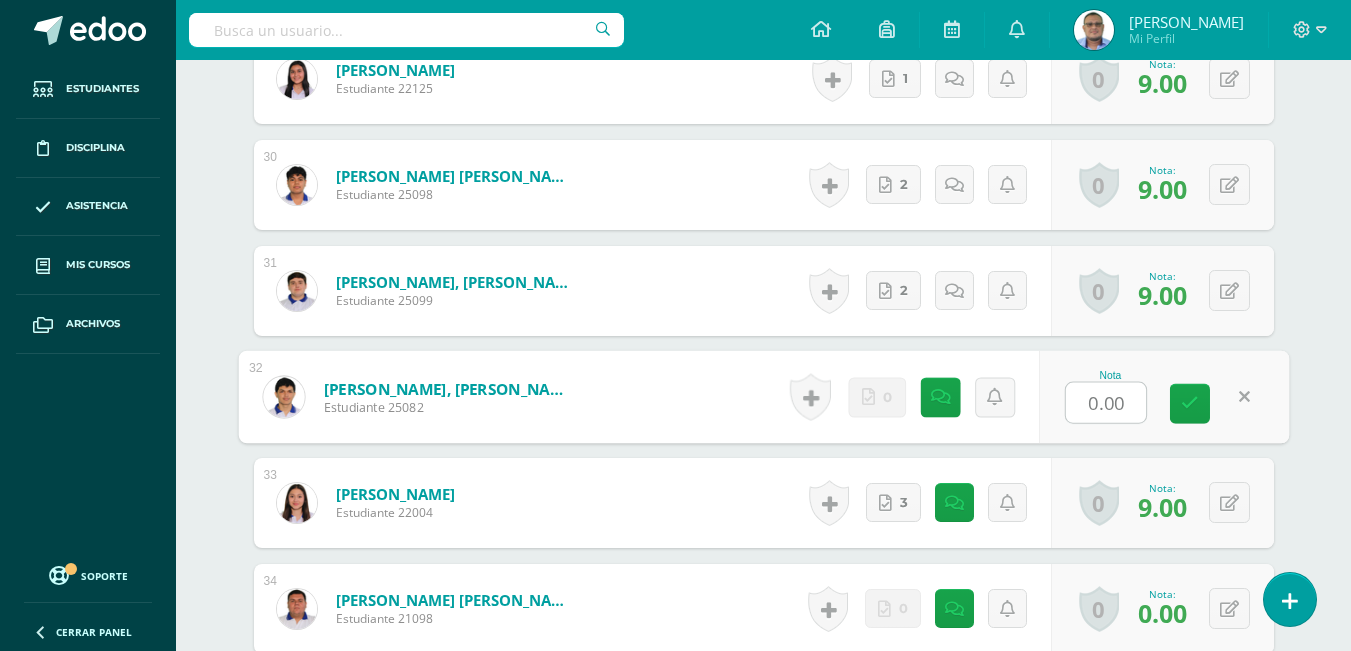 type on "7" 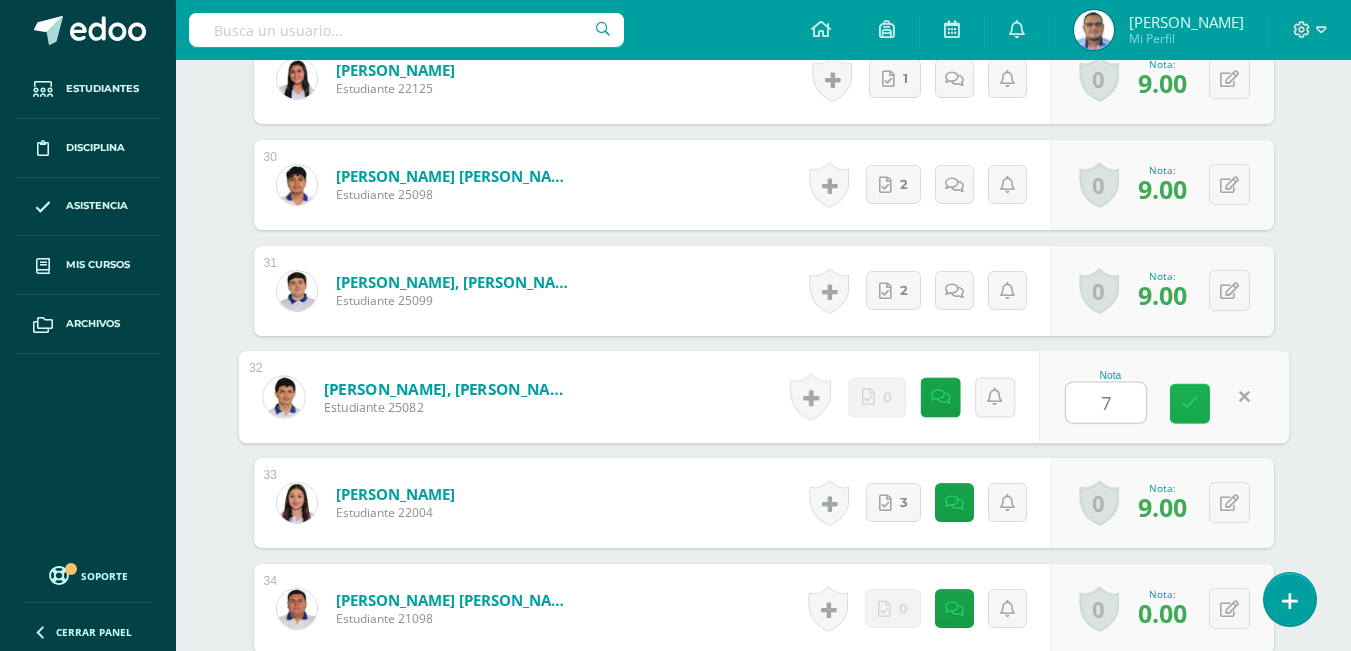 click at bounding box center [1190, 403] 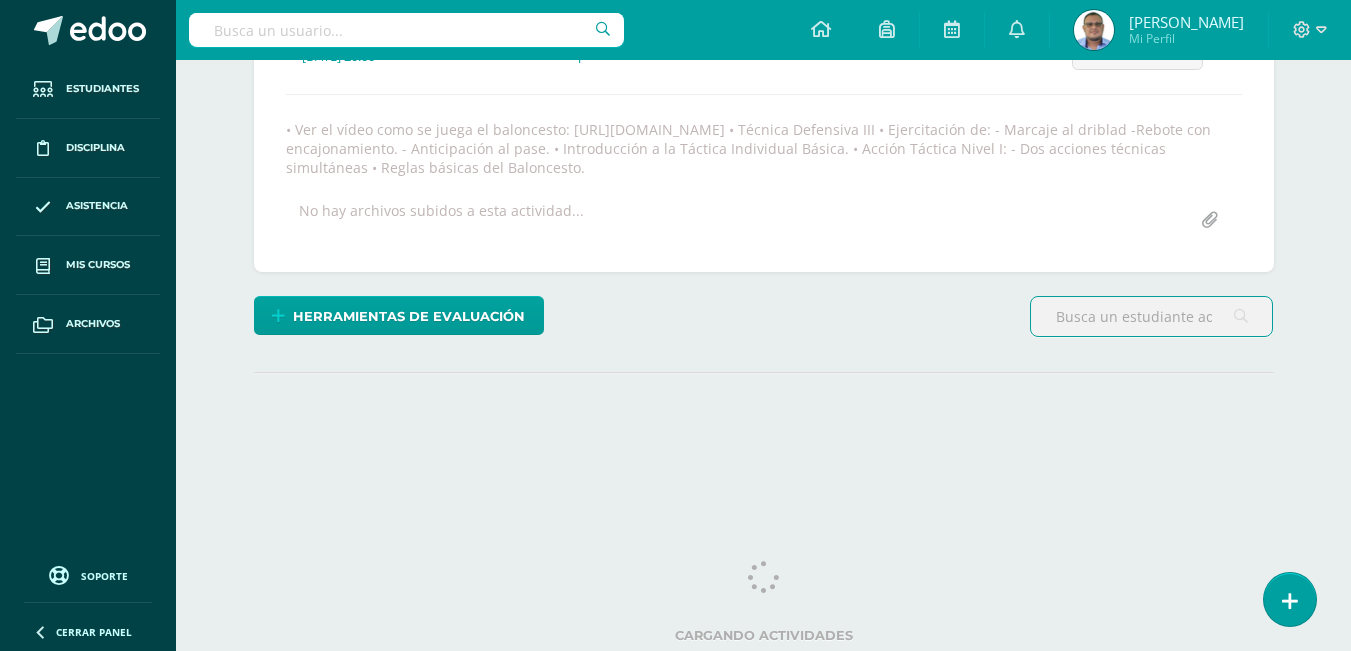 scroll, scrollTop: 321, scrollLeft: 0, axis: vertical 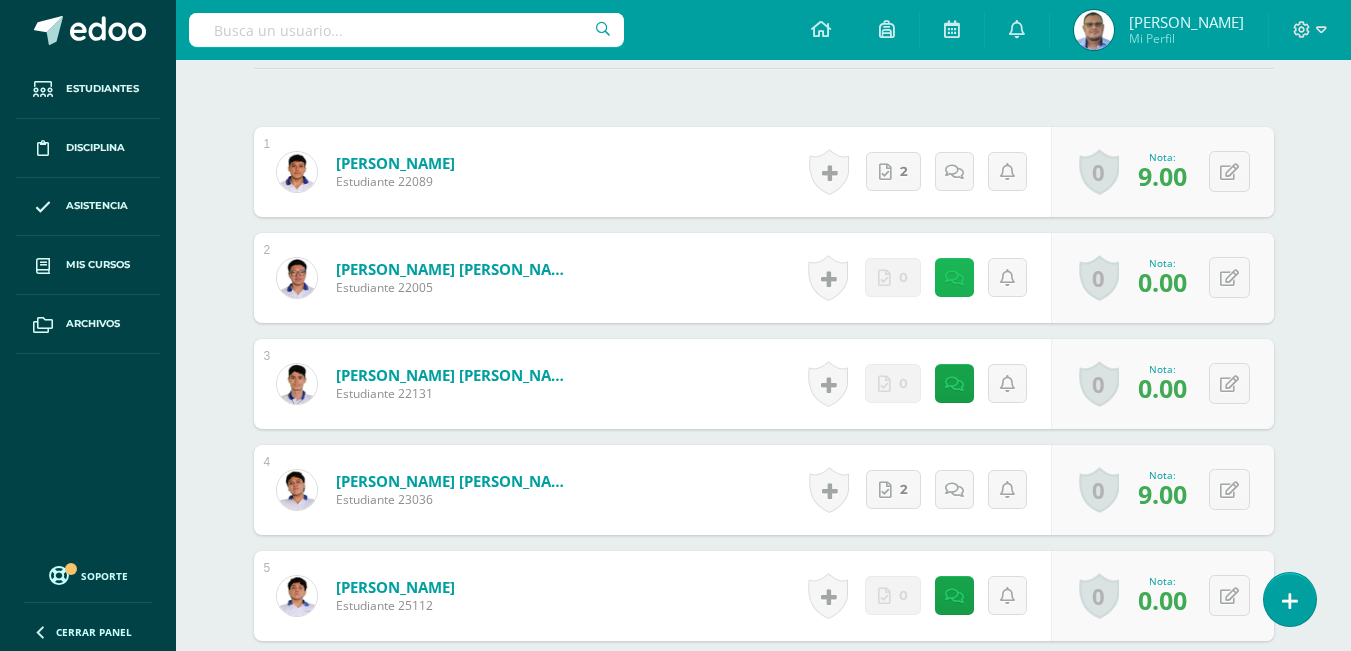 click at bounding box center [954, 278] 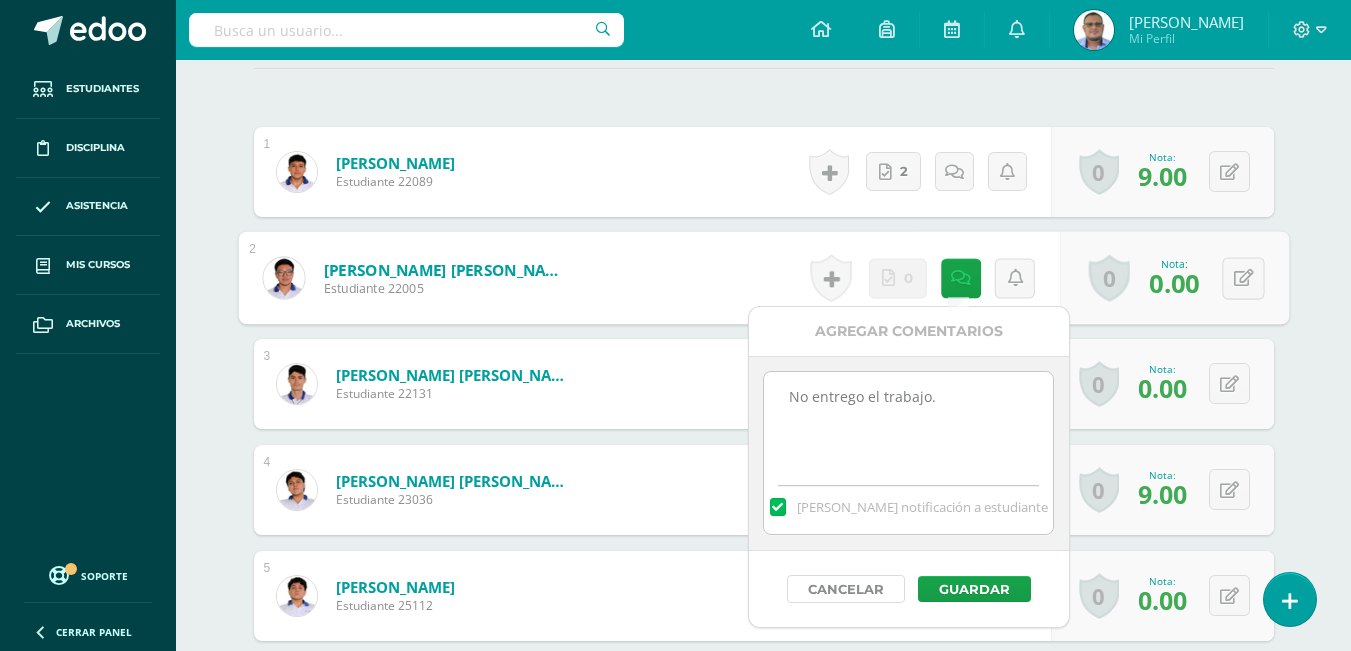 click on "Cancelar" at bounding box center (846, 589) 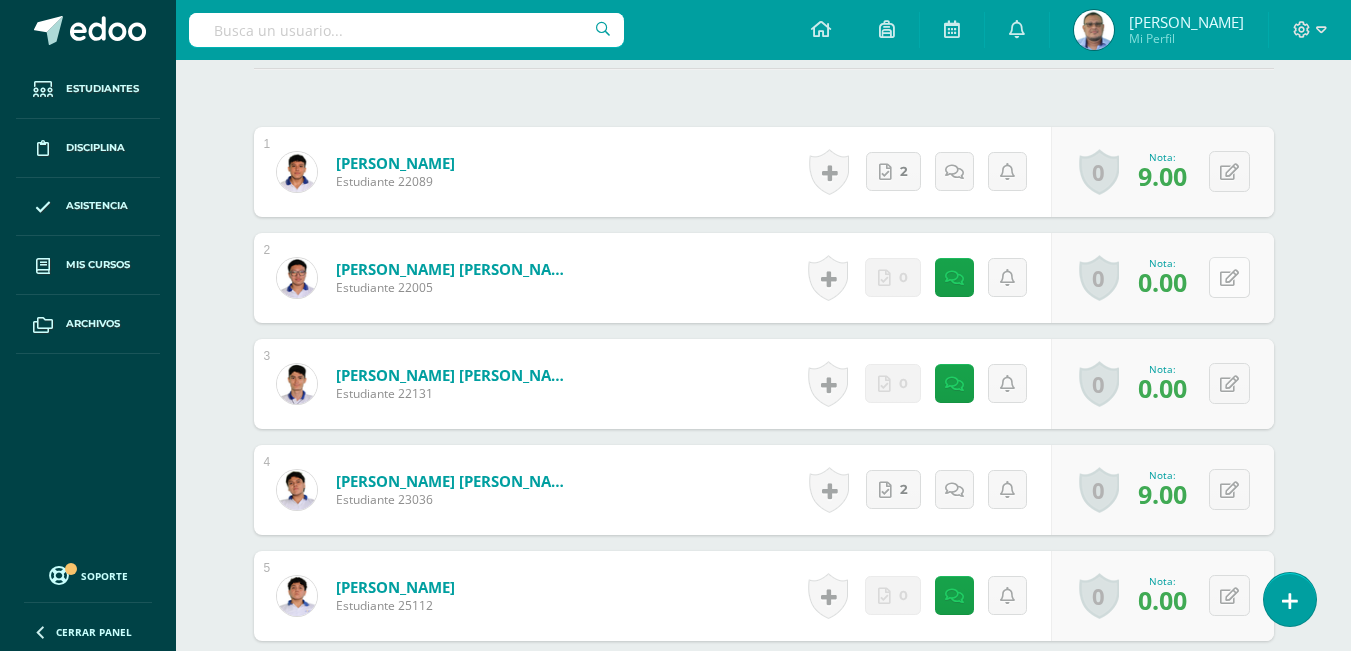 click on "0
Logros
Logros obtenidos
Aún no hay logros agregados
Nota:
0.00" at bounding box center (1162, 278) 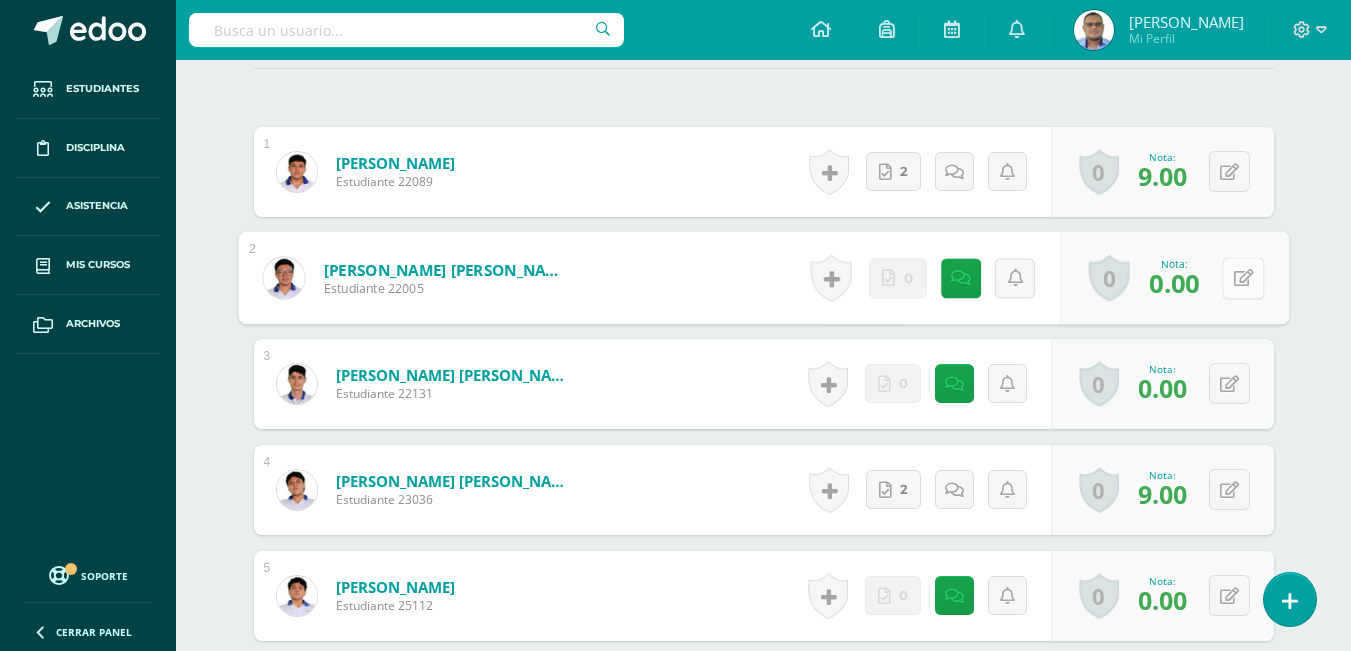 click at bounding box center [1243, 277] 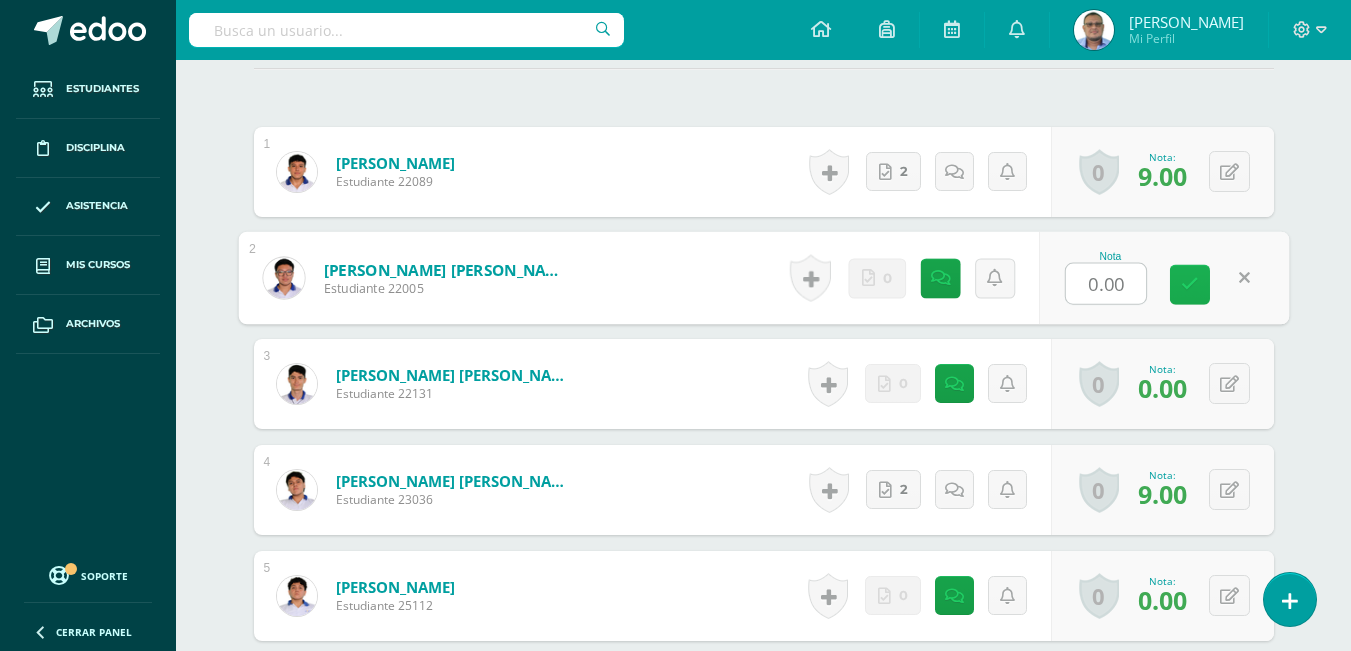 type on "2" 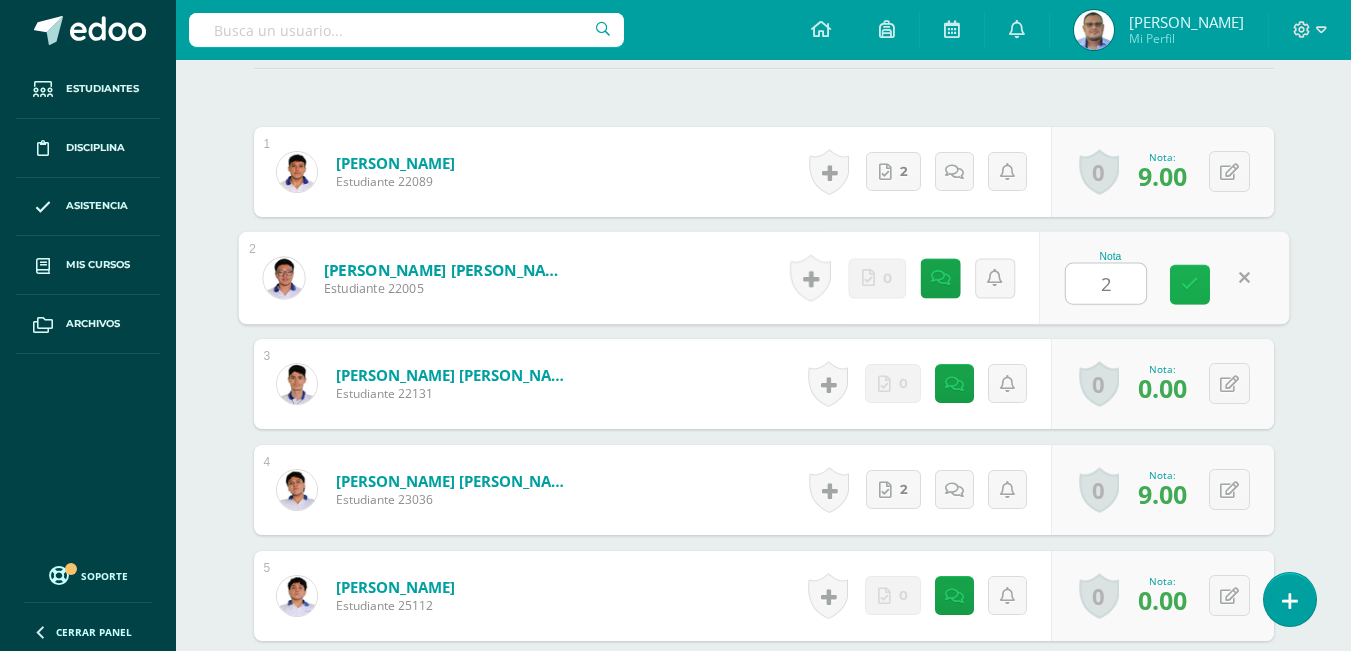 click at bounding box center [1190, 284] 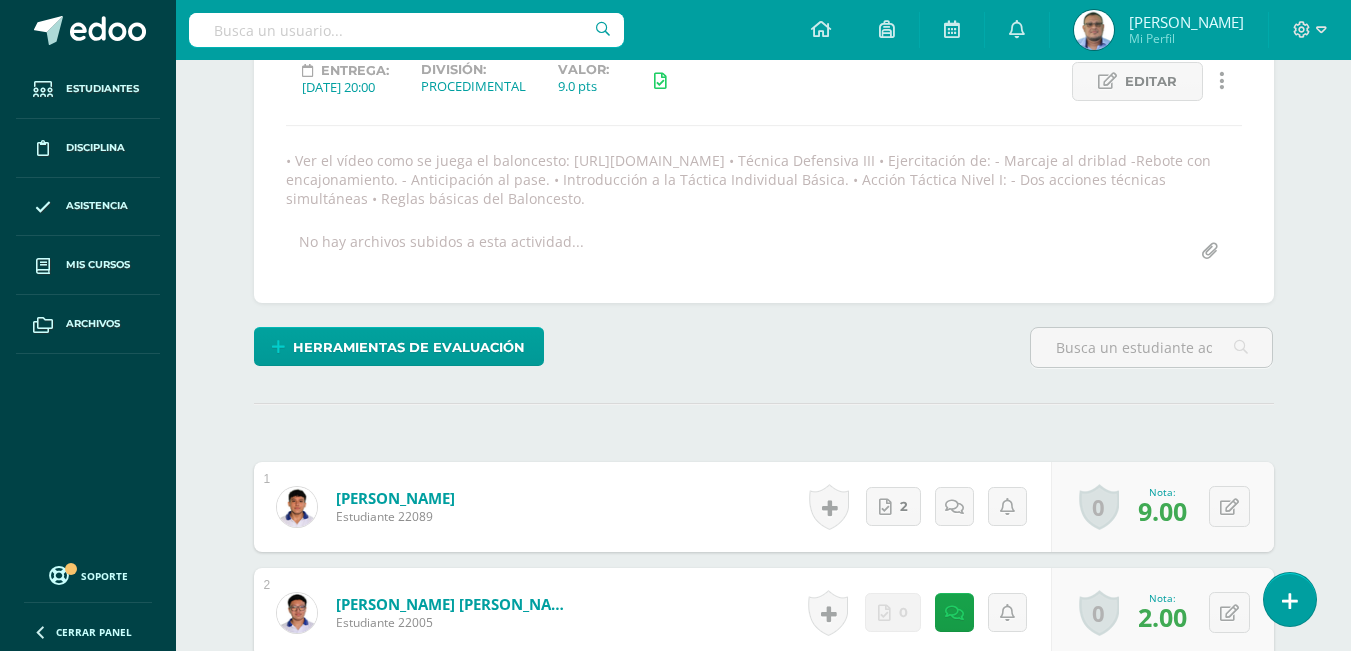 scroll, scrollTop: 300, scrollLeft: 0, axis: vertical 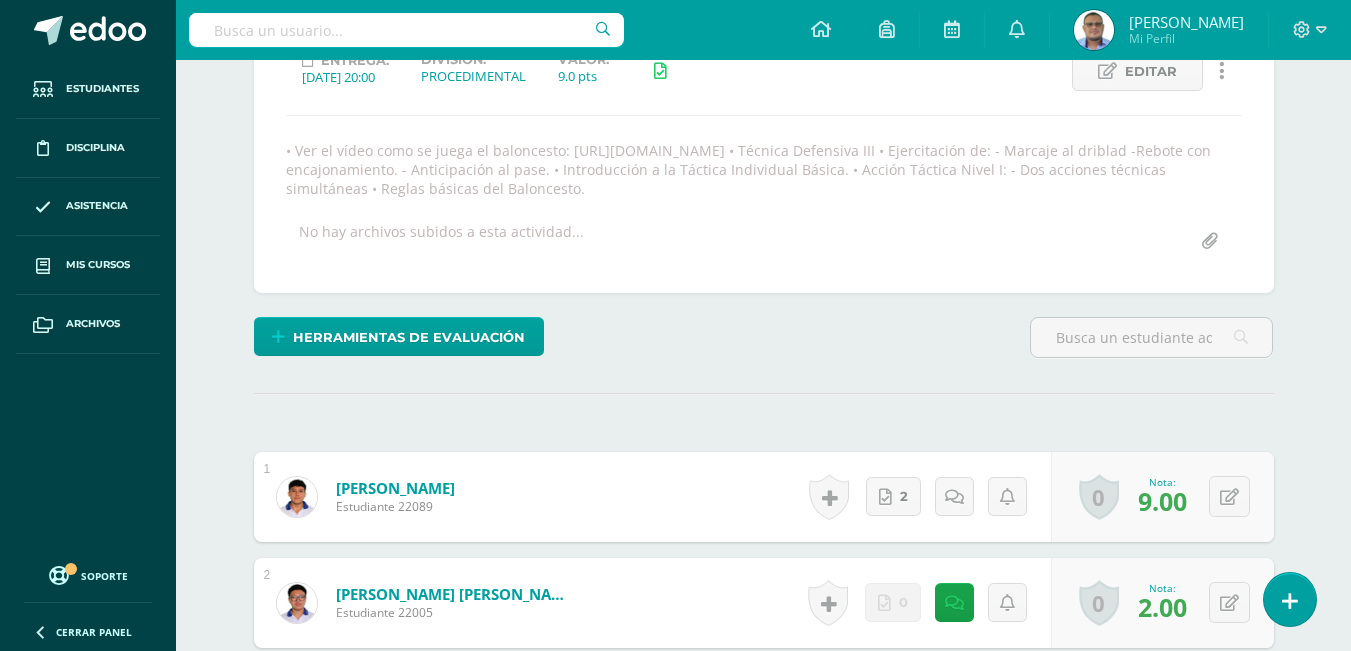 click on "Configuración
Cerrar sesión
[PERSON_NAME]
Mi Perfil Avisos
3388
avisos sin leer
Avisos
Entrega de tarea extemporánea
[PERSON_NAME] ha realizado una entrega extemporánea en Educación Física Cuarto Bachillerato en Ciencias y Letras '4.4'
[DATE]
Entrega de tarea extemporánea
[PERSON_NAME] ha realizado una entrega extemporánea en Educación Física Cuarto Bachillerato en Ciencias y Letras '4.4'
[DATE]
Entrega de tarea extemporánea
[PERSON_NAME] ha realizado una entrega extemporánea en Educación Física Cuarto Bachillerato en Ciencias y Letras '4.4'
[DATE]
Entrega de tarea extemporánea
[DATE]
Entrega de tarea extemporánea" at bounding box center (763, 30) 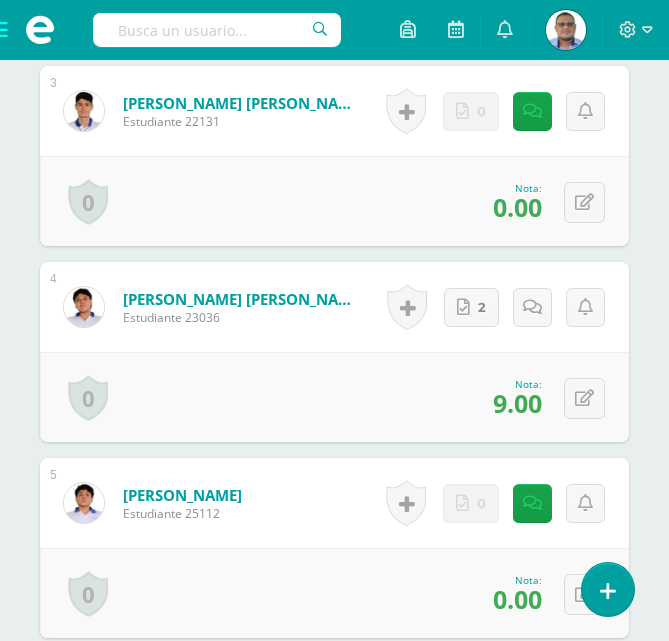 scroll, scrollTop: 1266, scrollLeft: 0, axis: vertical 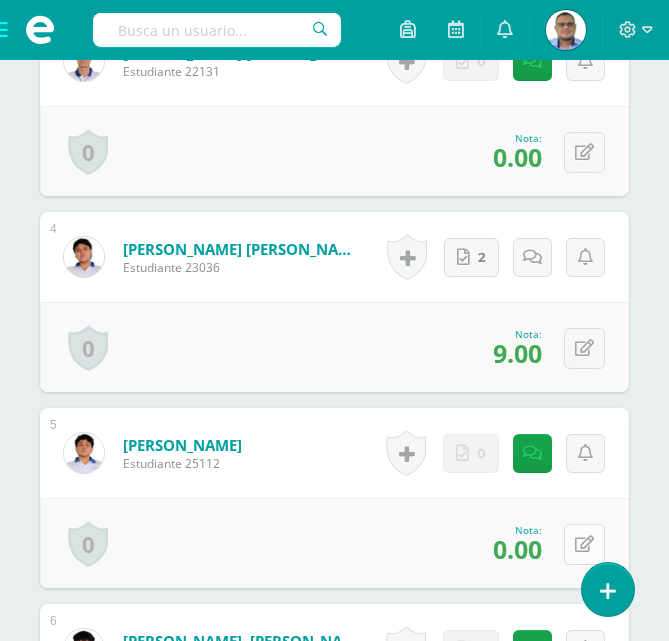 click at bounding box center (584, 544) 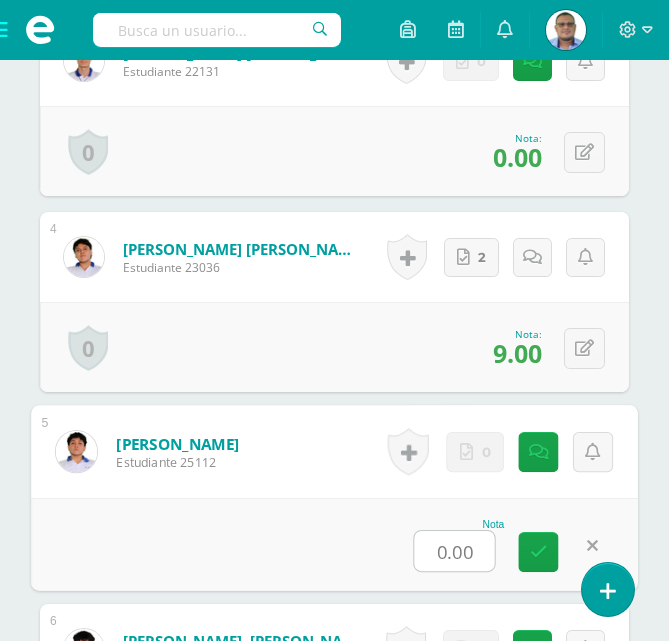click on "0.00" at bounding box center [455, 551] 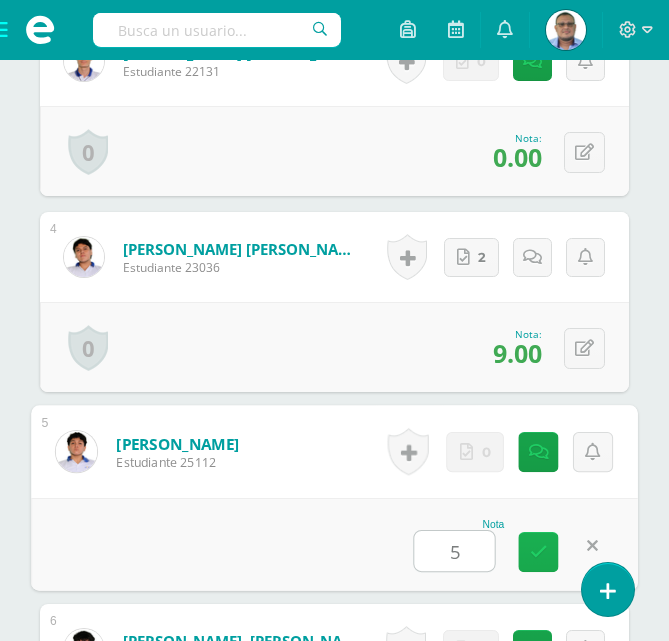 click at bounding box center [539, 551] 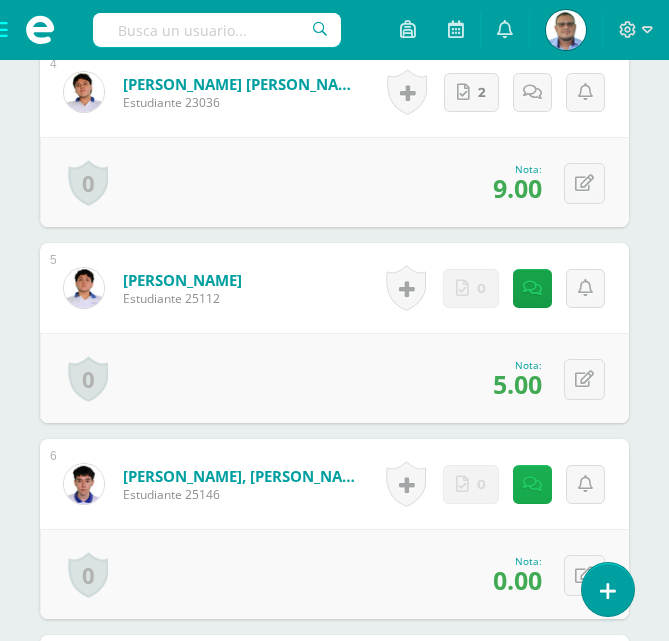 scroll, scrollTop: 1466, scrollLeft: 0, axis: vertical 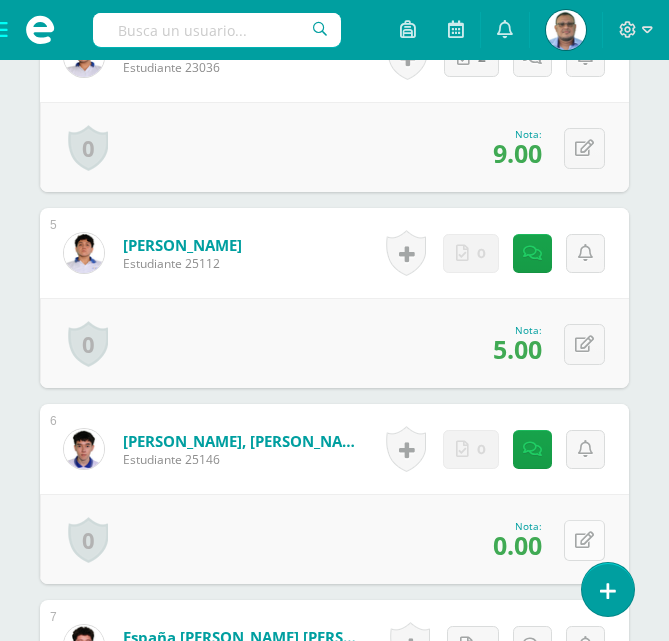 click at bounding box center [584, 540] 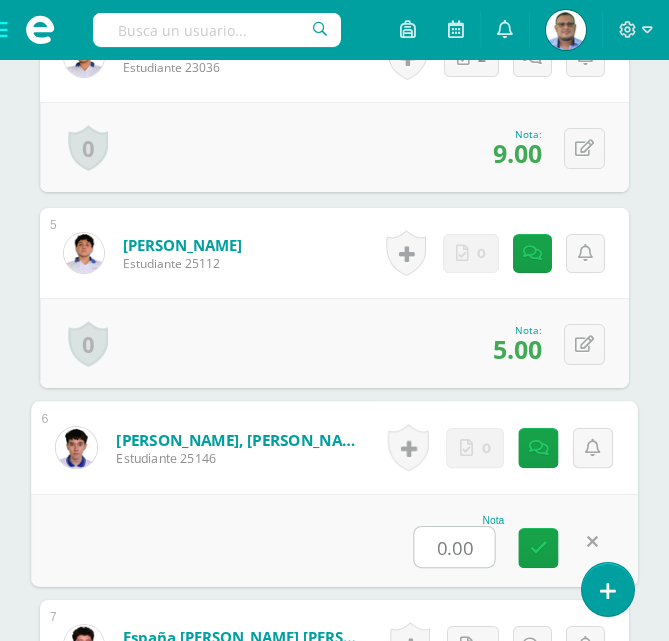 type on "6" 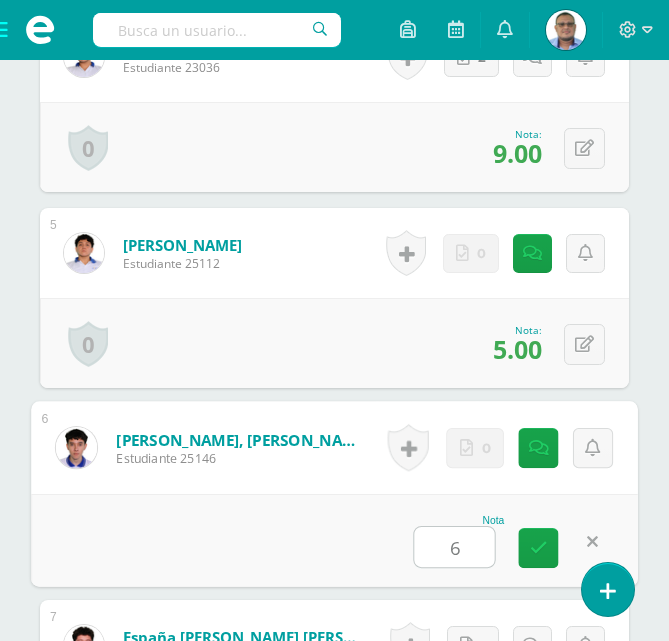 drag, startPoint x: 536, startPoint y: 548, endPoint x: 561, endPoint y: 537, distance: 27.313 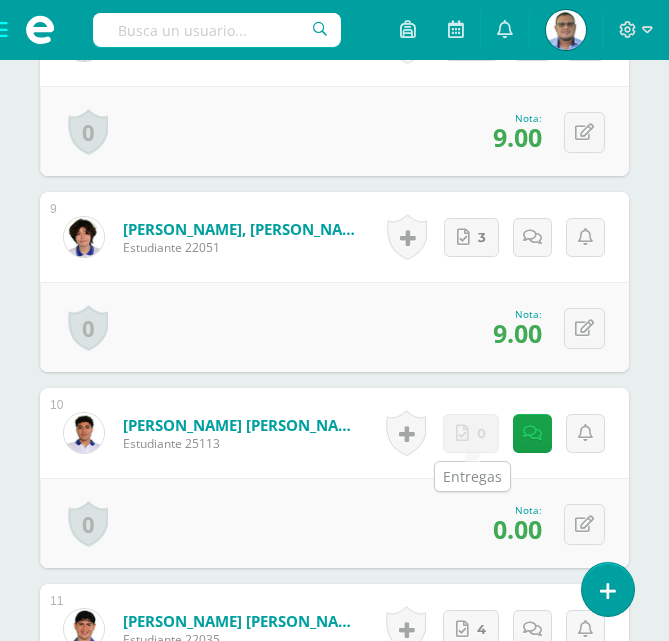 scroll, scrollTop: 2366, scrollLeft: 0, axis: vertical 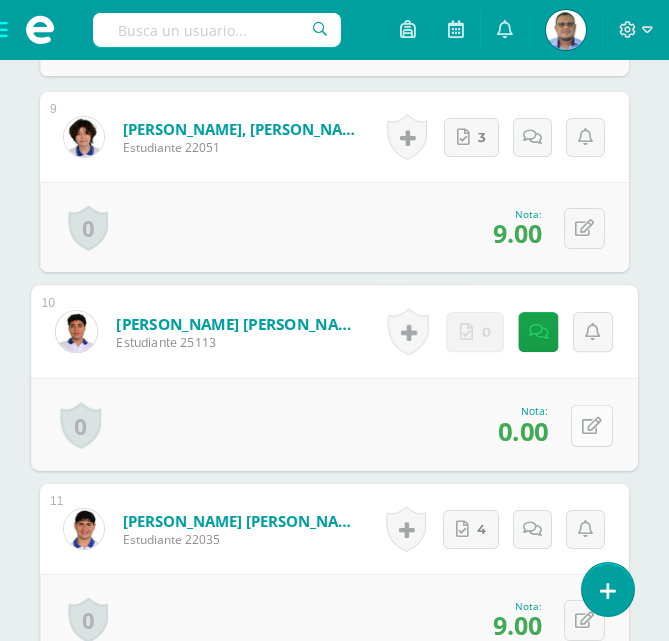 click at bounding box center [592, 425] 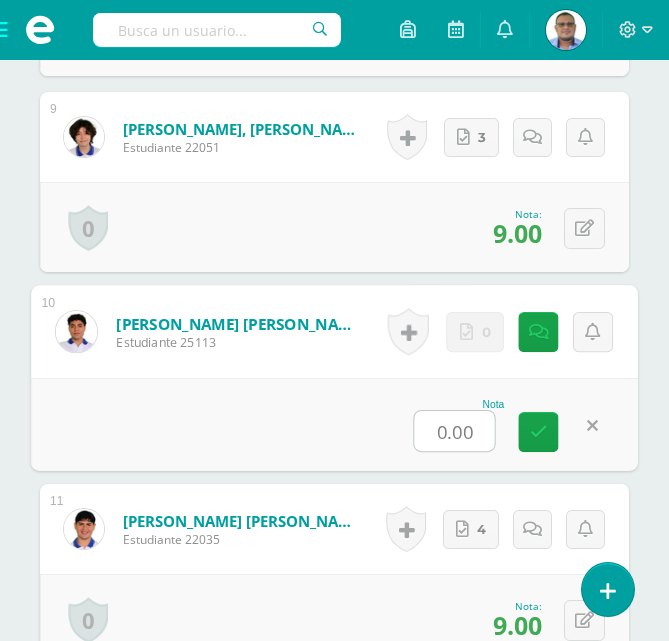 type on "7" 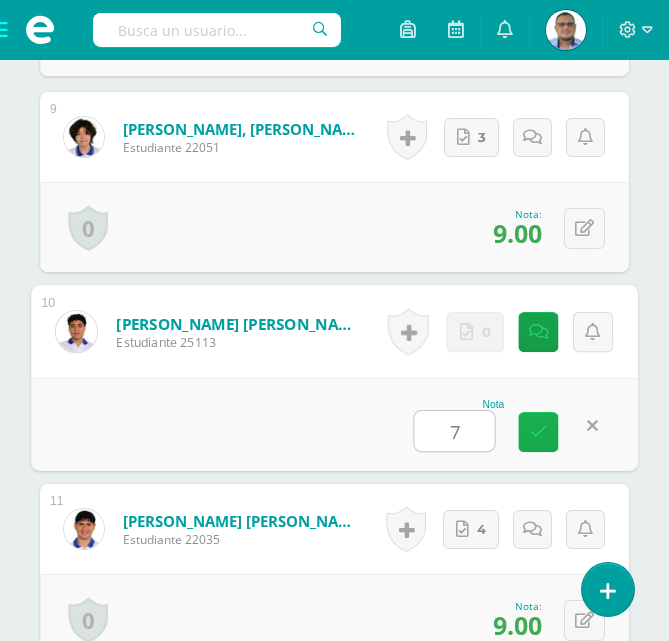 click at bounding box center [539, 431] 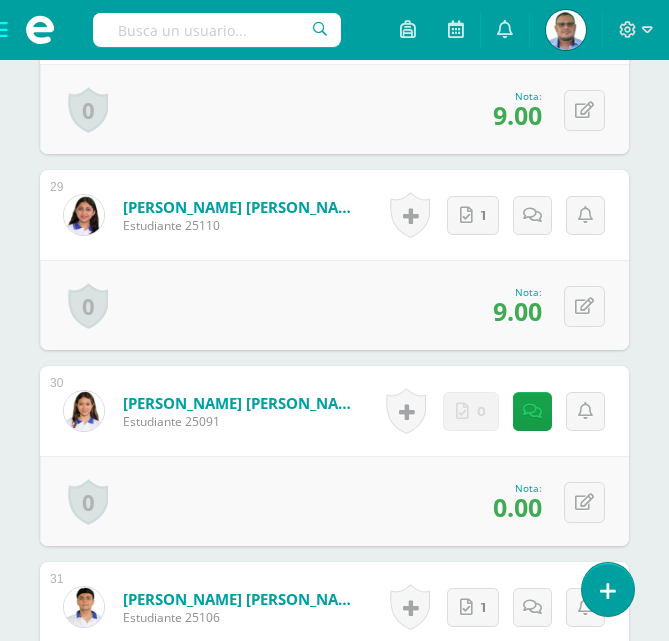 scroll, scrollTop: 6266, scrollLeft: 0, axis: vertical 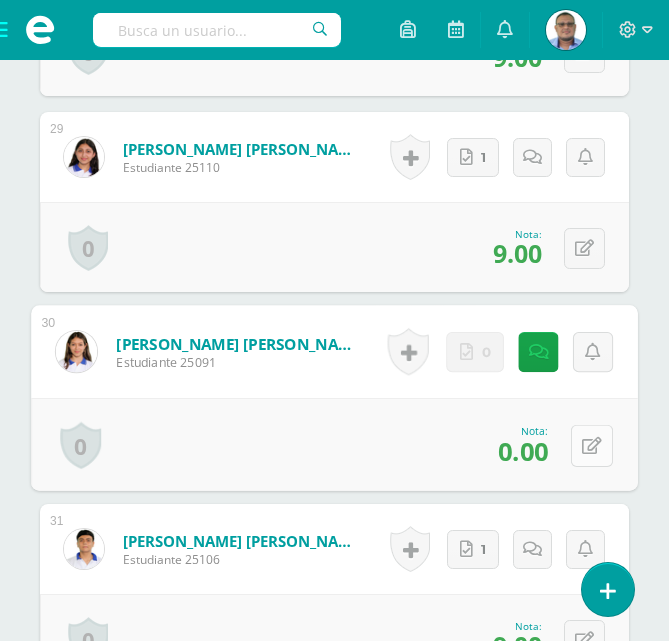 click at bounding box center [592, 445] 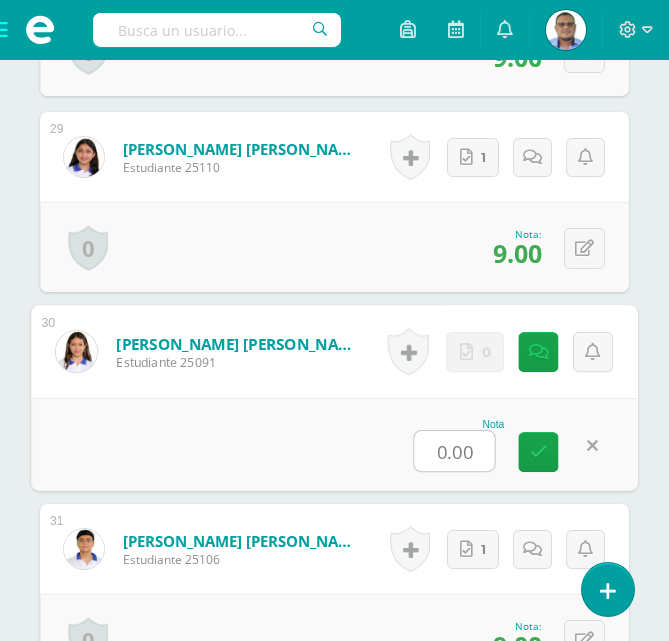 type on "5" 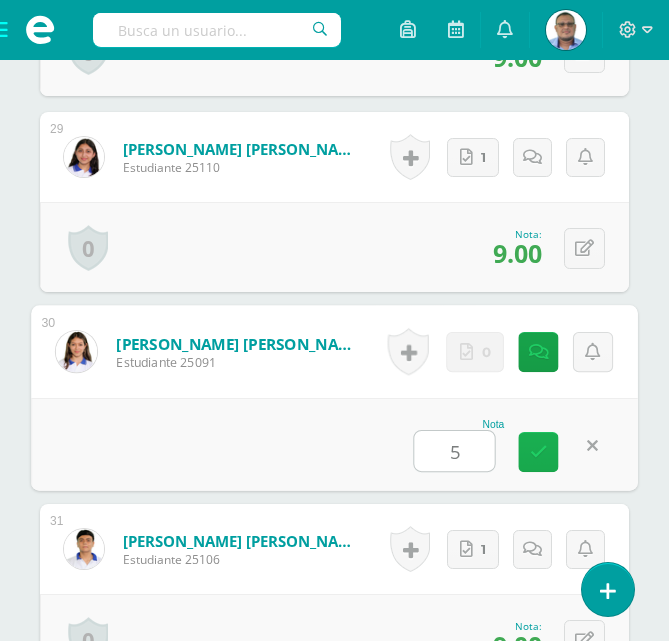 click at bounding box center (539, 452) 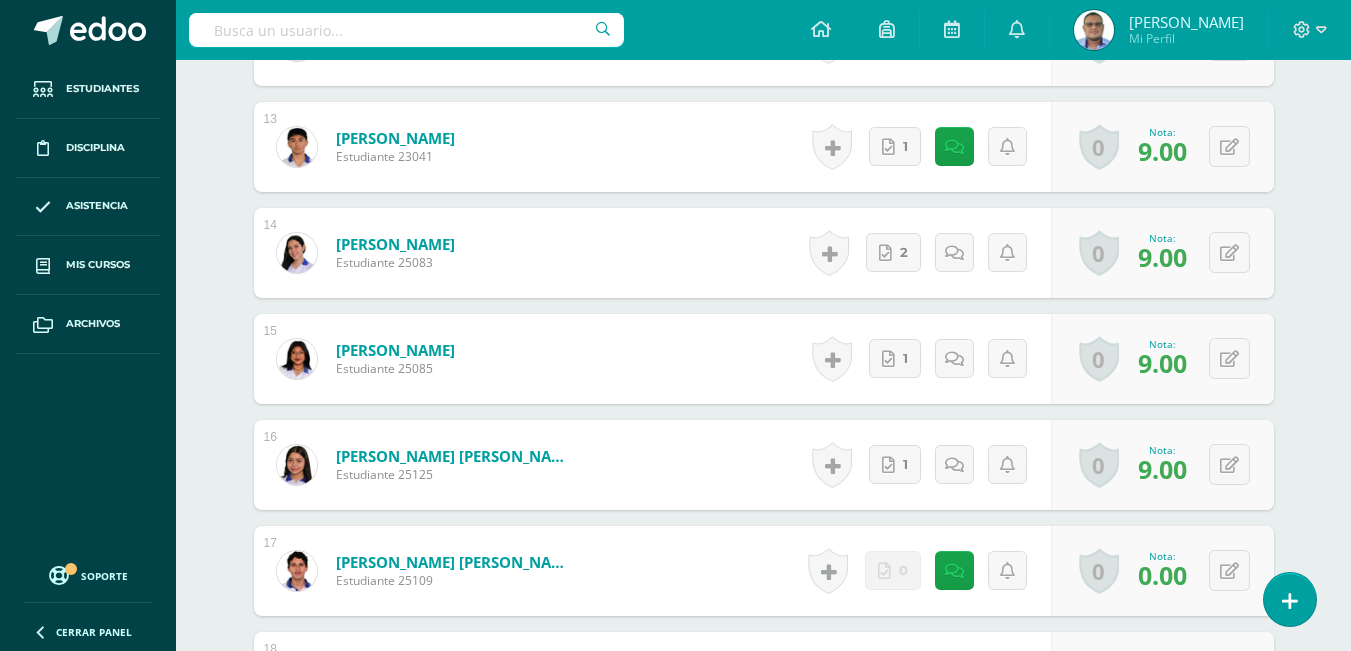 scroll, scrollTop: 1818, scrollLeft: 0, axis: vertical 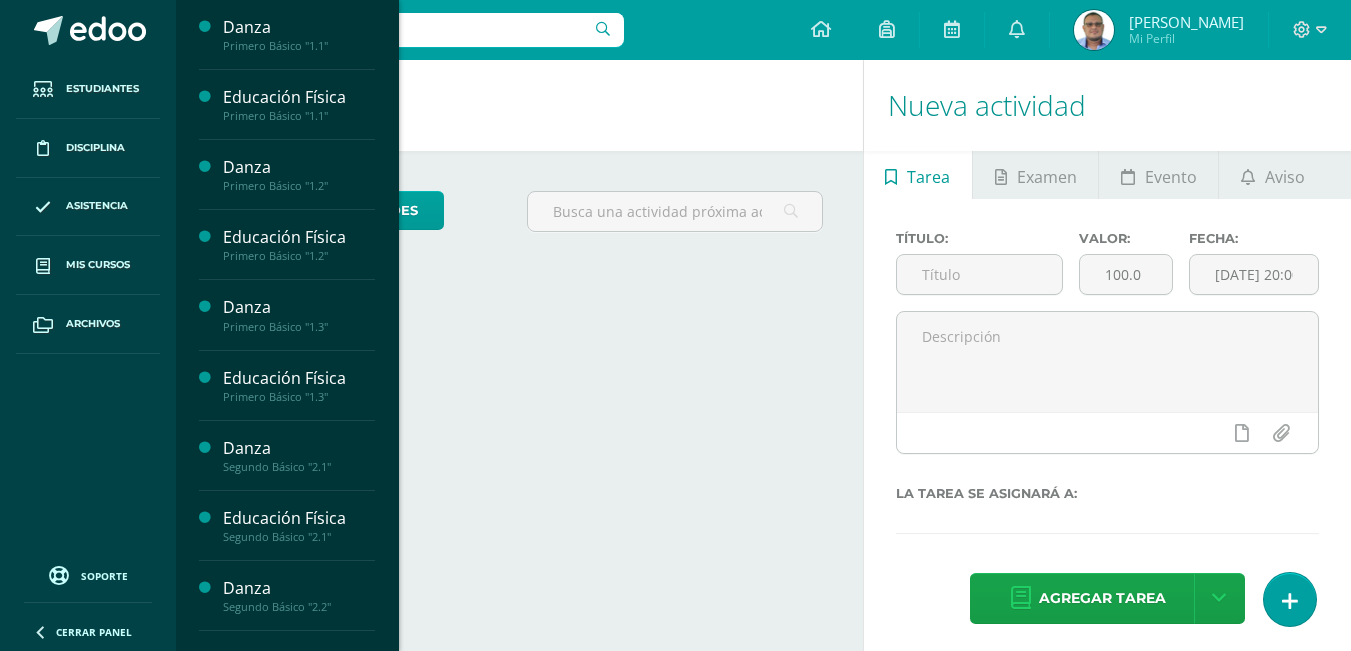 drag, startPoint x: 120, startPoint y: 266, endPoint x: 626, endPoint y: 39, distance: 554.58545 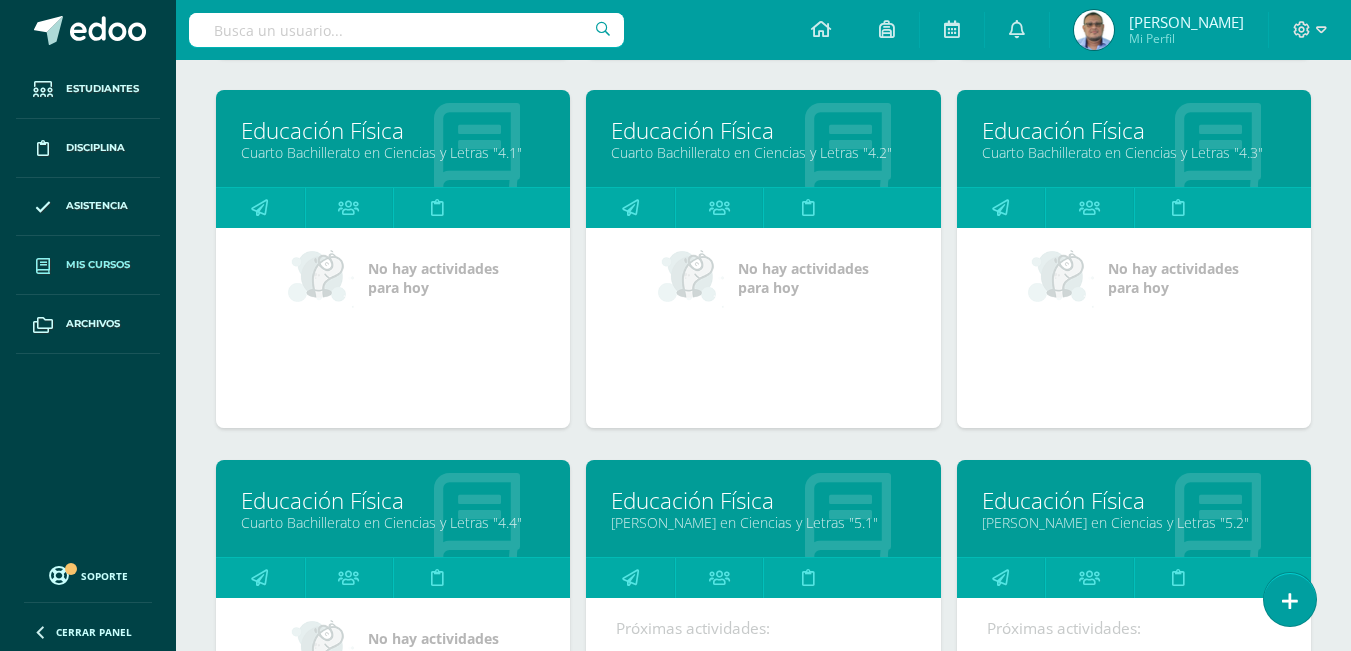 scroll, scrollTop: 2467, scrollLeft: 0, axis: vertical 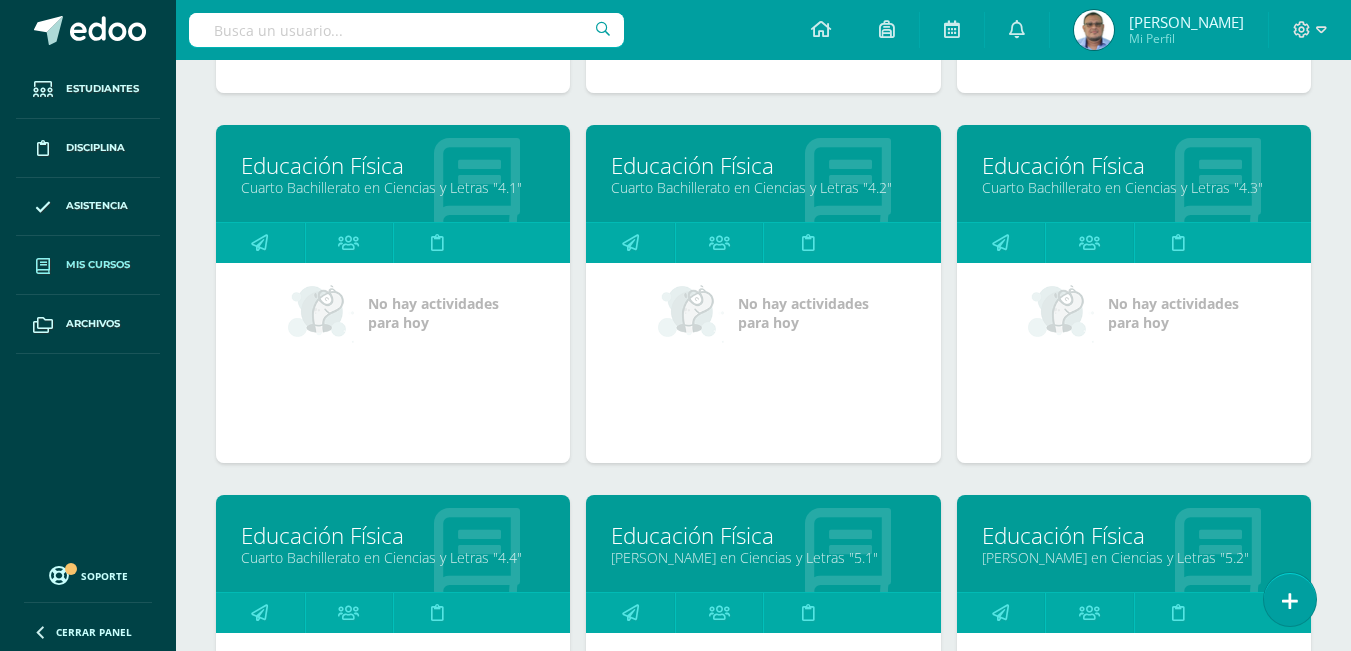 click on "Educación Física" at bounding box center (1134, 165) 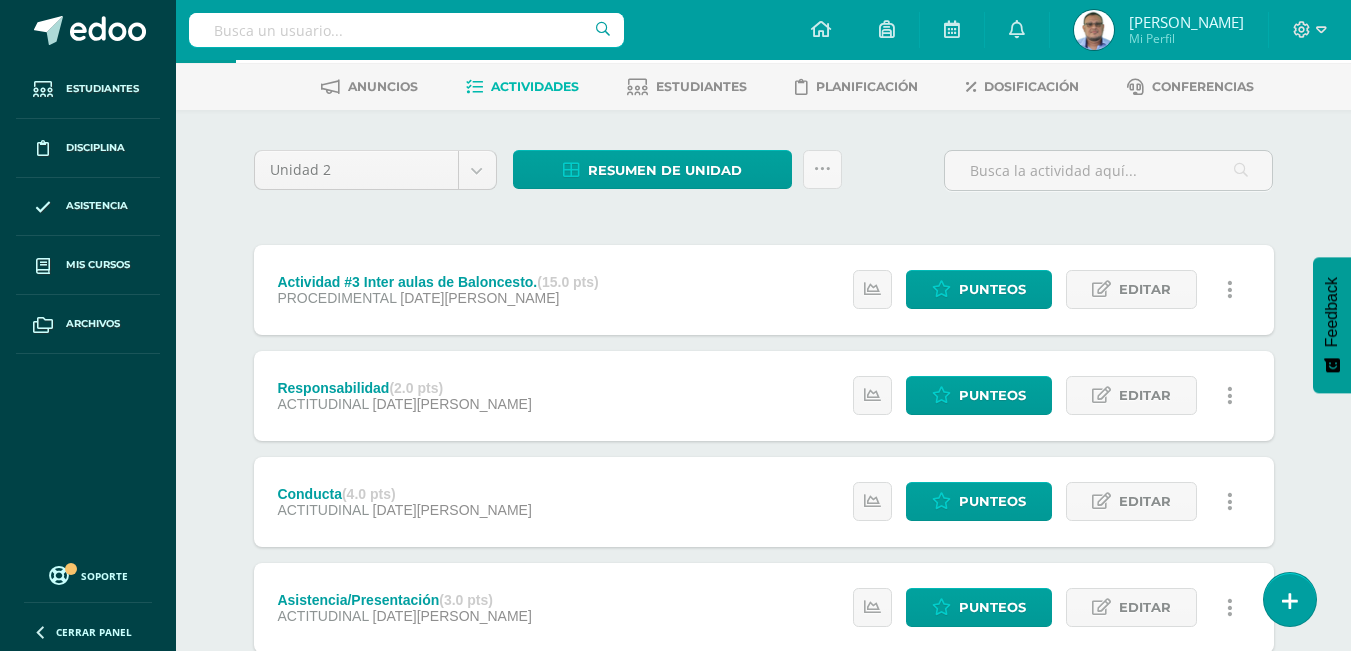scroll, scrollTop: 0, scrollLeft: 0, axis: both 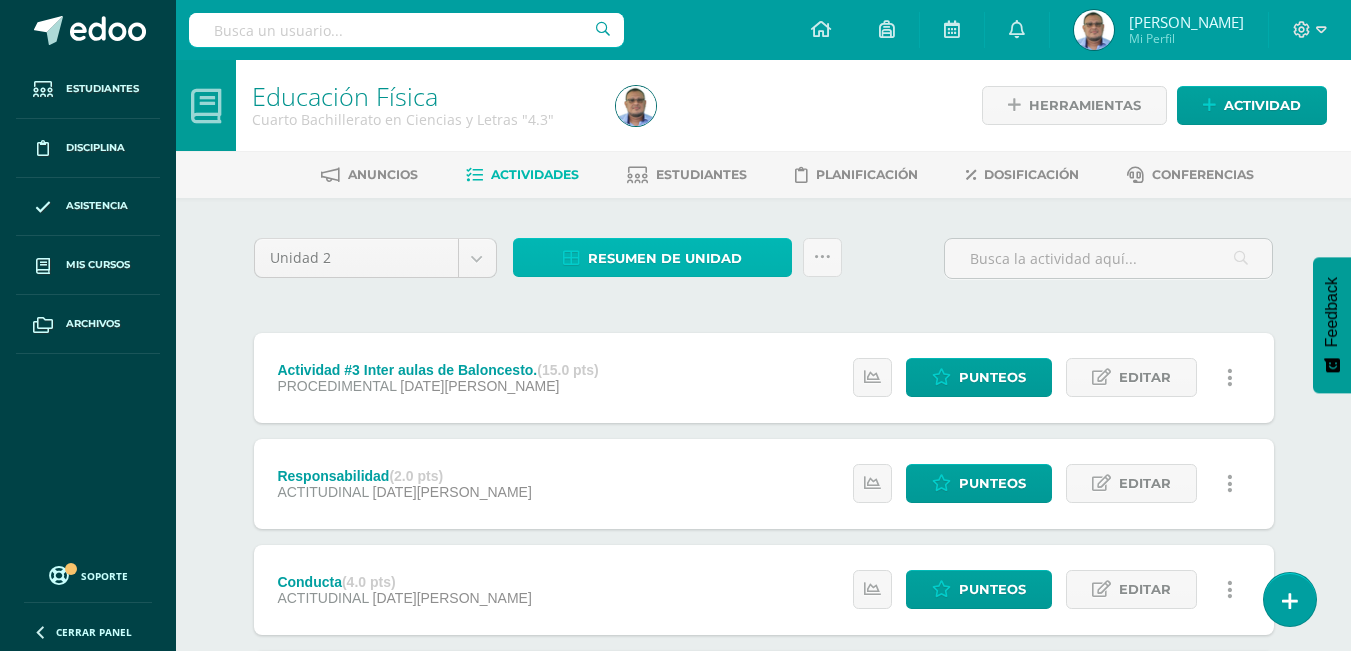click on "Resumen de unidad" at bounding box center [665, 258] 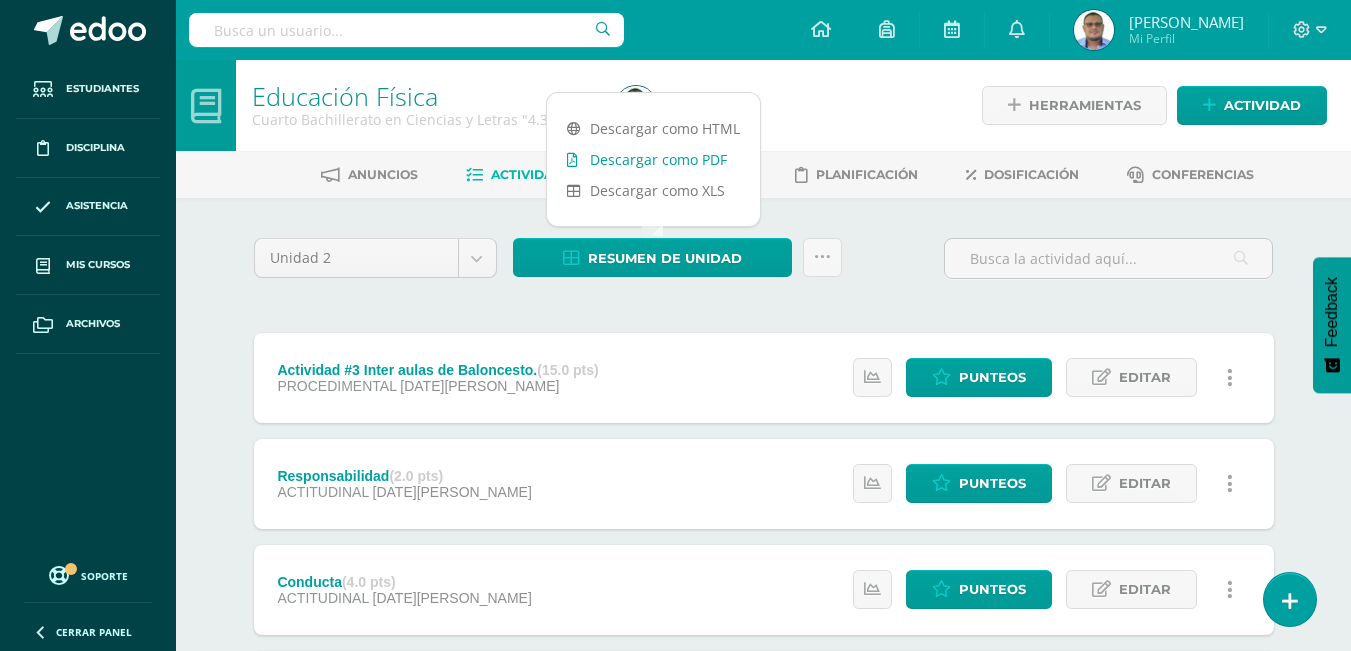 click on "Descargar como PDF" at bounding box center (653, 159) 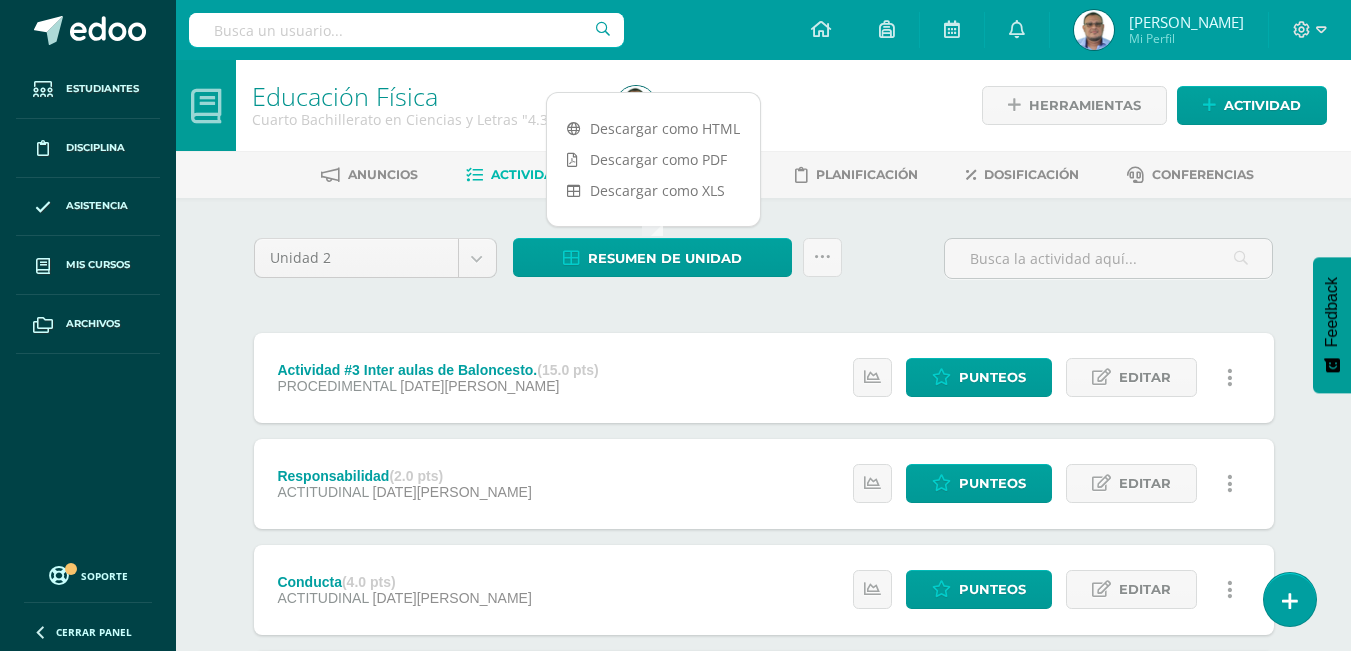 click on "Configuración
Cerrar sesión
[PERSON_NAME]
Mi Perfil Avisos
3388
avisos sin leer
Avisos
Entrega de tarea extemporánea
[PERSON_NAME] ha realizado una entrega extemporánea en Educación Física Cuarto Bachillerato en Ciencias y Letras '4.4'
[DATE]
Entrega de tarea extemporánea
[PERSON_NAME] ha realizado una entrega extemporánea en Educación Física Cuarto Bachillerato en Ciencias y Letras '4.4'
[DATE]
Entrega de tarea extemporánea
[PERSON_NAME] ha realizado una entrega extemporánea en Educación Física Cuarto Bachillerato en Ciencias y Letras '4.4'
[DATE]
Entrega de tarea extemporánea
[DATE]
Entrega de tarea extemporánea" at bounding box center [763, 30] 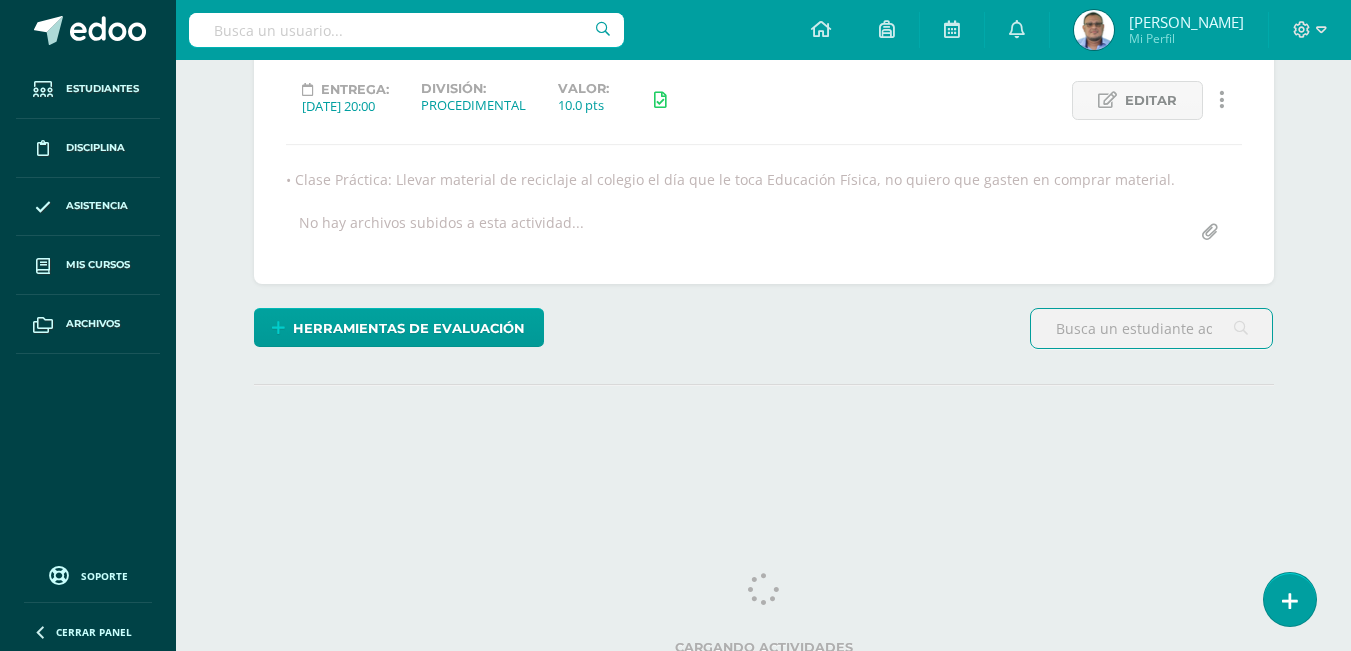scroll, scrollTop: 283, scrollLeft: 0, axis: vertical 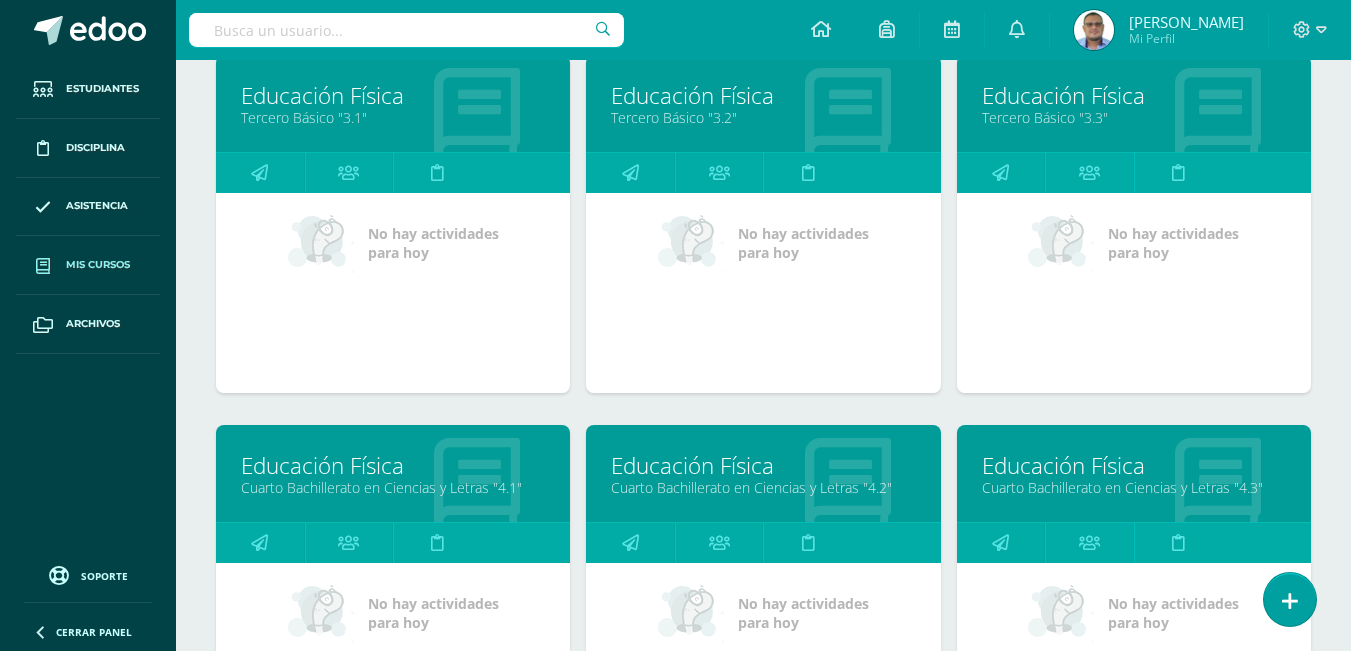 click on "Educación Física" at bounding box center (393, 465) 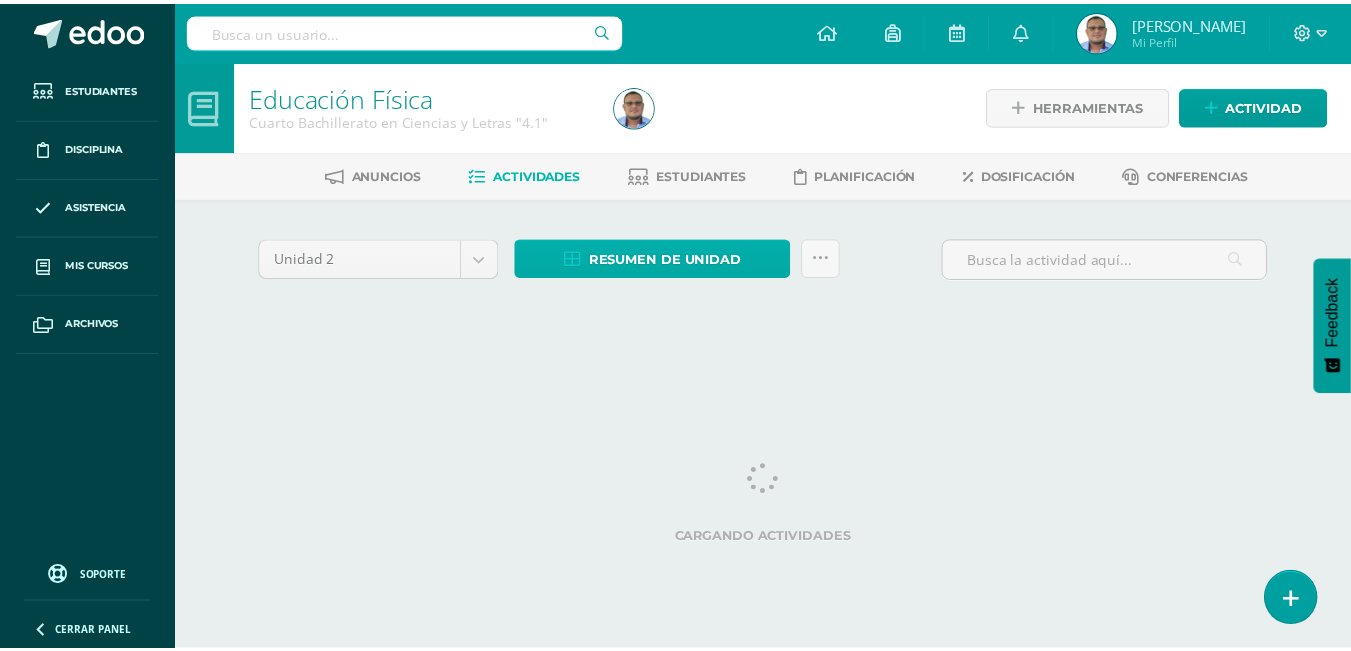scroll, scrollTop: 0, scrollLeft: 0, axis: both 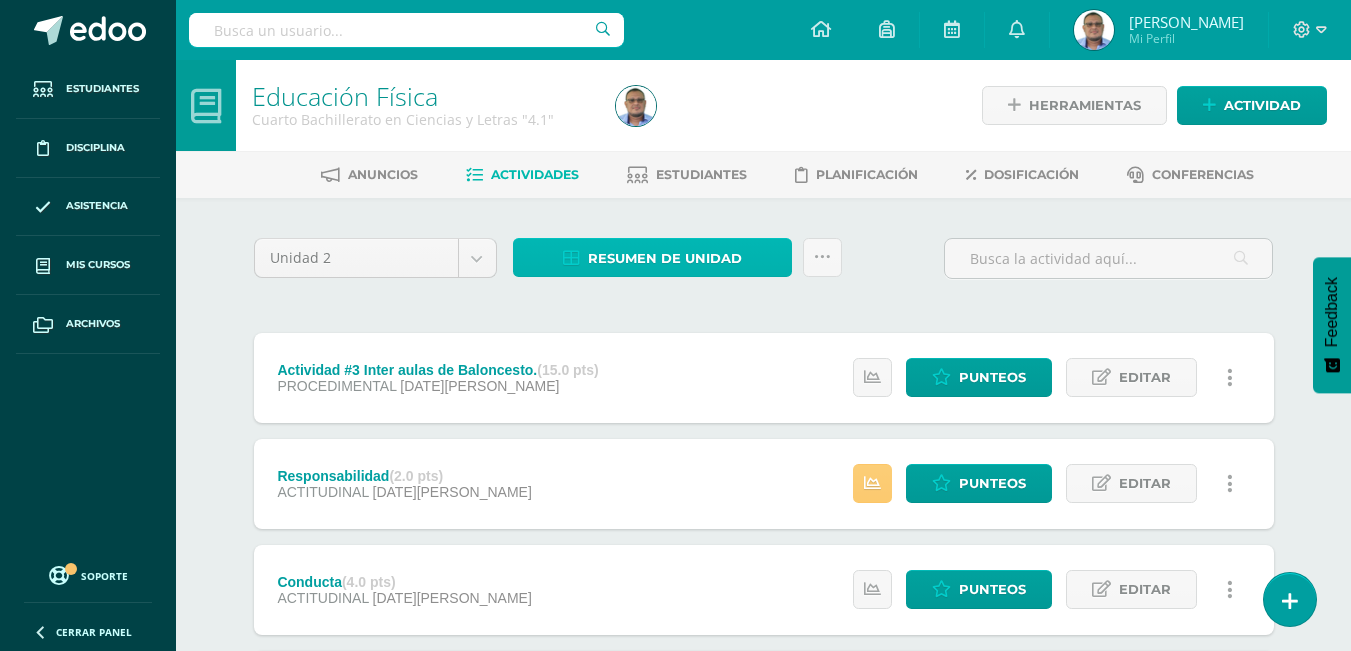 click on "Resumen de unidad" at bounding box center (665, 258) 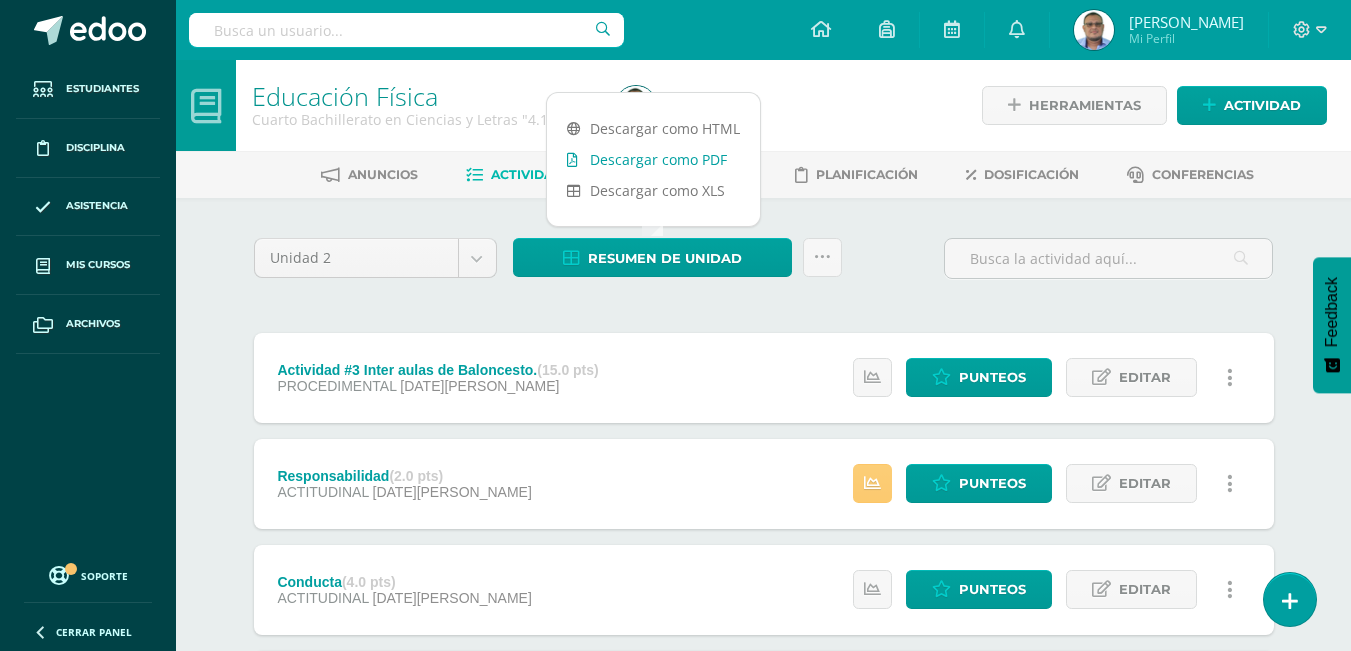 click on "Descargar como PDF" at bounding box center (653, 159) 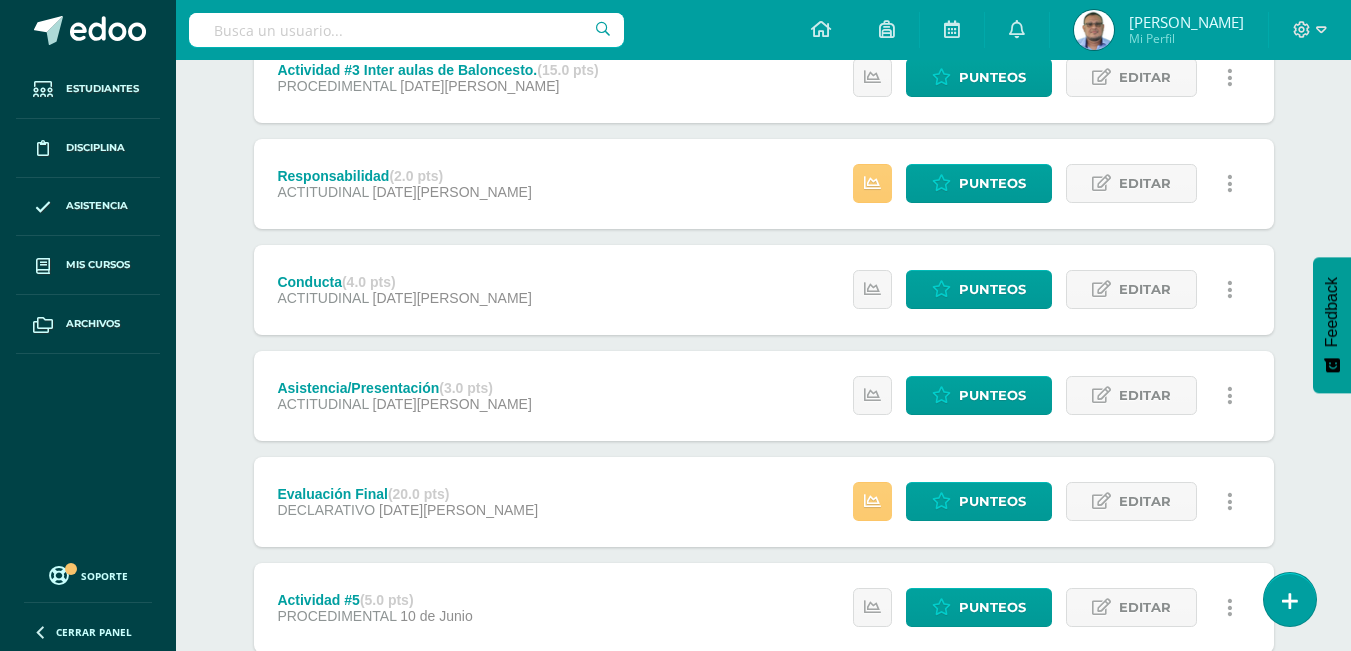 scroll, scrollTop: 400, scrollLeft: 0, axis: vertical 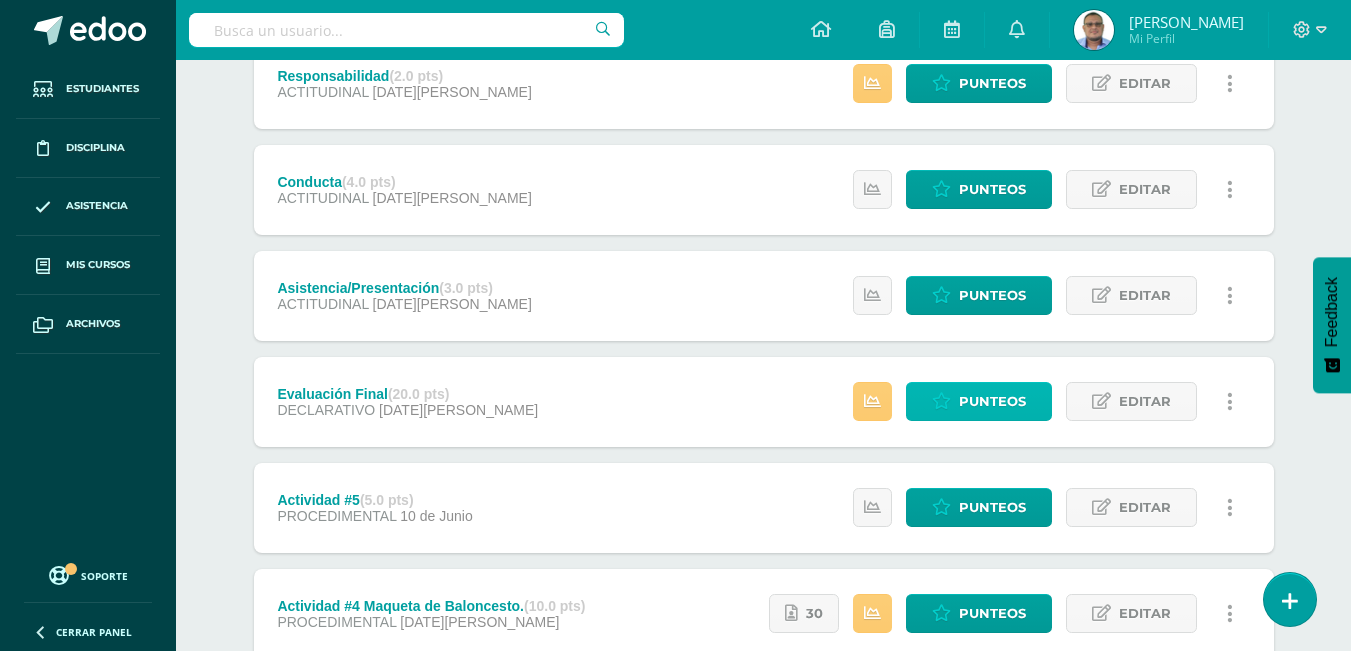click on "Punteos" at bounding box center (992, 401) 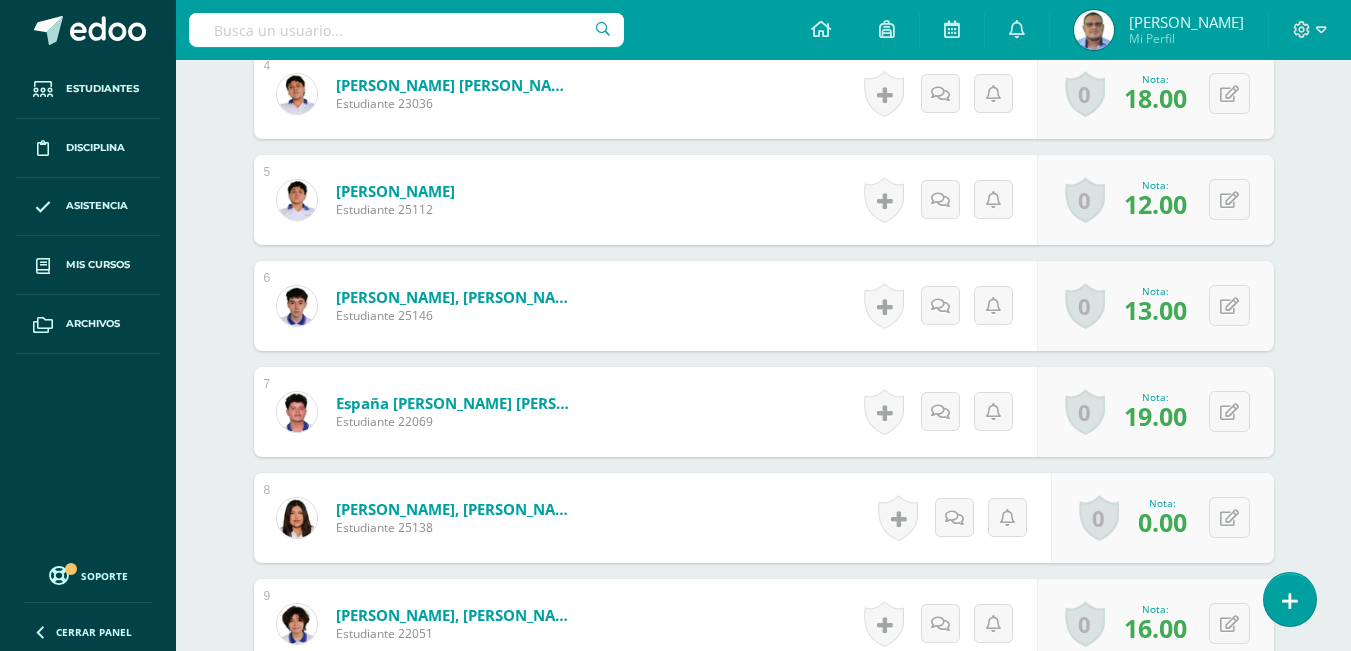 scroll, scrollTop: 1183, scrollLeft: 0, axis: vertical 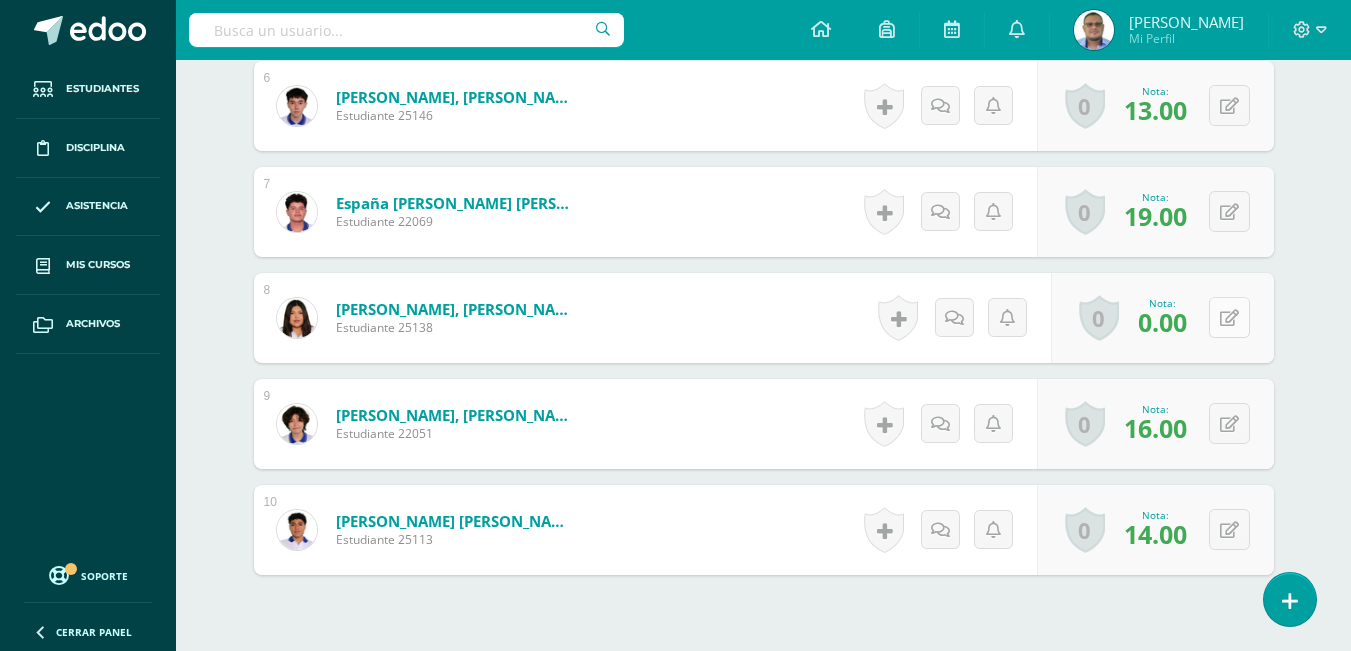click at bounding box center [1229, 318] 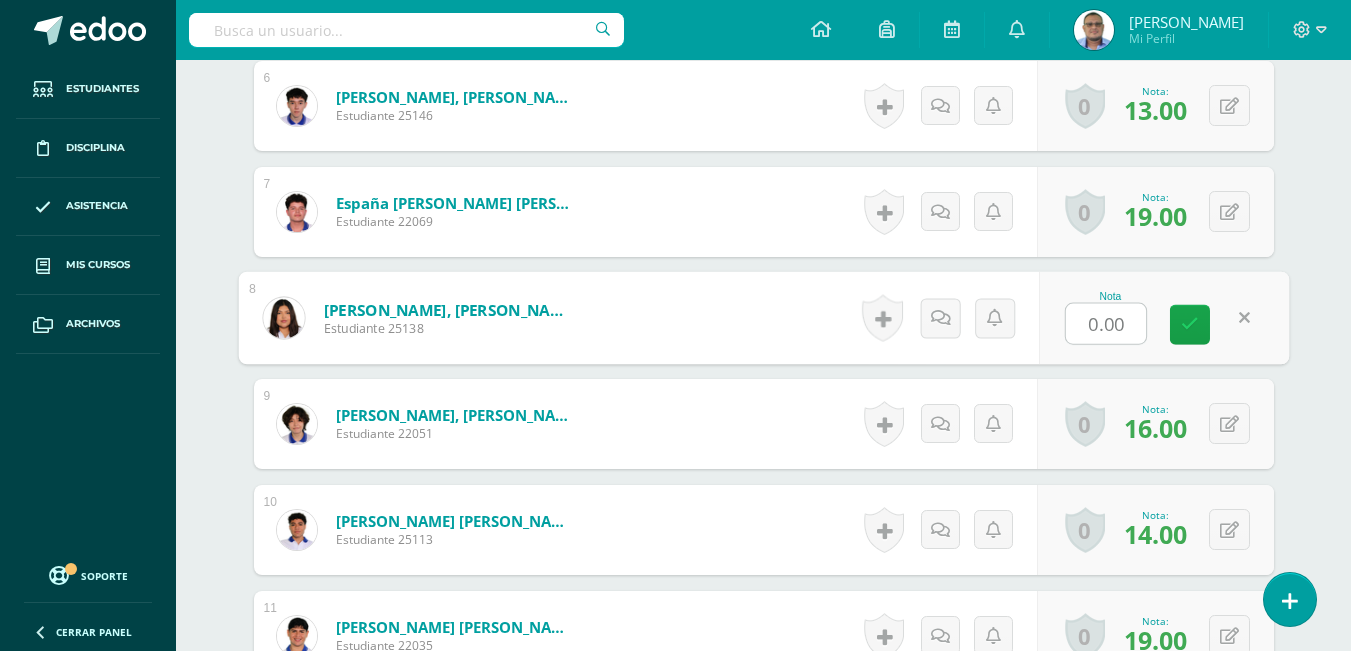 scroll, scrollTop: 1184, scrollLeft: 0, axis: vertical 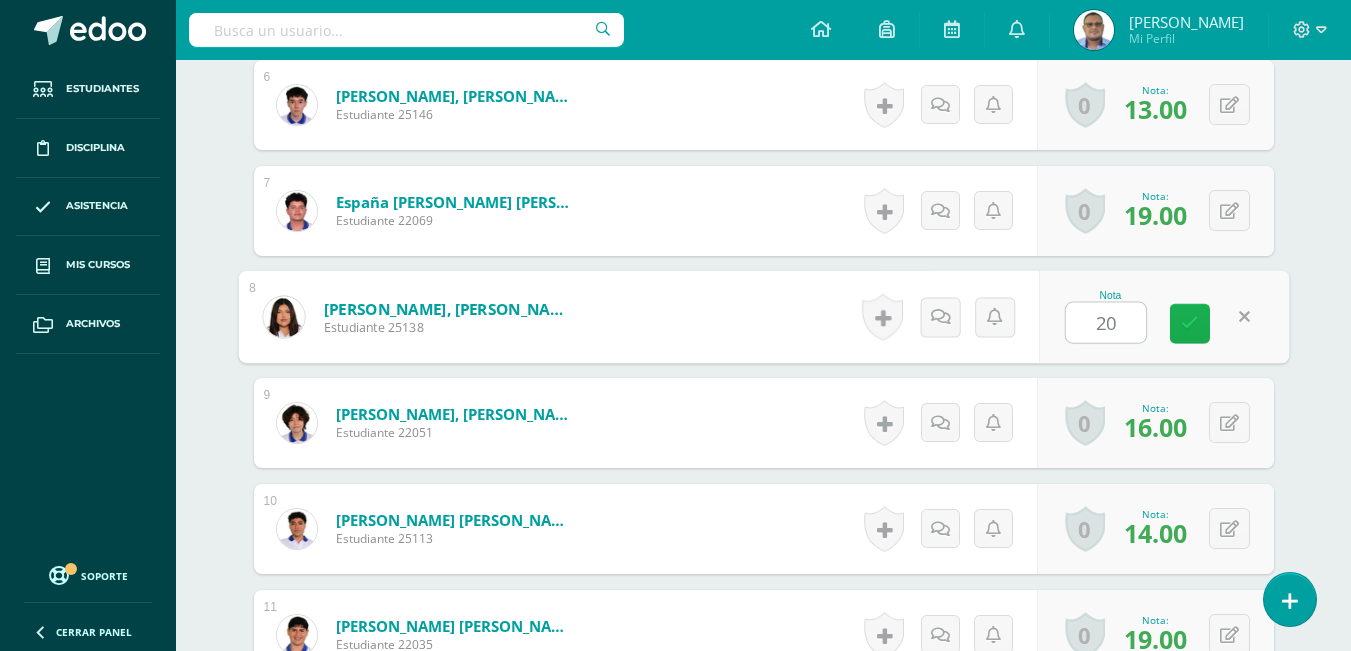 type on "2" 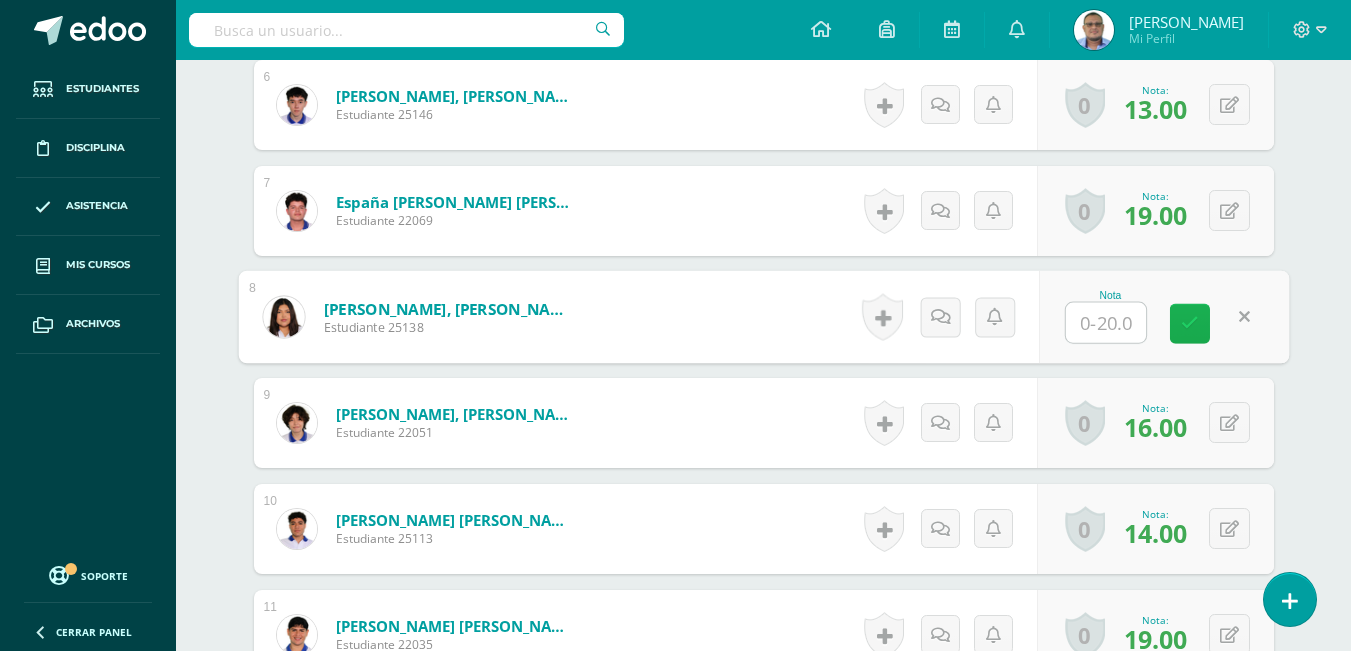 scroll, scrollTop: 1185, scrollLeft: 0, axis: vertical 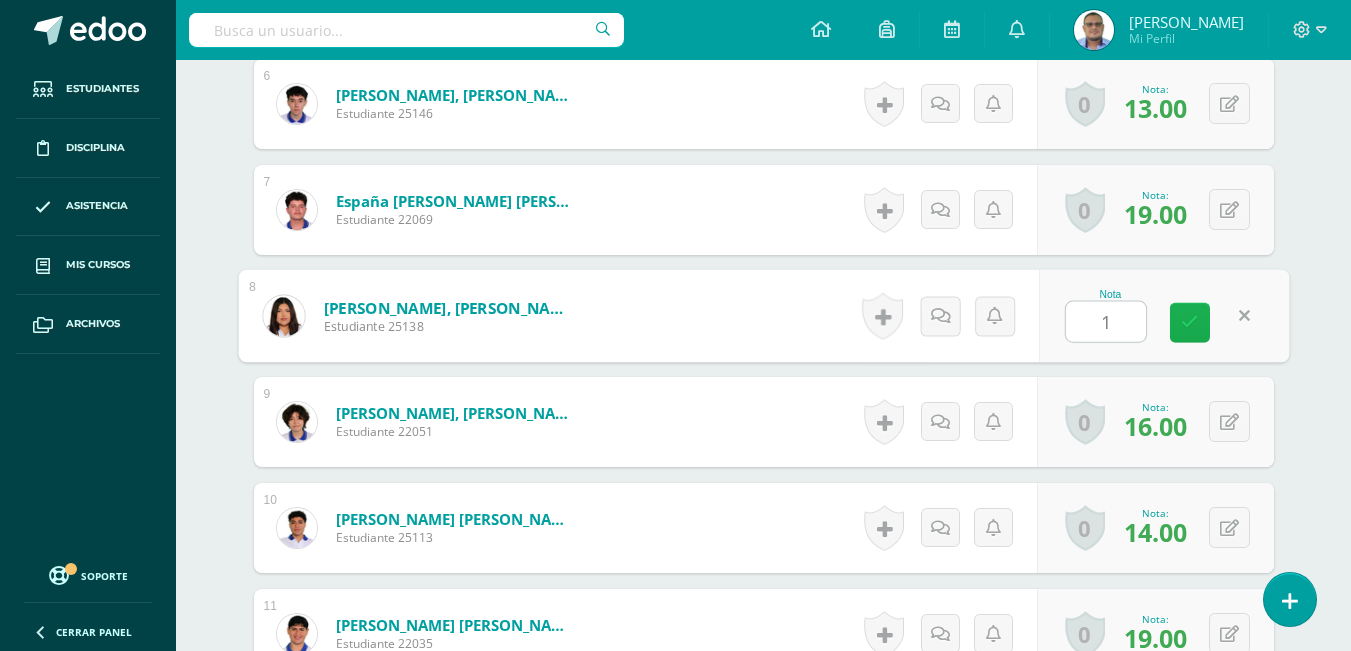 type on "18" 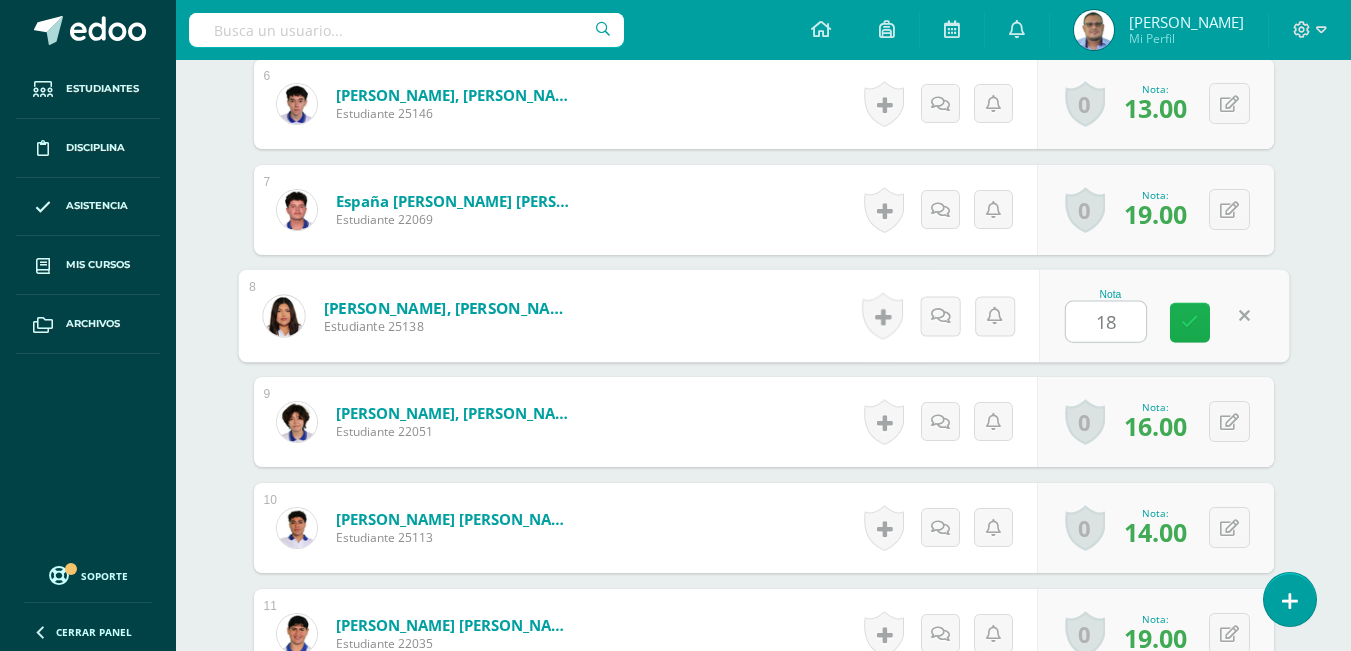 scroll, scrollTop: 1186, scrollLeft: 0, axis: vertical 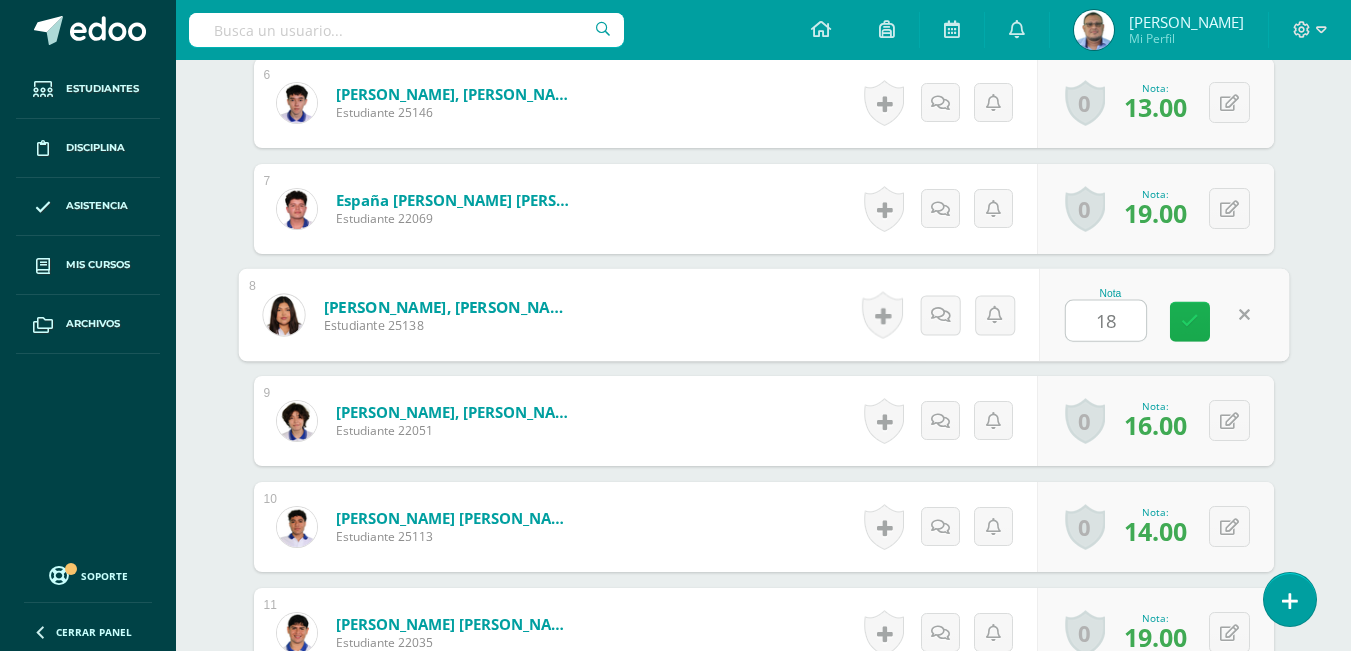 click at bounding box center (1190, 322) 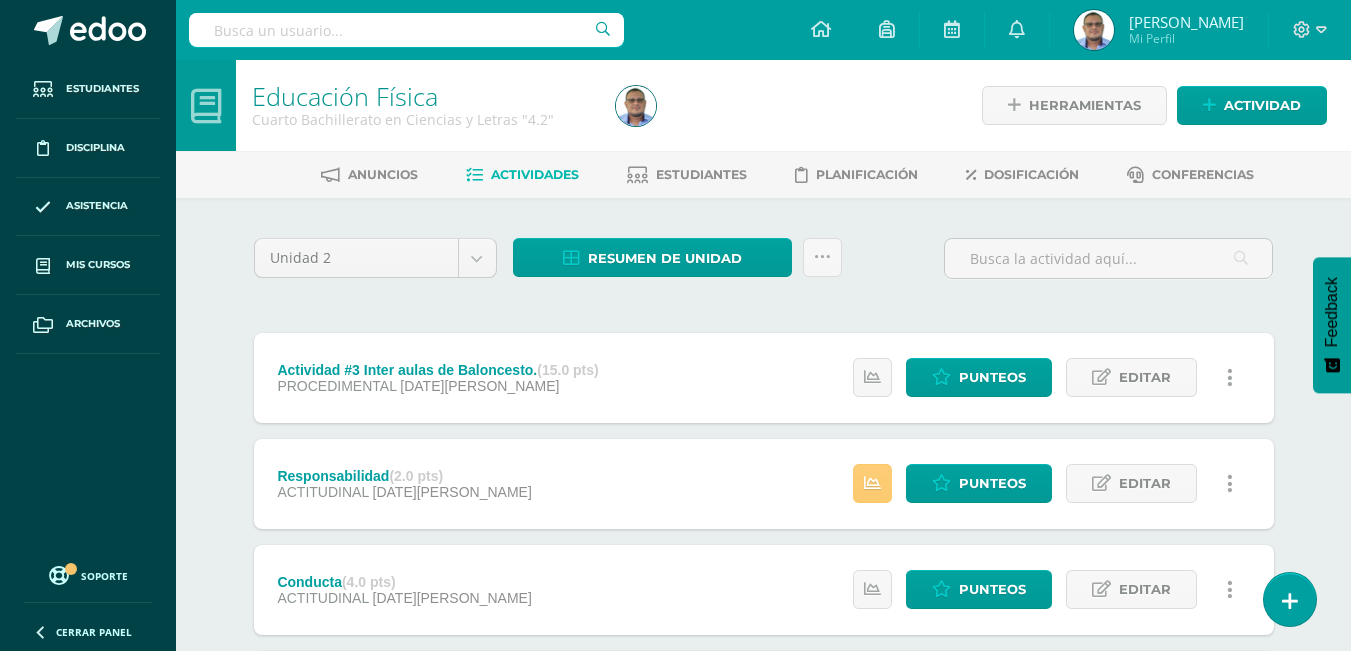 scroll, scrollTop: 0, scrollLeft: 0, axis: both 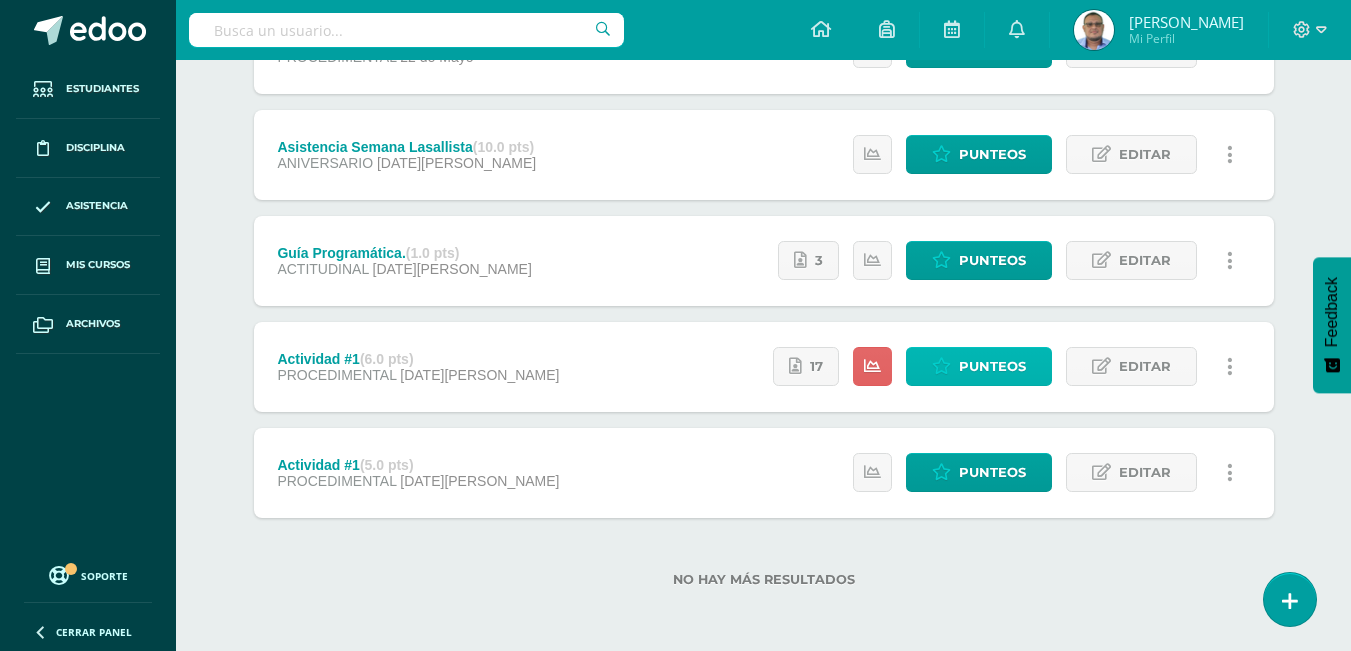 click on "Punteos" at bounding box center [992, 366] 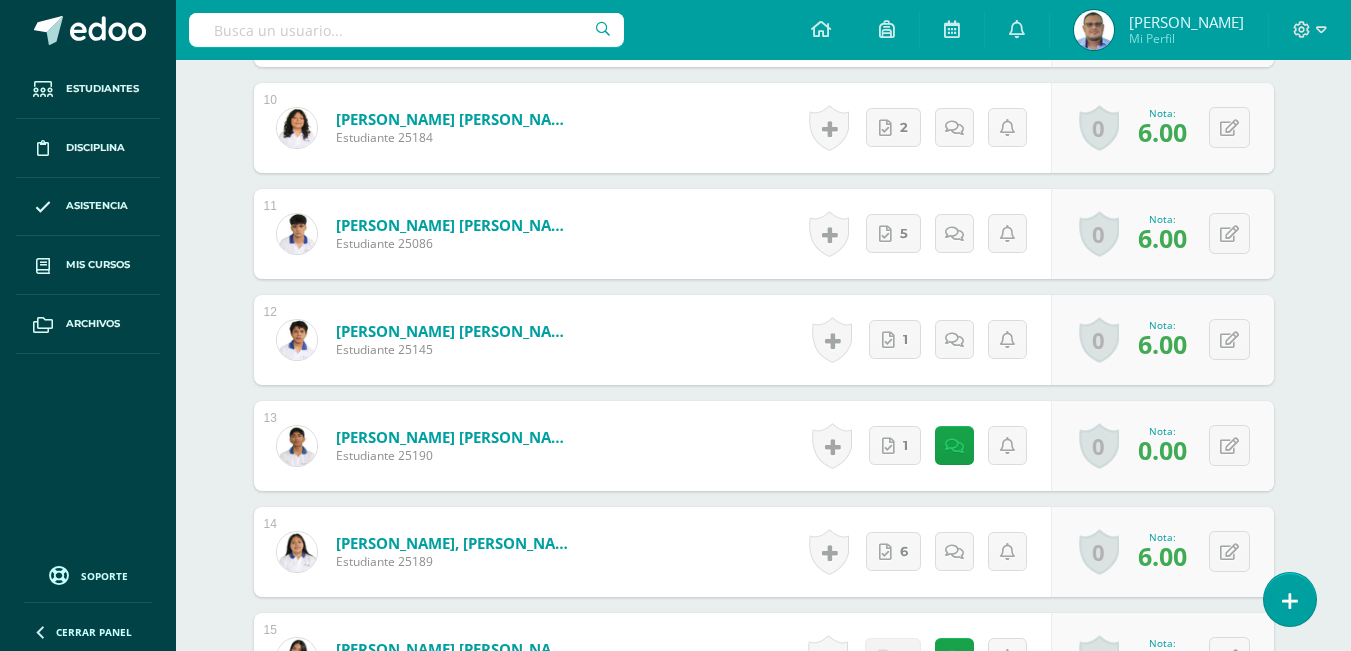scroll, scrollTop: 1586, scrollLeft: 0, axis: vertical 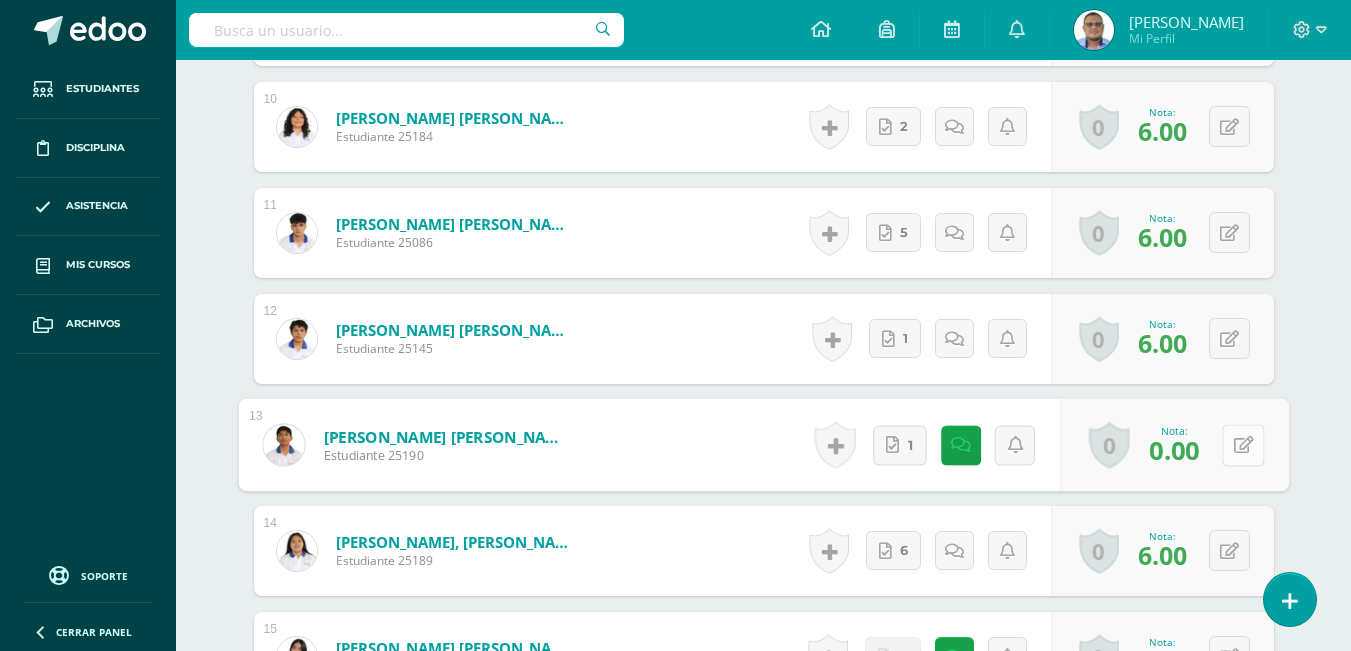 click at bounding box center (1243, 444) 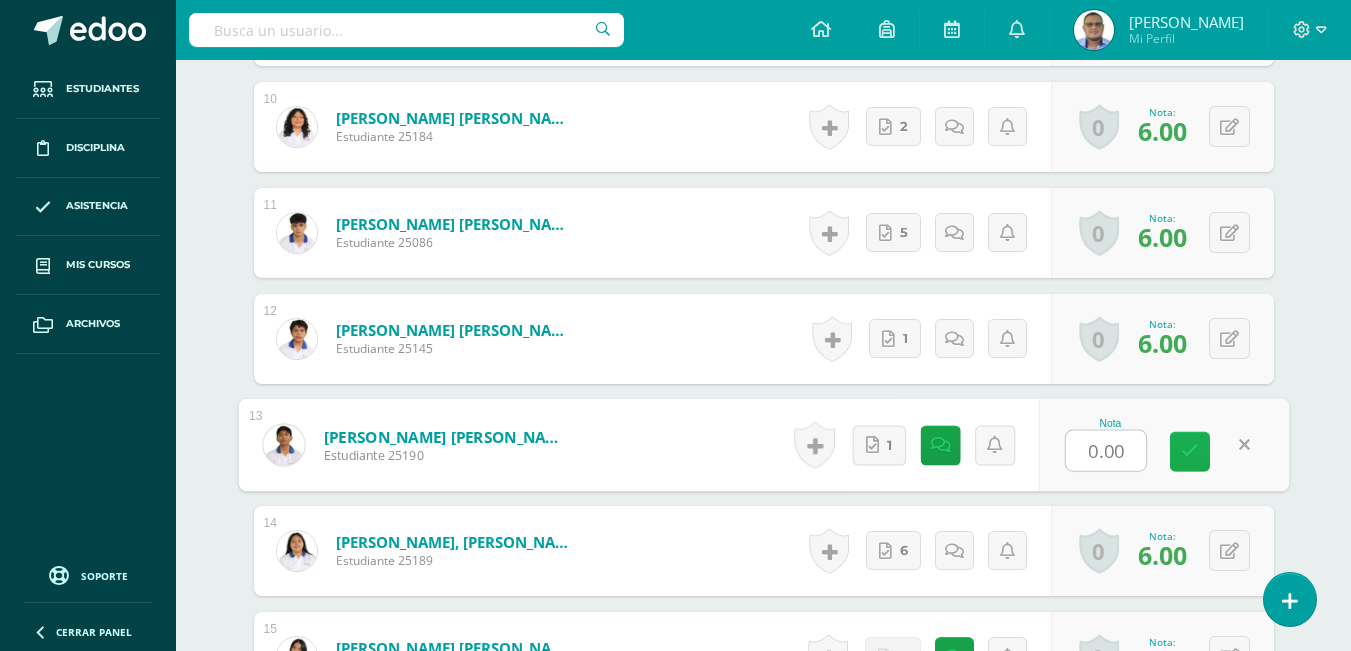 type on "3" 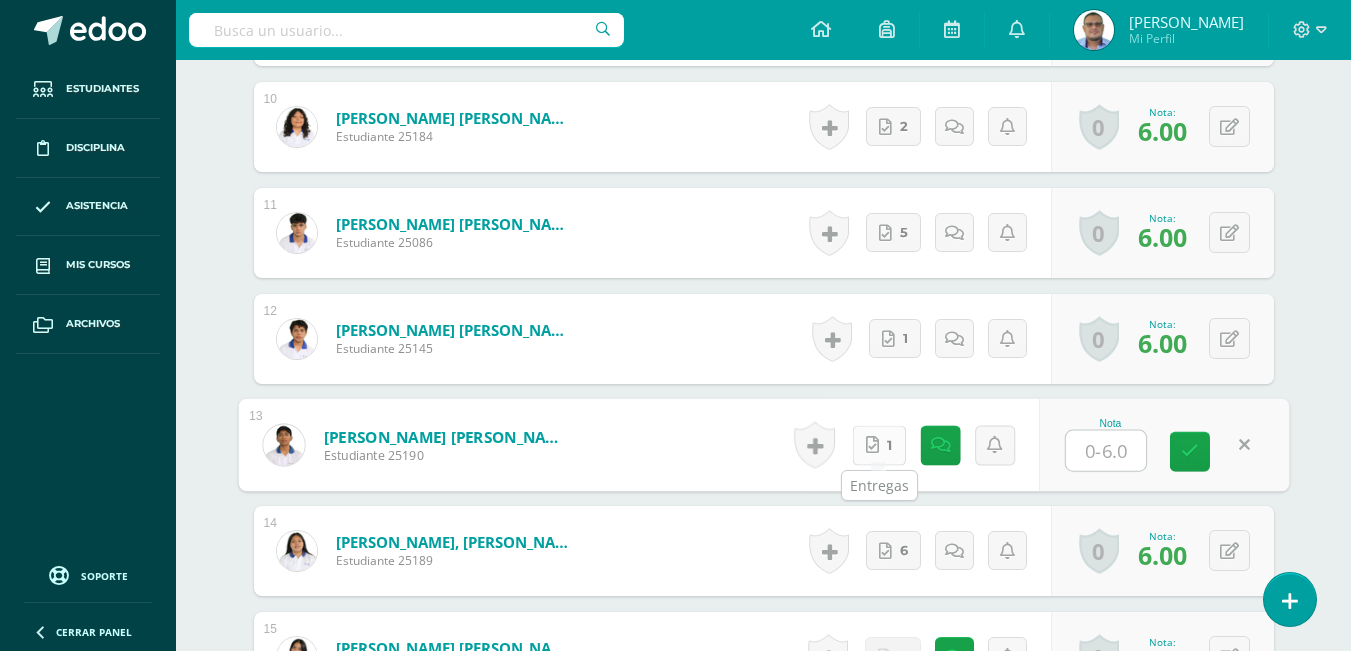 click at bounding box center [871, 444] 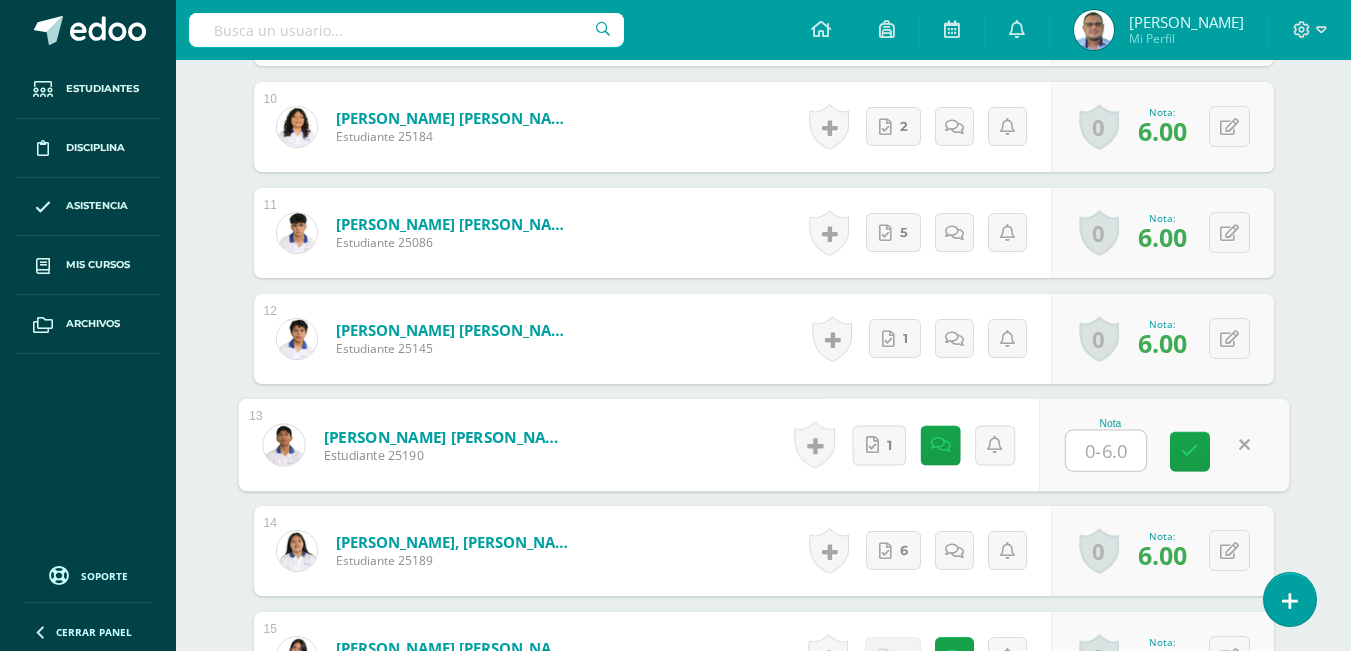 click at bounding box center [1106, 451] 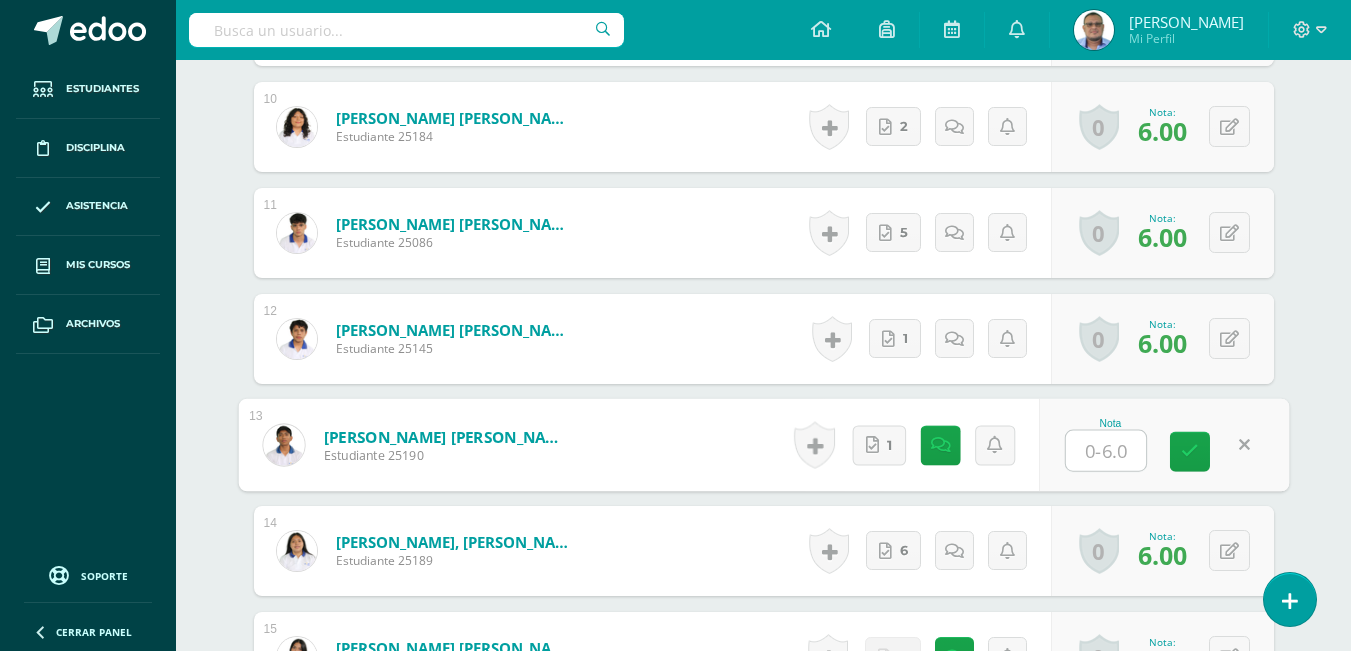 type on "3" 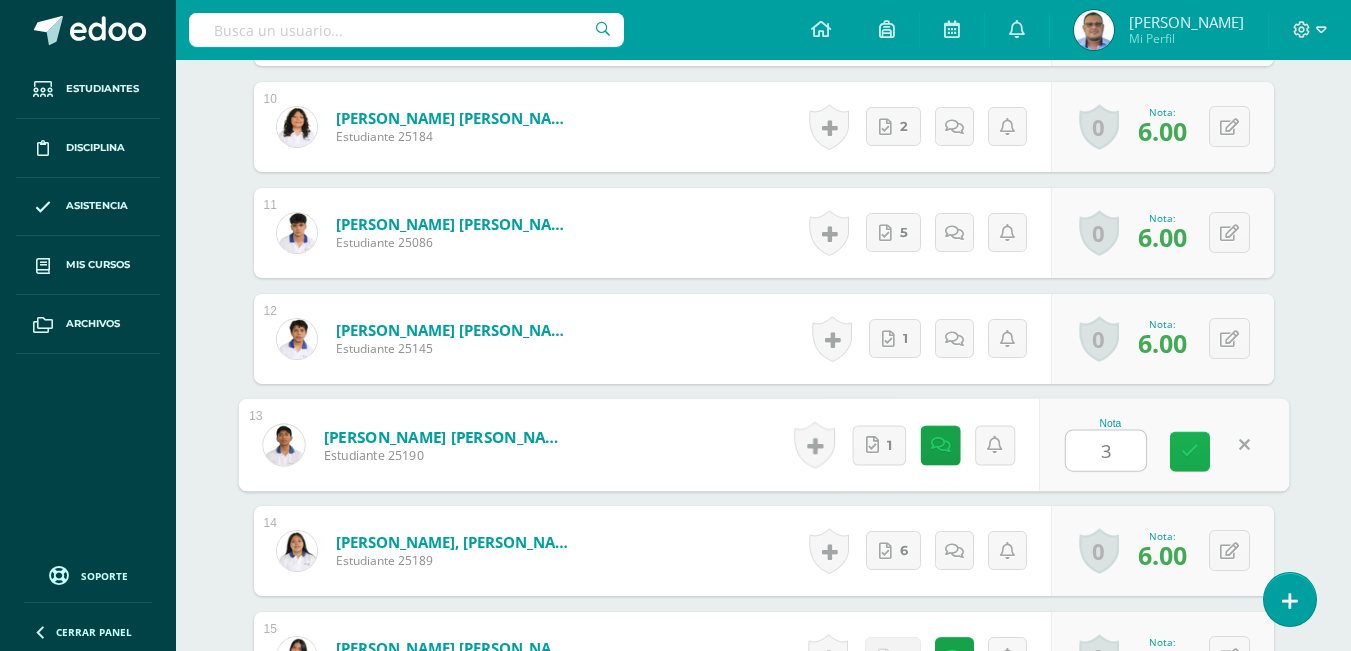 click at bounding box center [1190, 451] 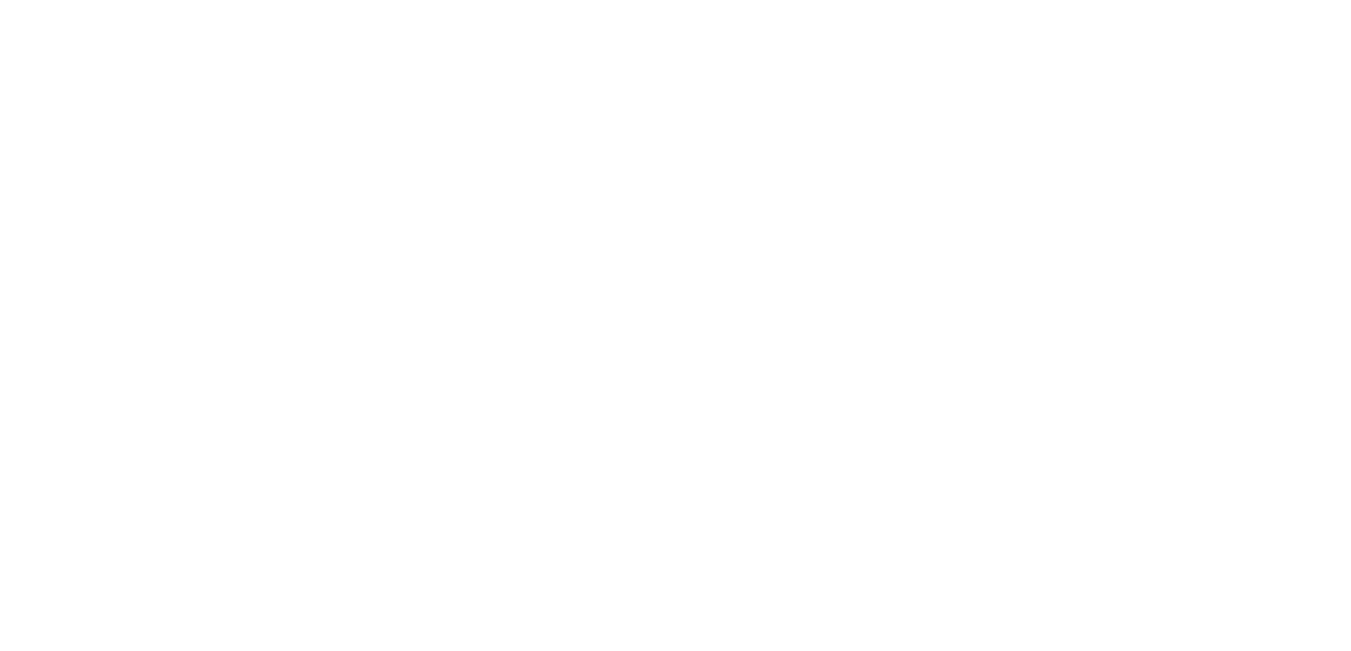 scroll, scrollTop: 0, scrollLeft: 0, axis: both 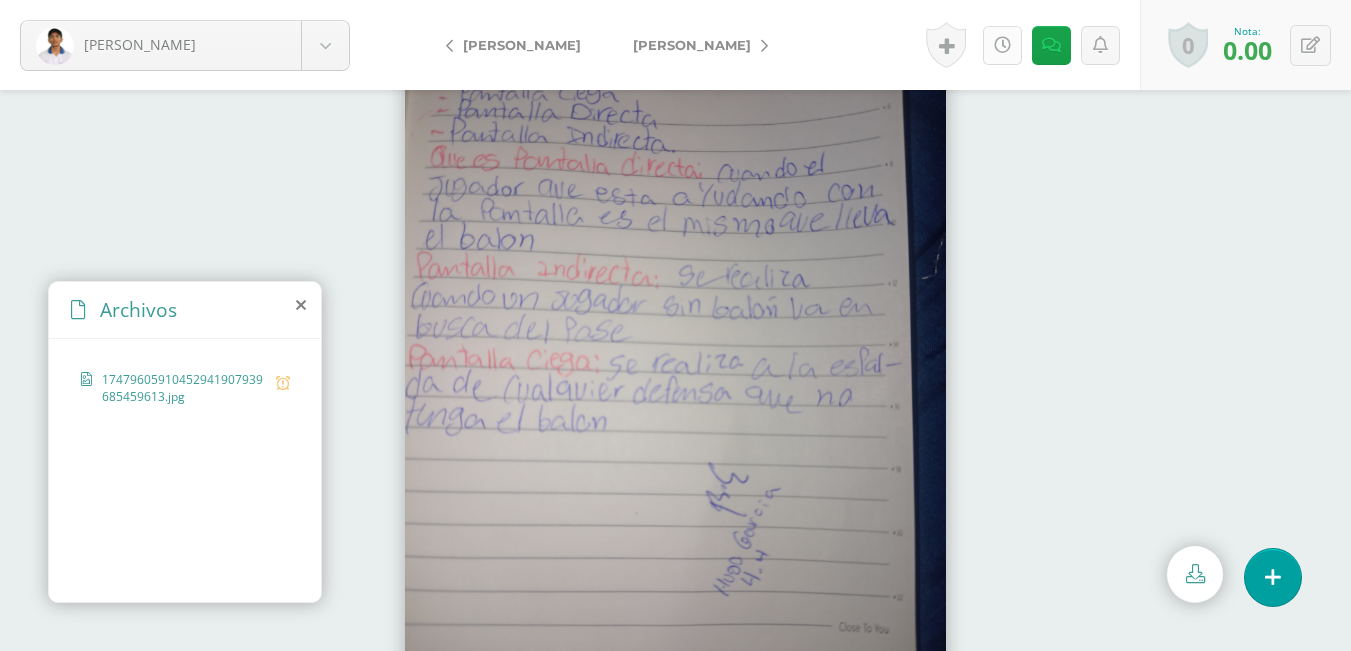 click at bounding box center [1002, 45] 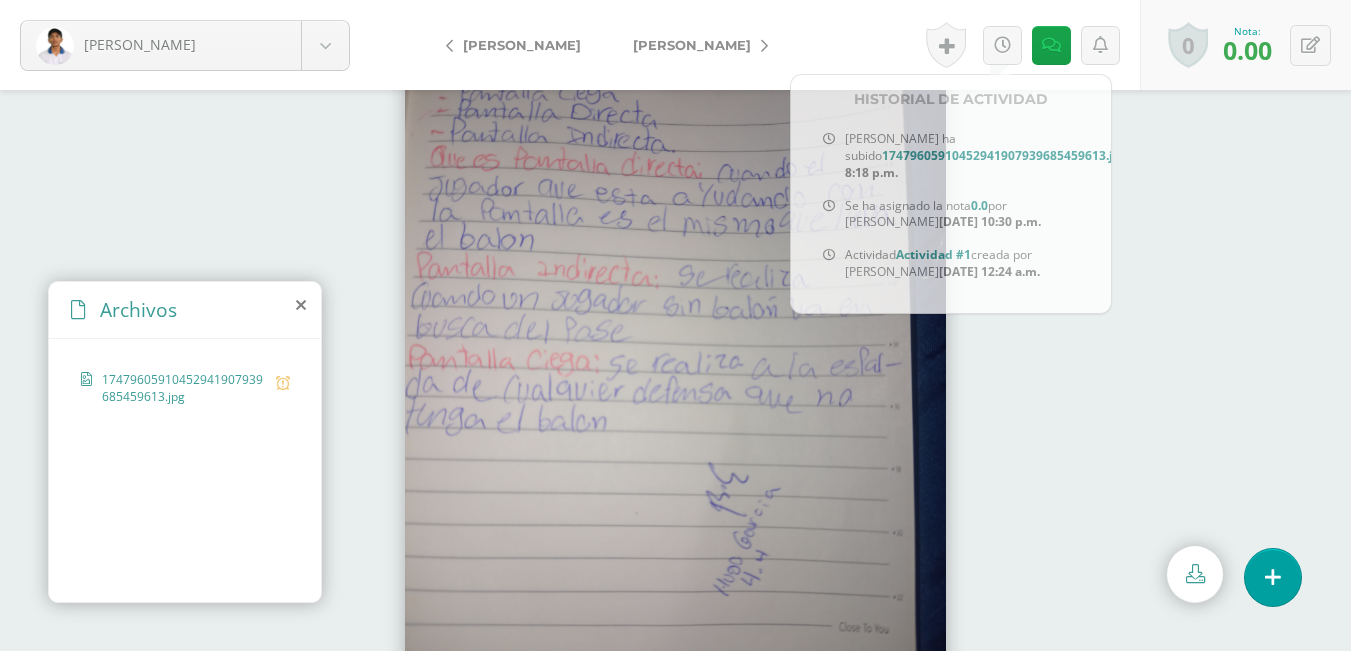 click at bounding box center (675, 370) 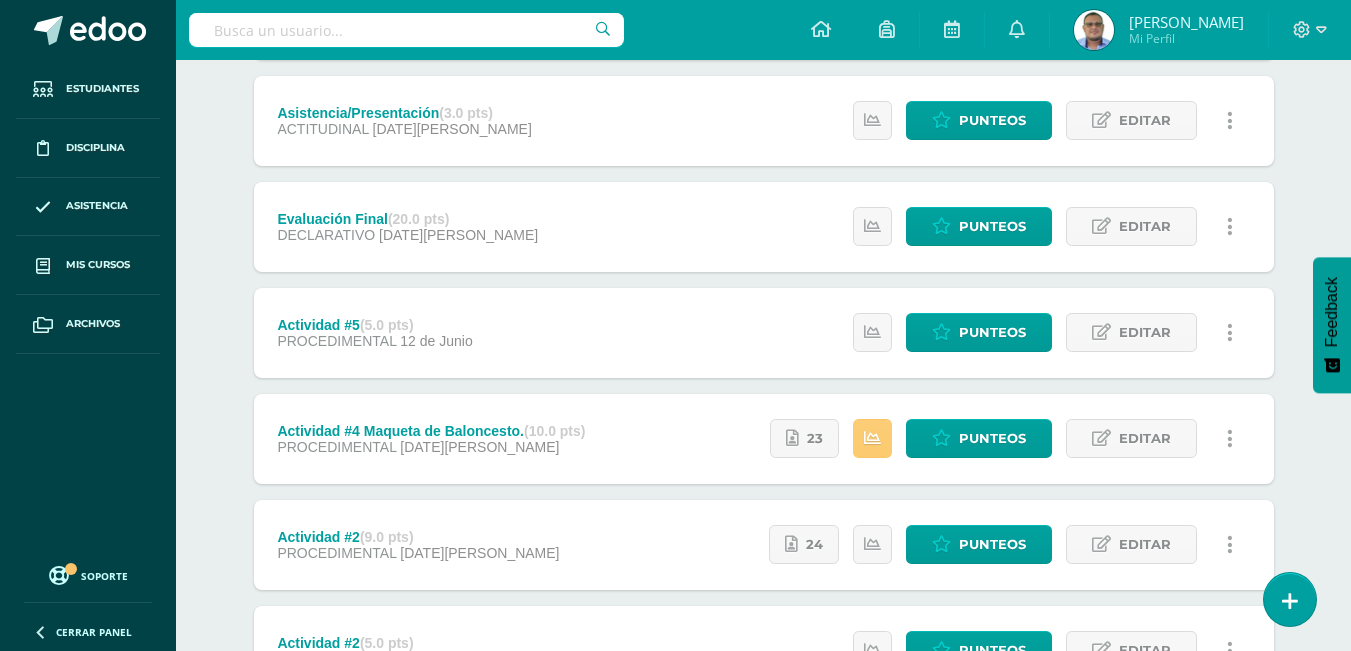scroll, scrollTop: 852, scrollLeft: 0, axis: vertical 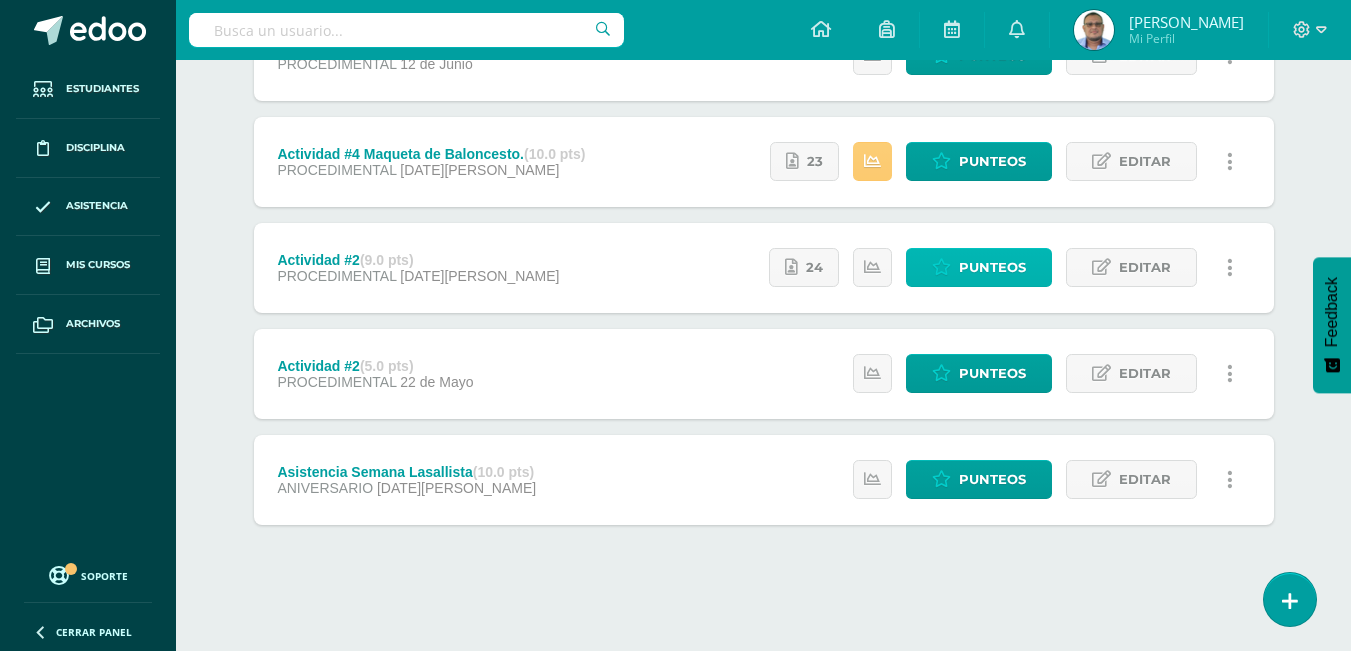 click on "Punteos" at bounding box center (979, 267) 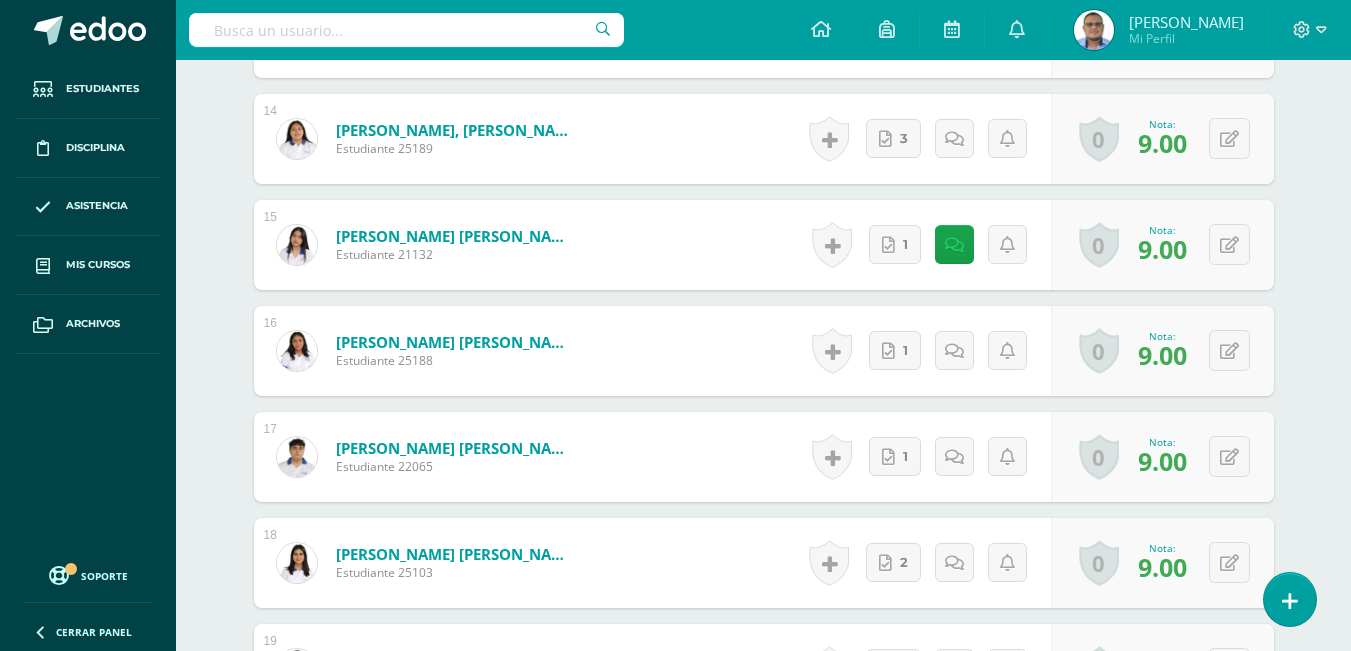 scroll, scrollTop: 2117, scrollLeft: 0, axis: vertical 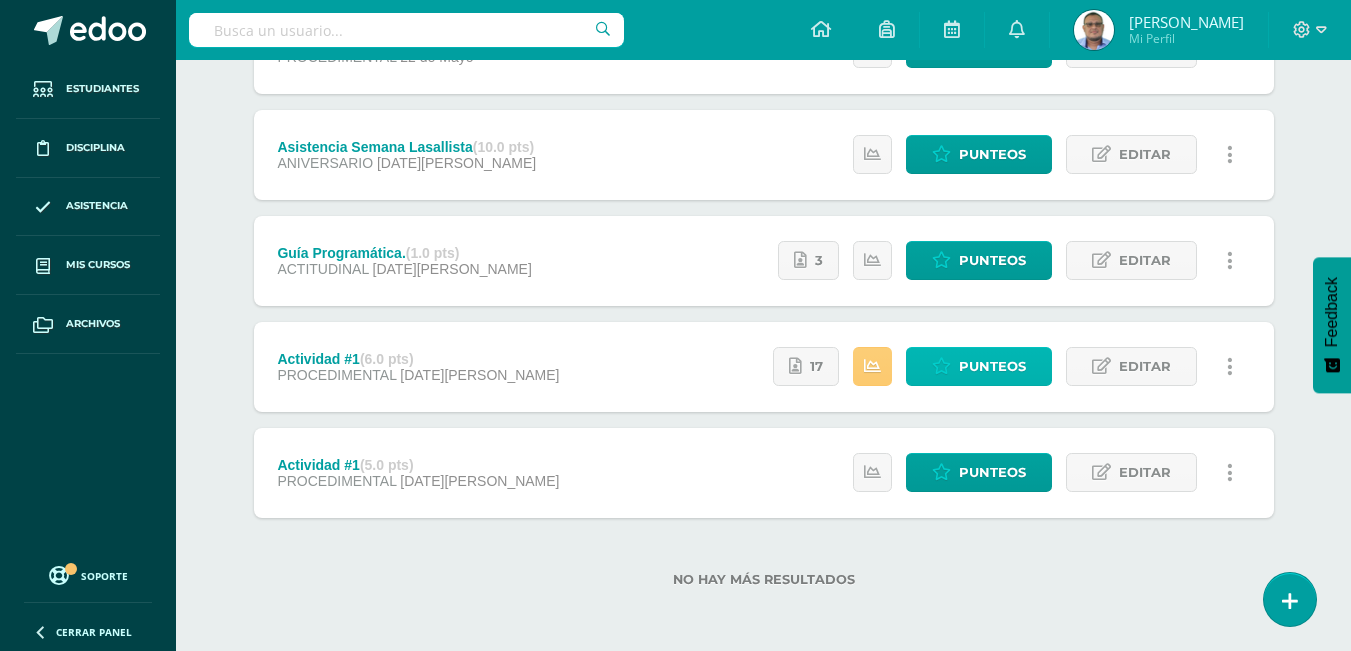click on "Punteos" at bounding box center [992, 366] 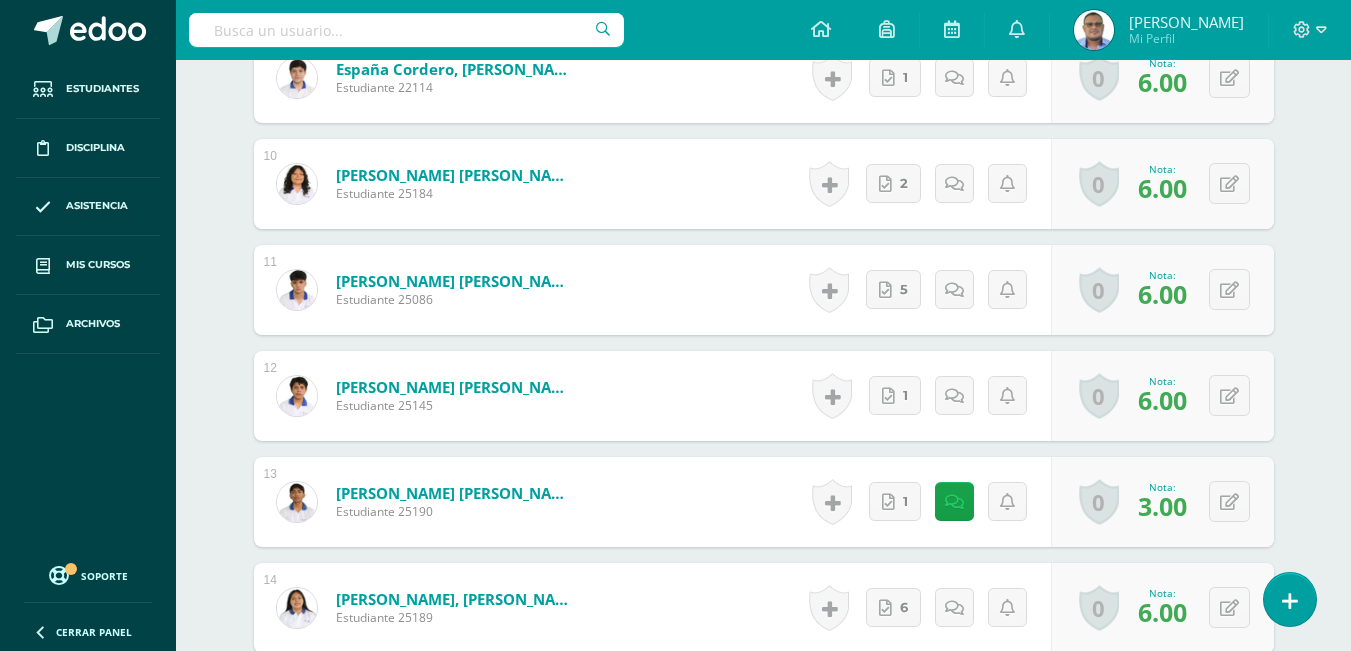 scroll, scrollTop: 1530, scrollLeft: 0, axis: vertical 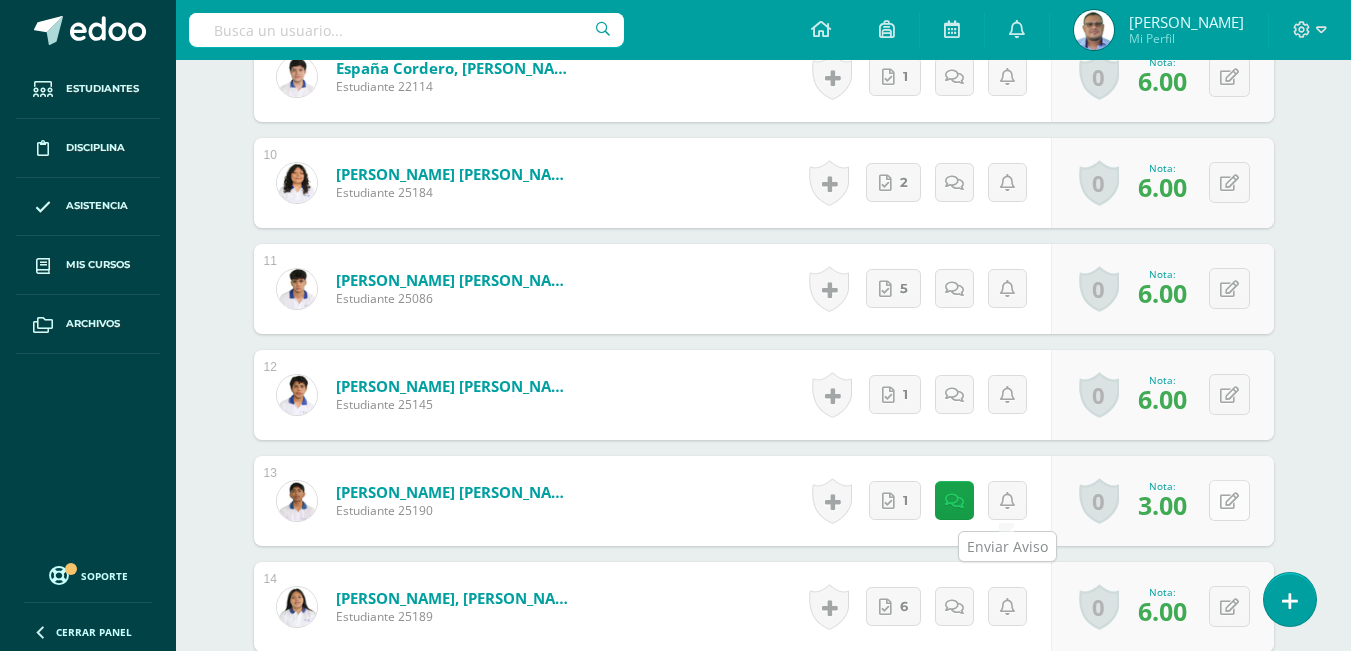 click at bounding box center (1229, 501) 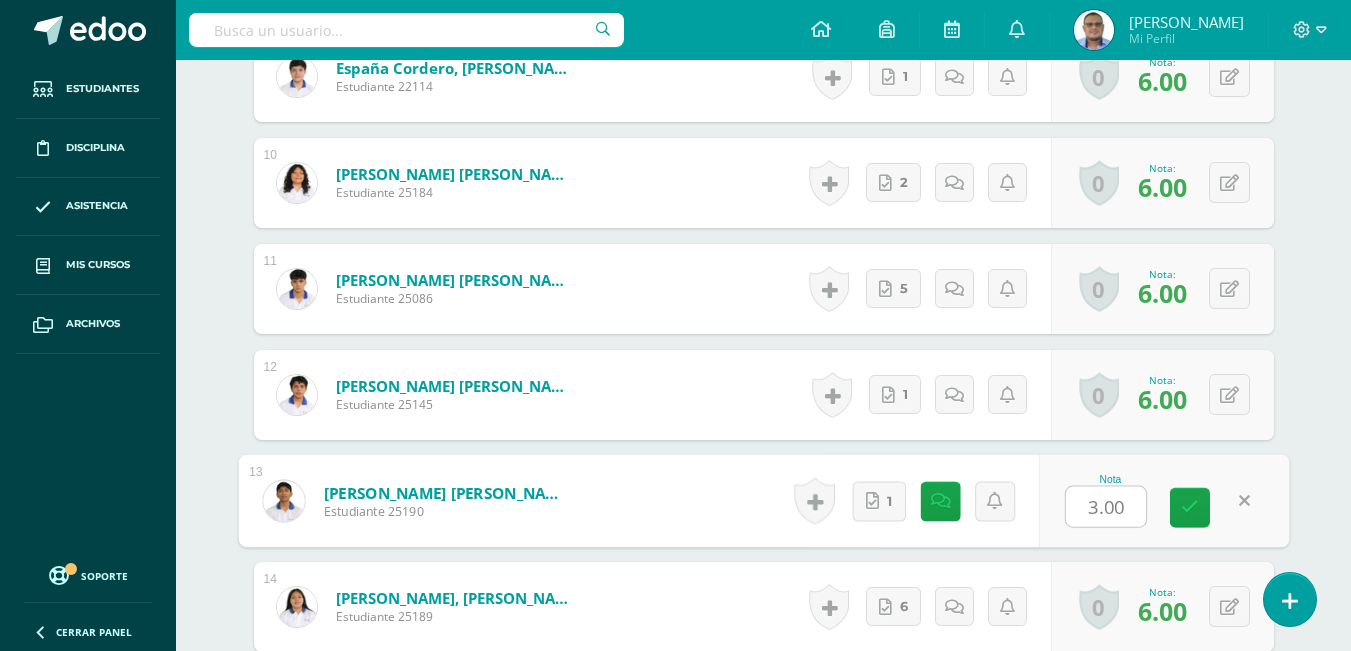 scroll, scrollTop: 1531, scrollLeft: 0, axis: vertical 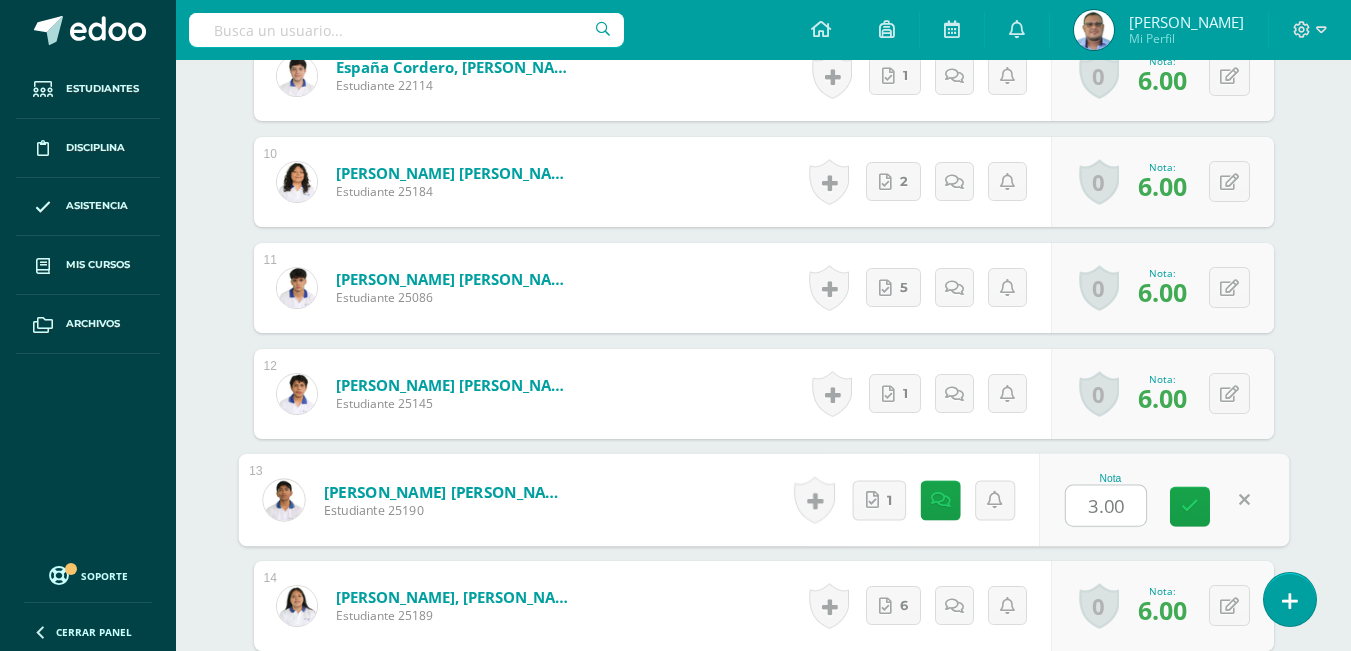 type on "6" 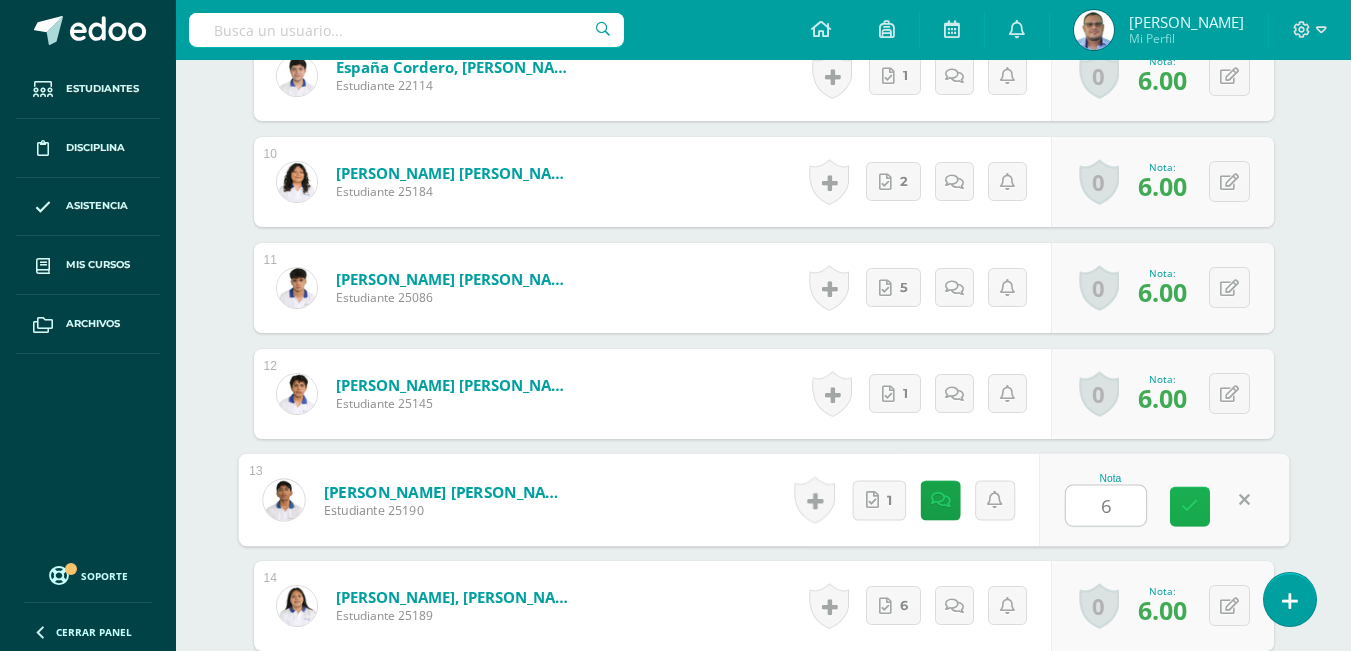 click at bounding box center (1190, 506) 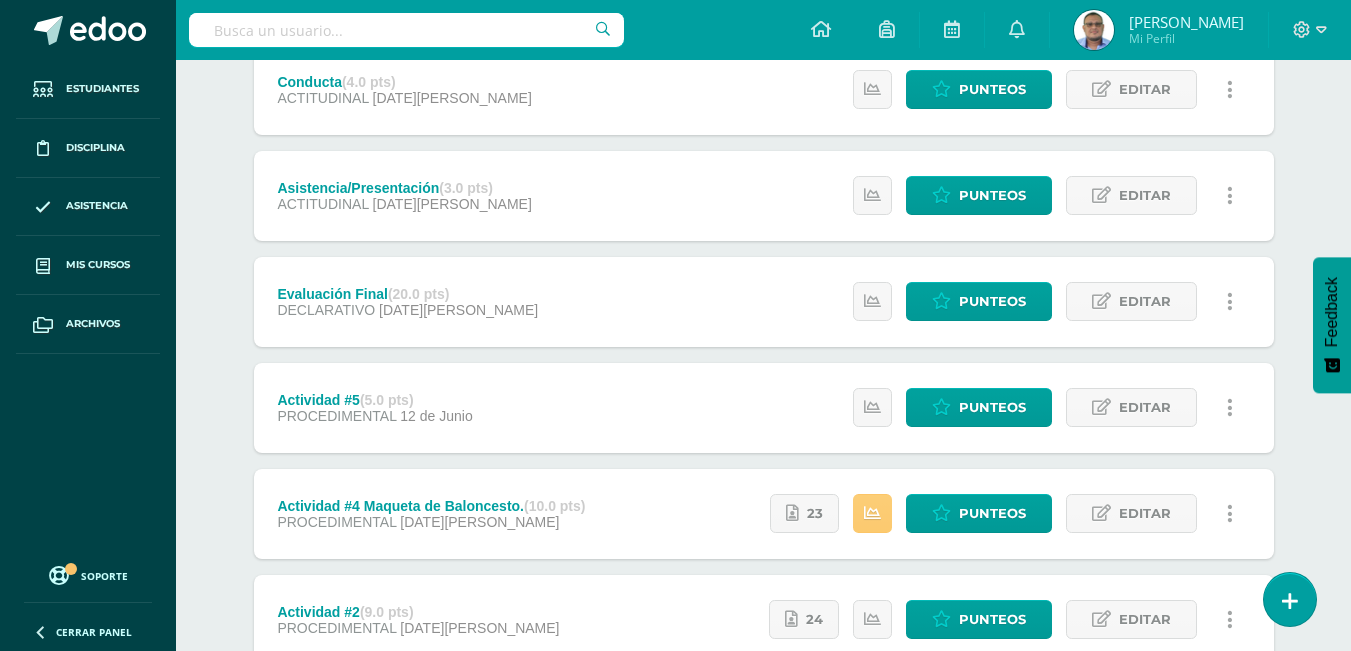 scroll, scrollTop: 600, scrollLeft: 0, axis: vertical 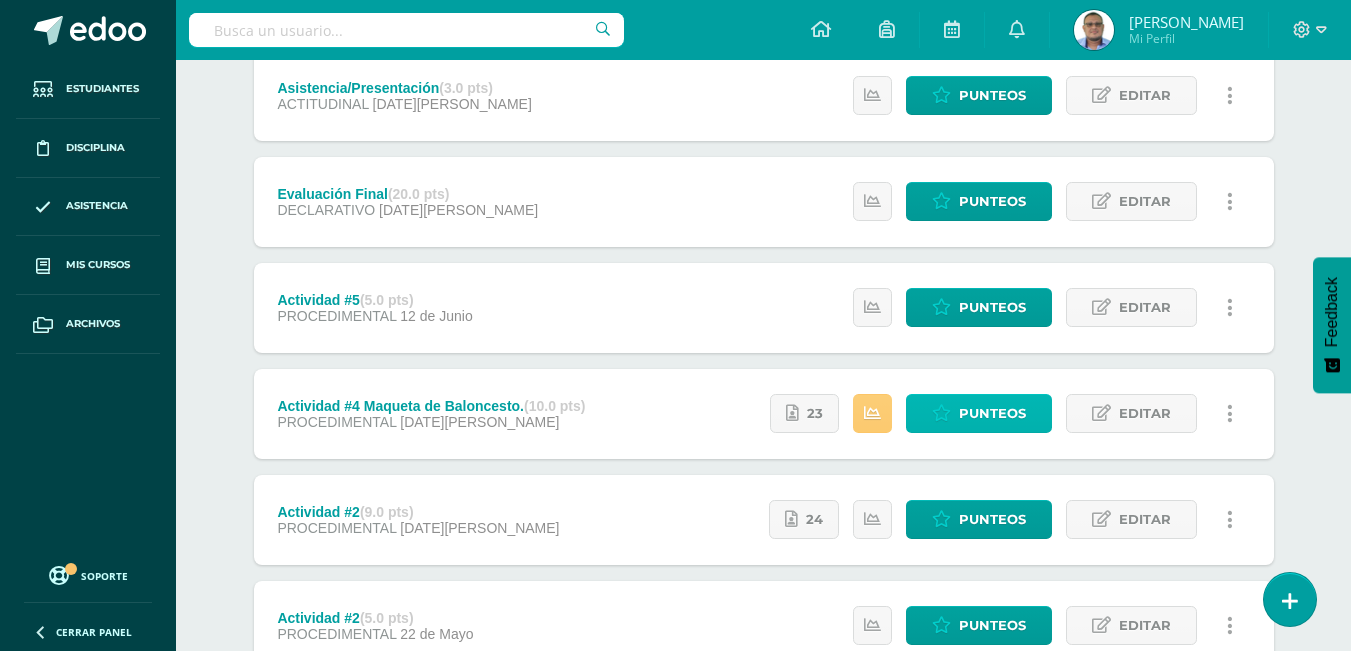 click on "Punteos" at bounding box center [992, 413] 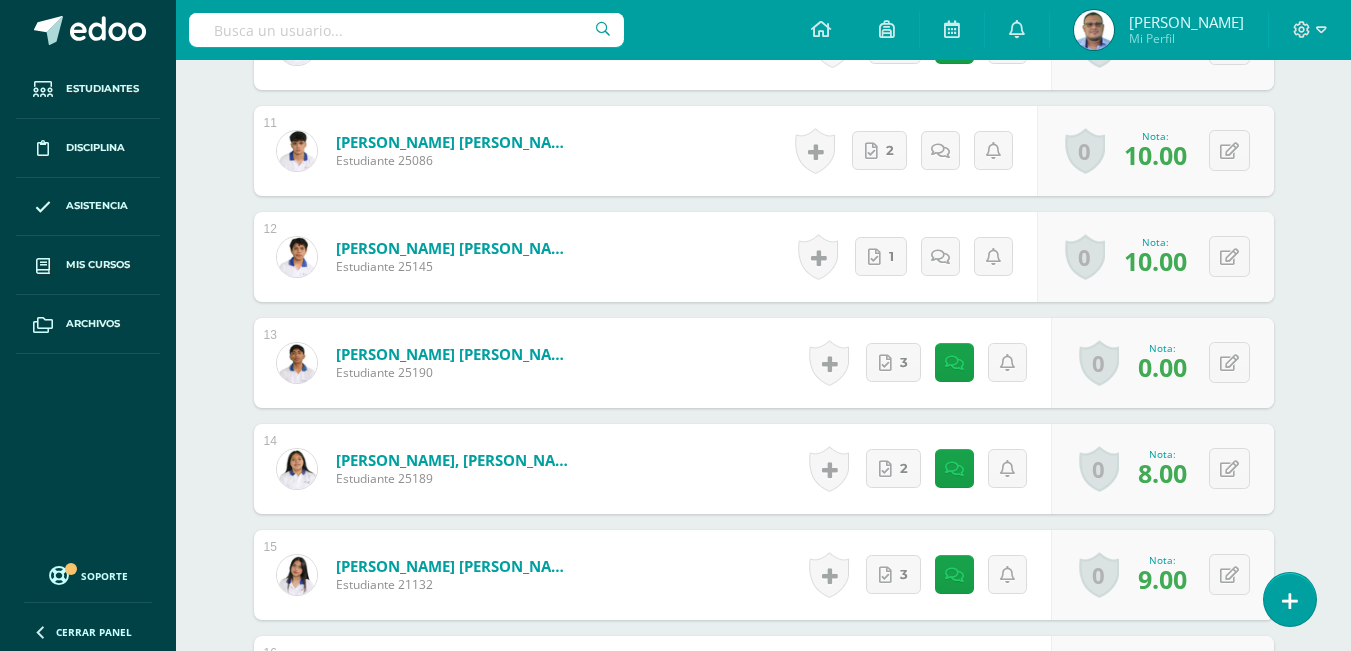 scroll, scrollTop: 1703, scrollLeft: 0, axis: vertical 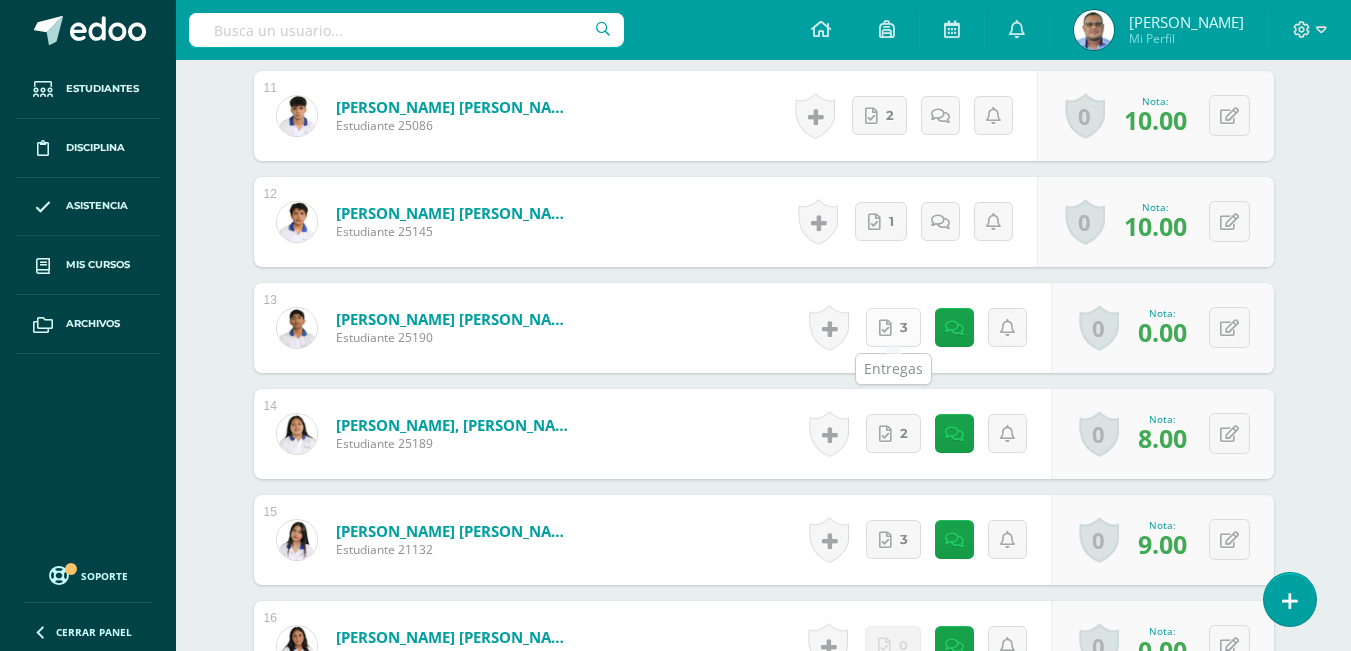 click on "3" at bounding box center (904, 327) 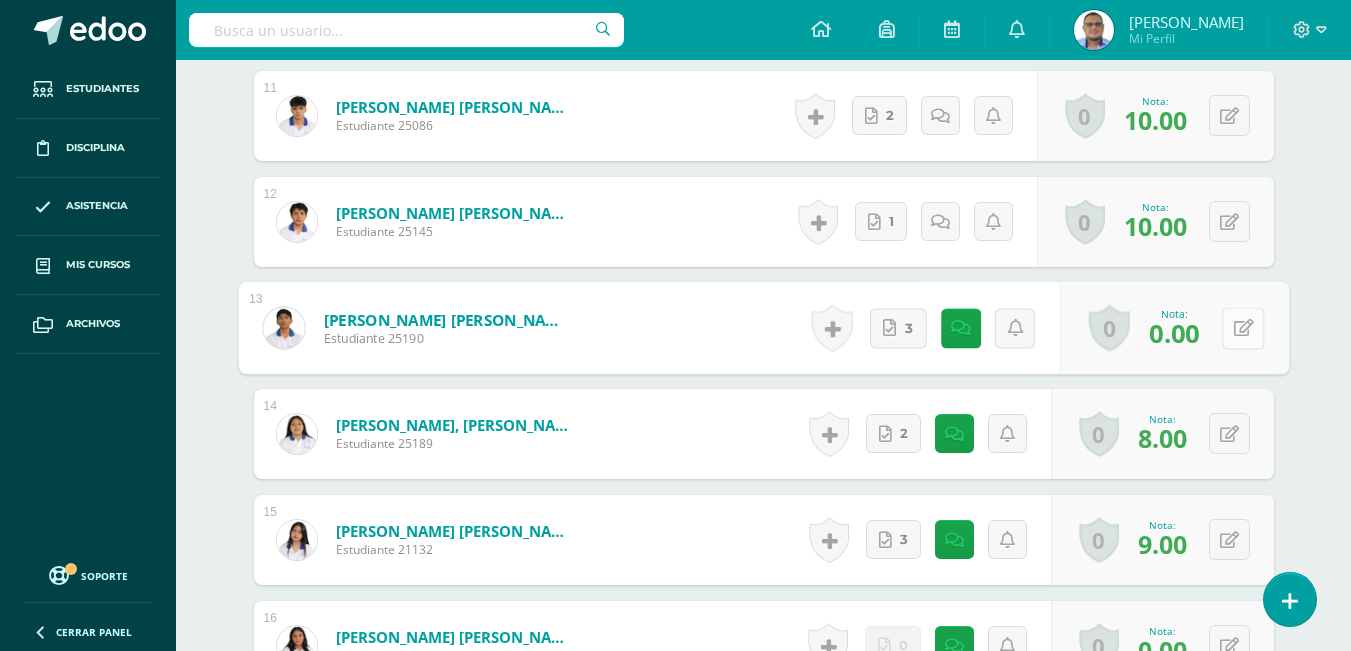 click at bounding box center (1243, 327) 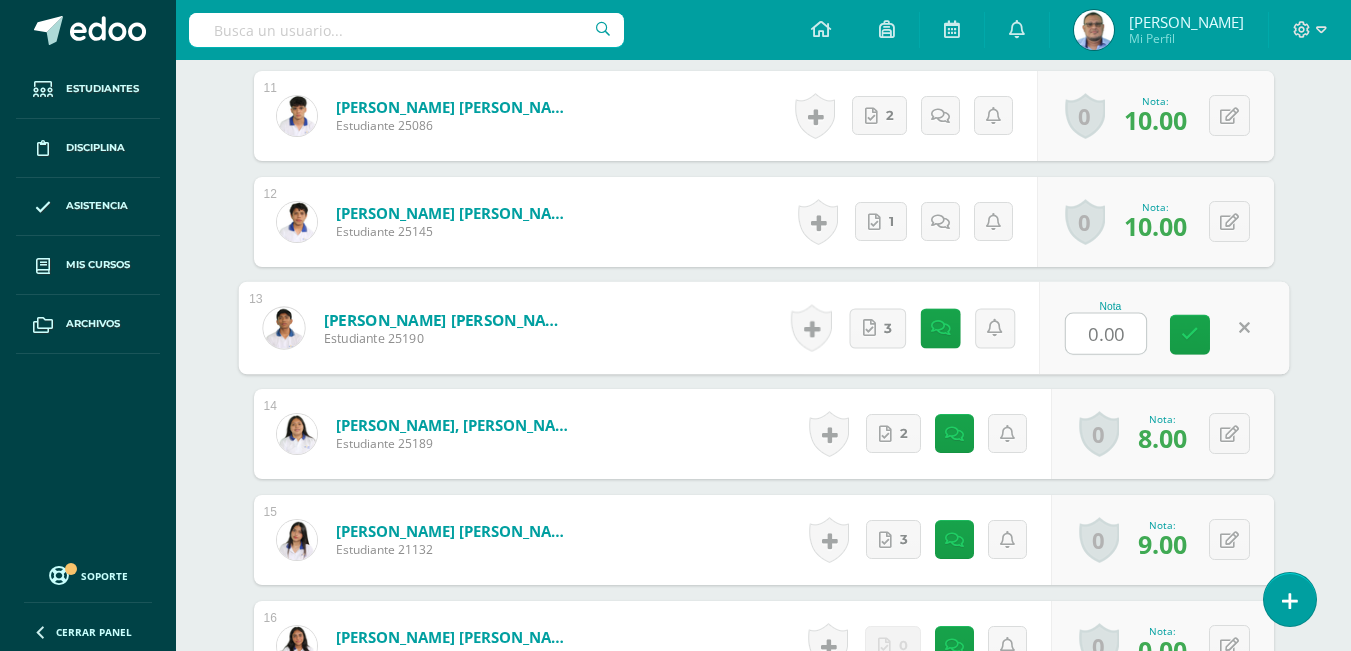 type on "5" 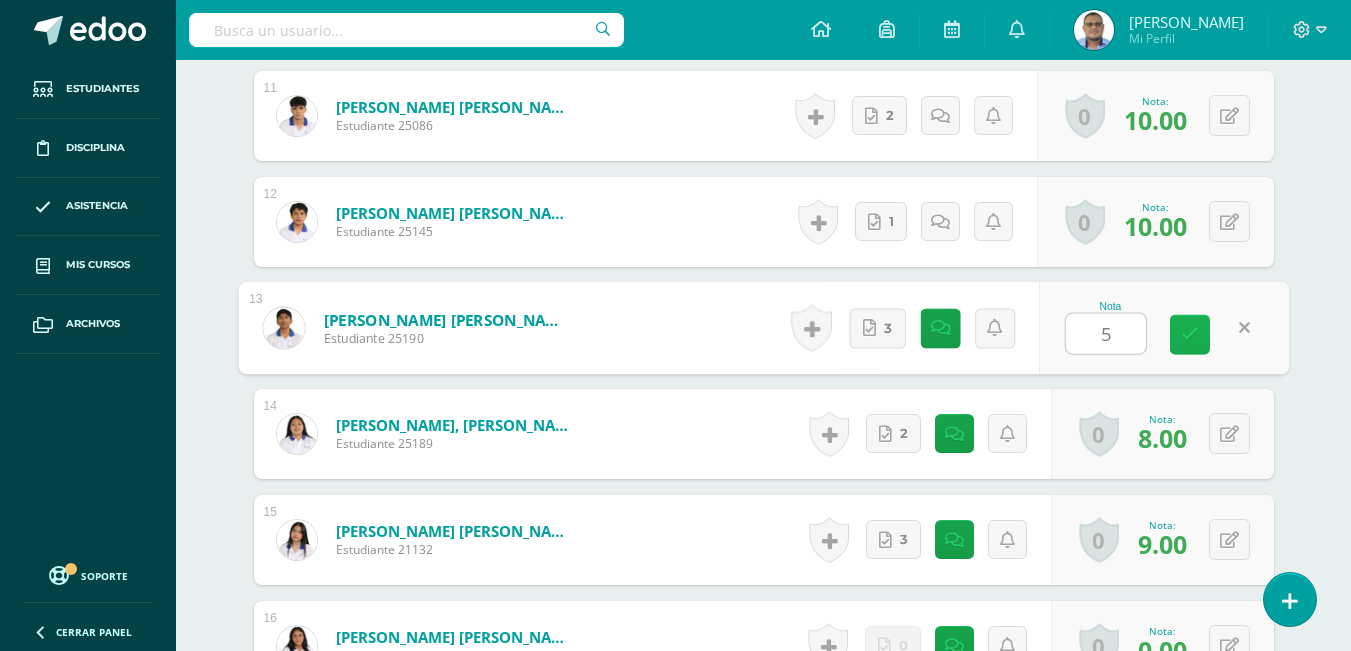 click at bounding box center [1190, 334] 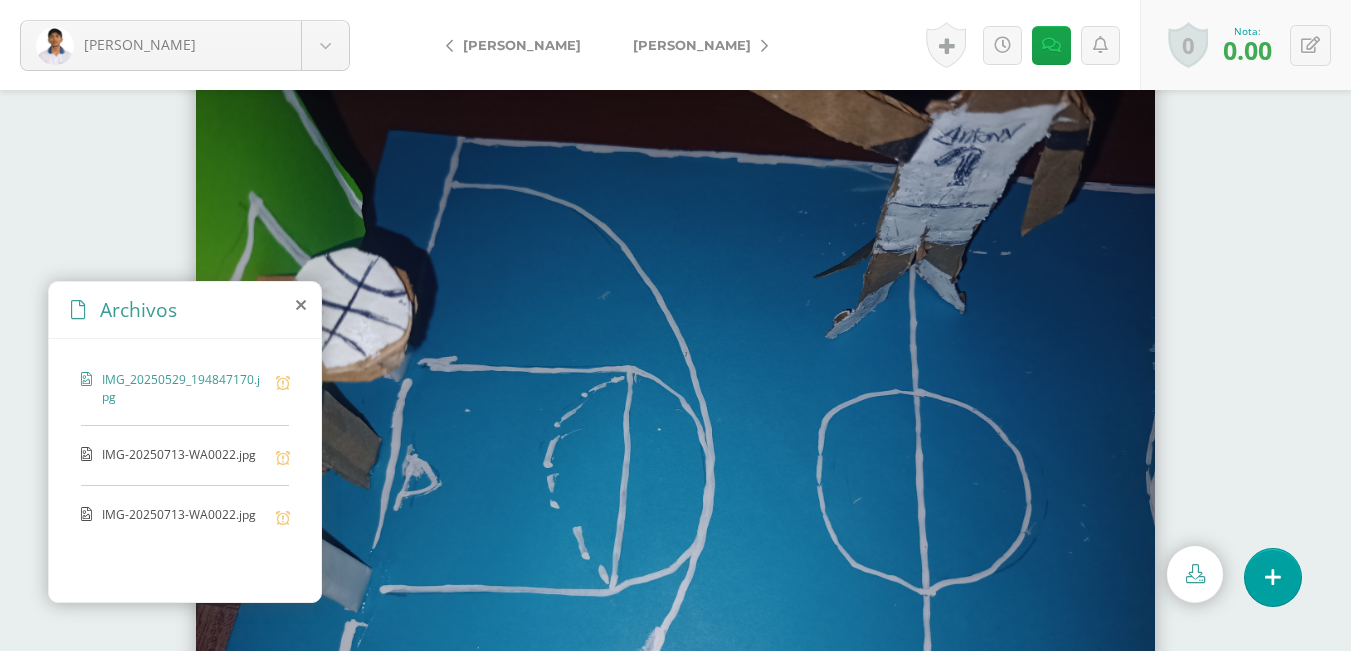 scroll, scrollTop: 80, scrollLeft: 0, axis: vertical 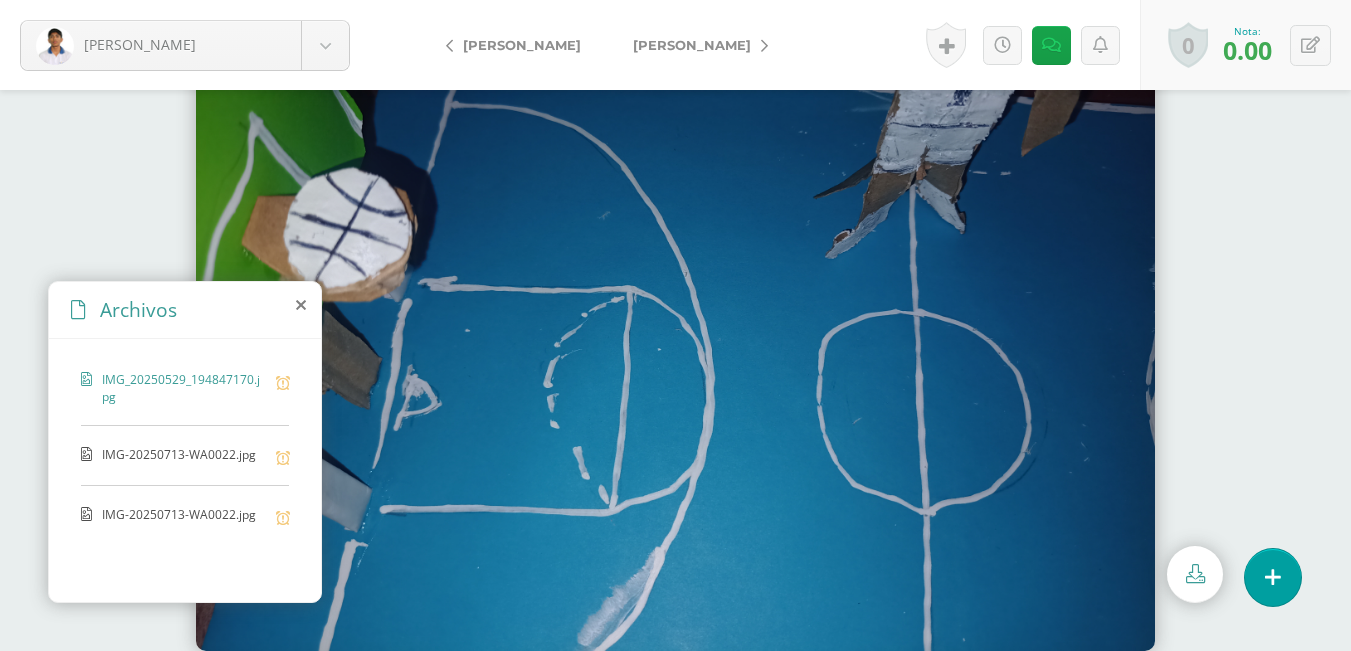 click on "IMG-20250713-WA0022.jpg" at bounding box center [184, 455] 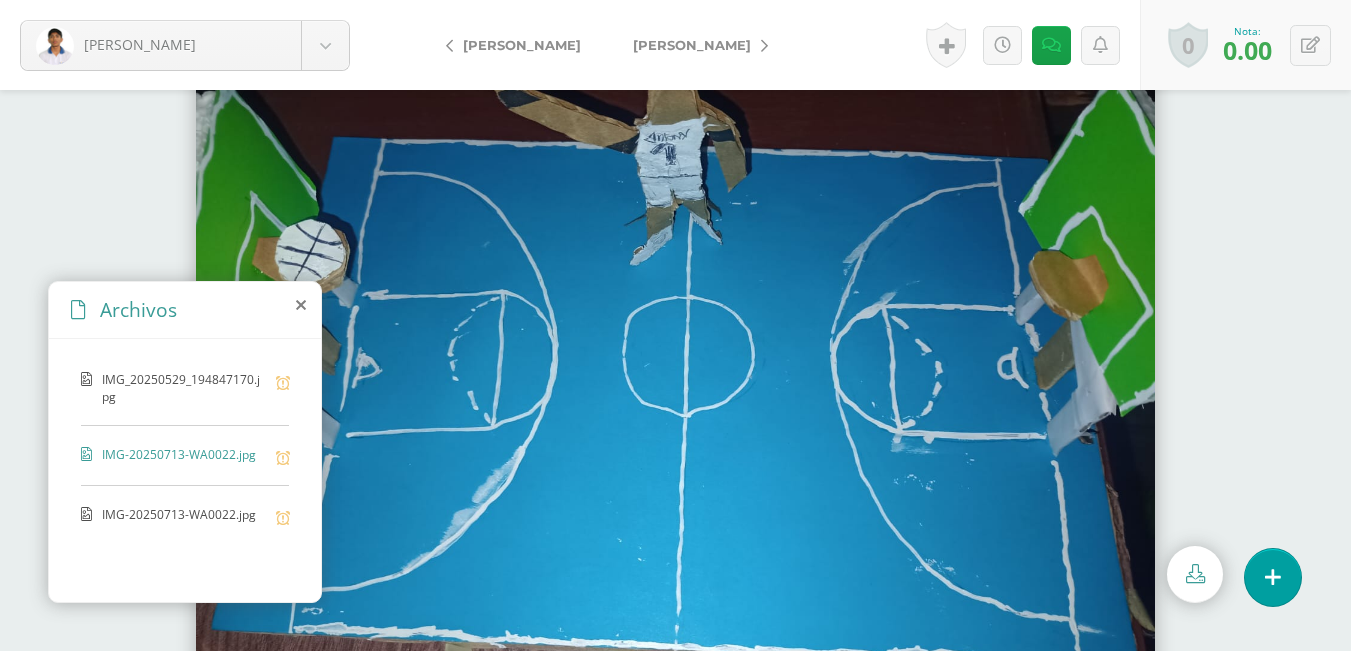click on "IMG-20250713-WA0022.jpg" at bounding box center [184, 515] 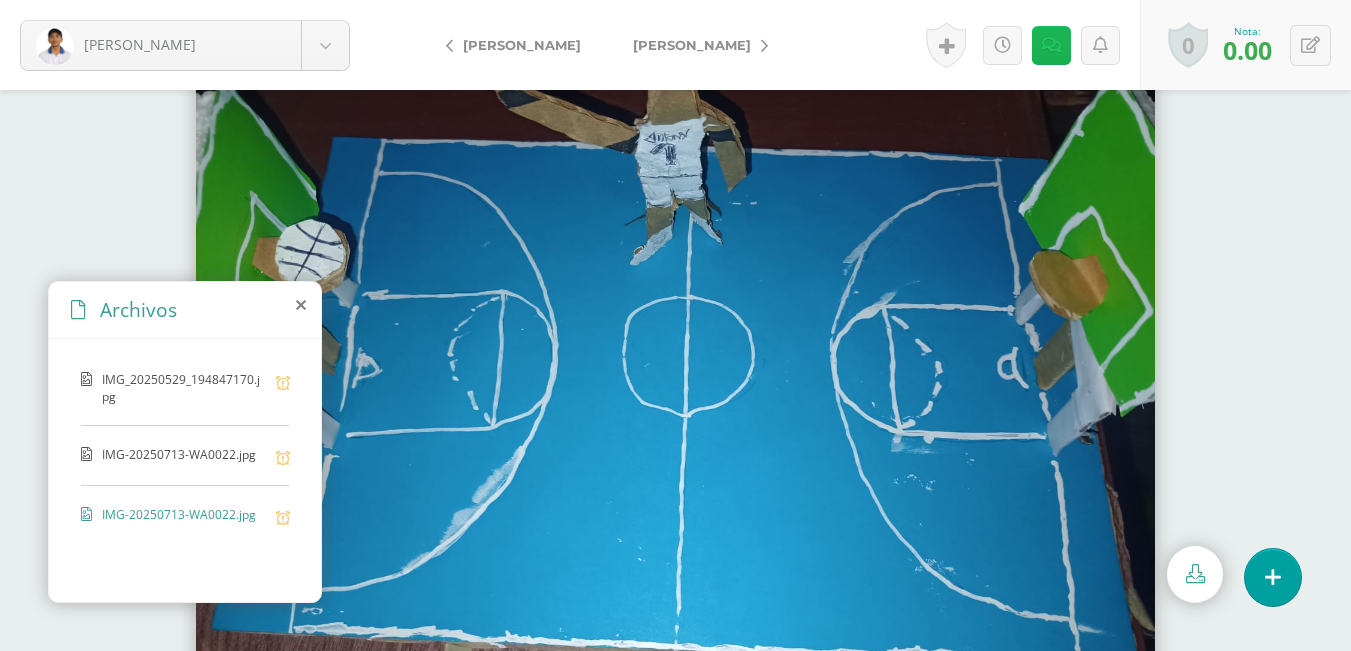 click at bounding box center [1051, 45] 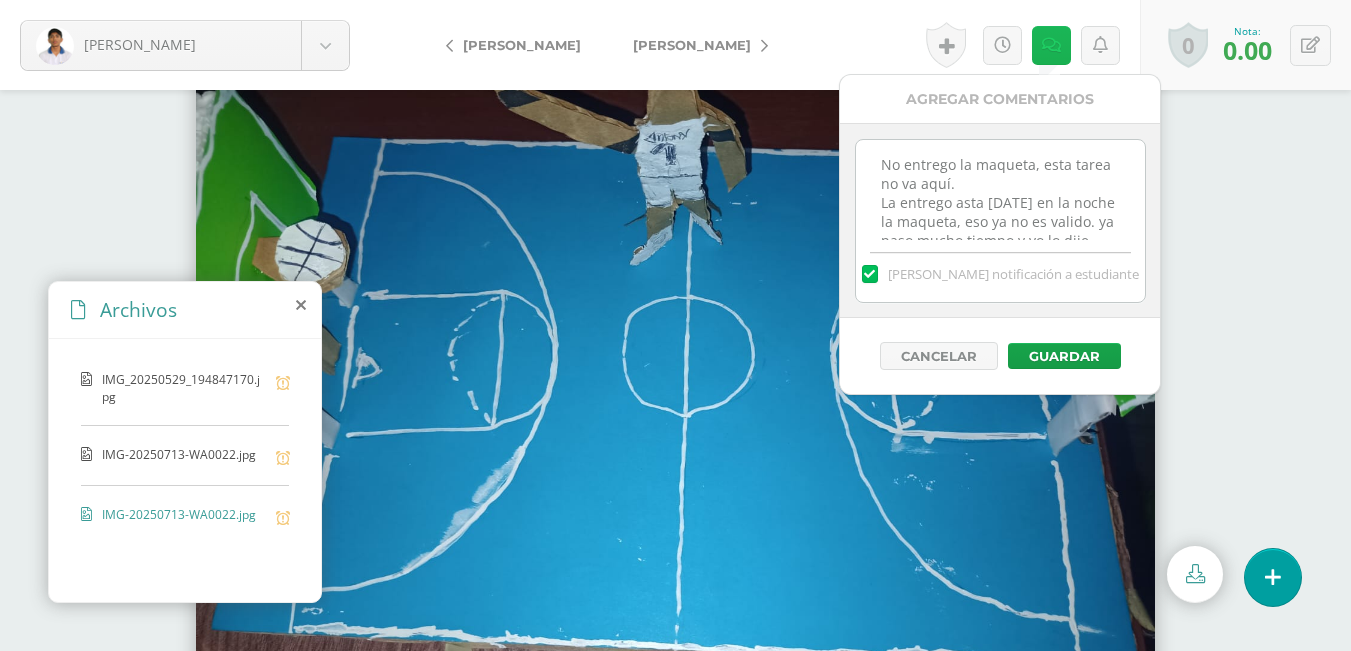 scroll, scrollTop: 25, scrollLeft: 0, axis: vertical 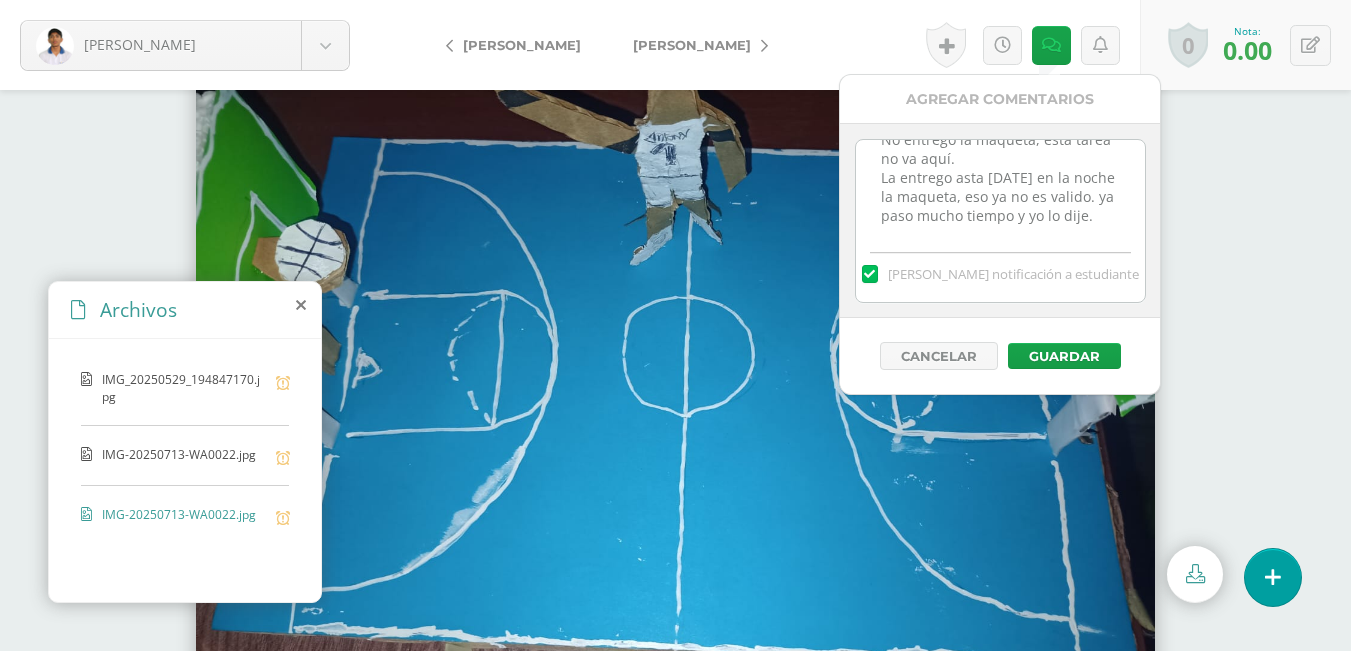 click on "No entrego la maqueta, esta tarea no va aquí.
La entrego asta hoy en la noche la maqueta, eso ya no es valido. ya paso mucho tiempo y yo lo dije." at bounding box center (1000, 190) 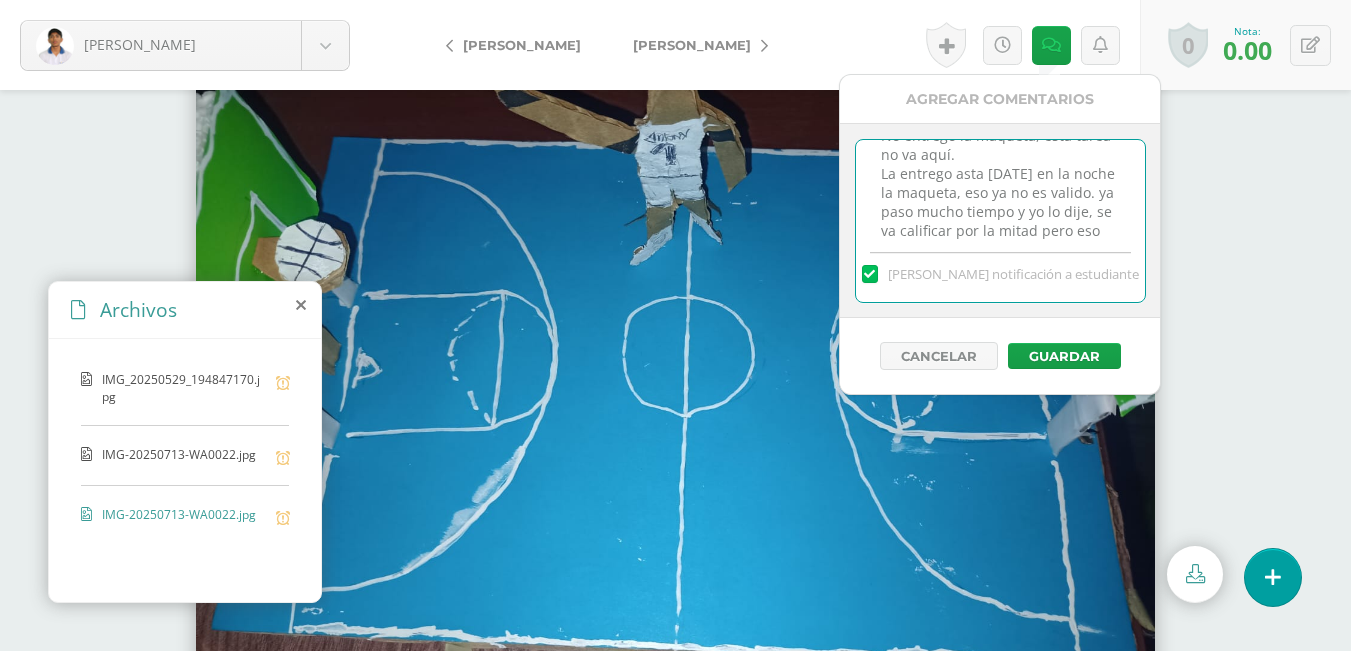 scroll, scrollTop: 48, scrollLeft: 0, axis: vertical 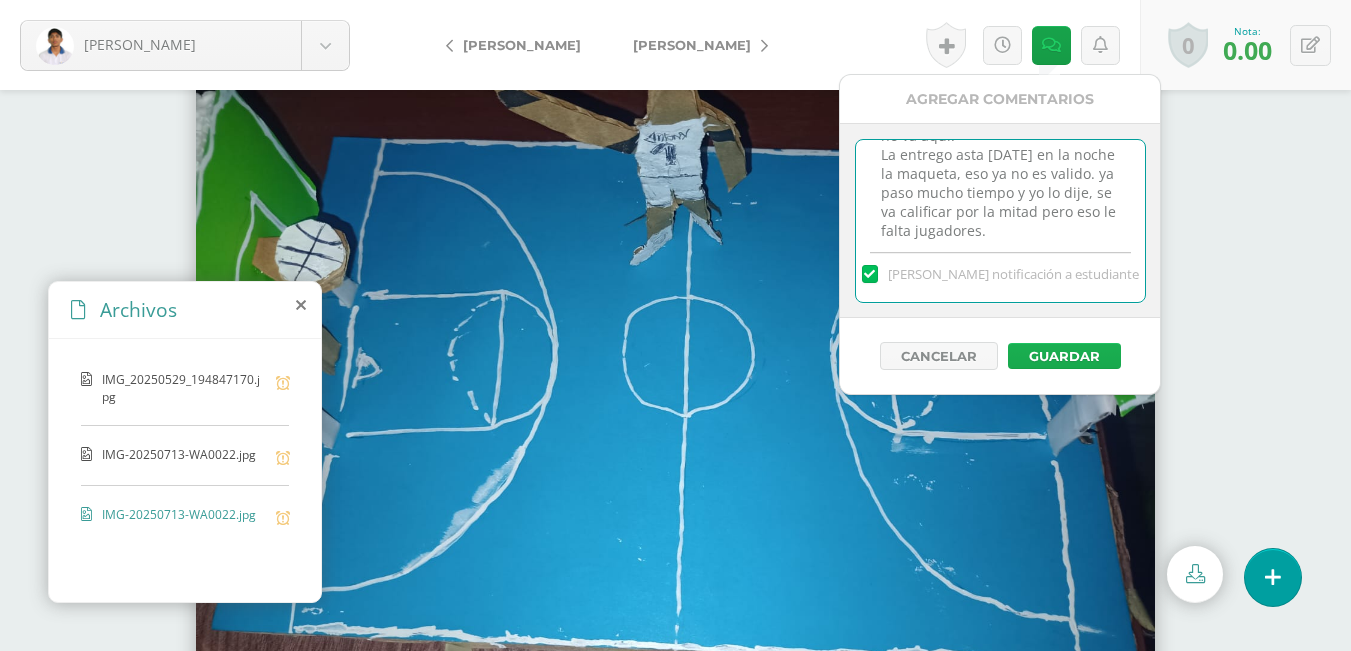 type on "No entrego la maqueta, esta tarea no va aquí.
La entrego asta hoy en la noche la maqueta, eso ya no es valido. ya paso mucho tiempo y yo lo dije, se va calificar por la mitad pero eso le falta jugadores." 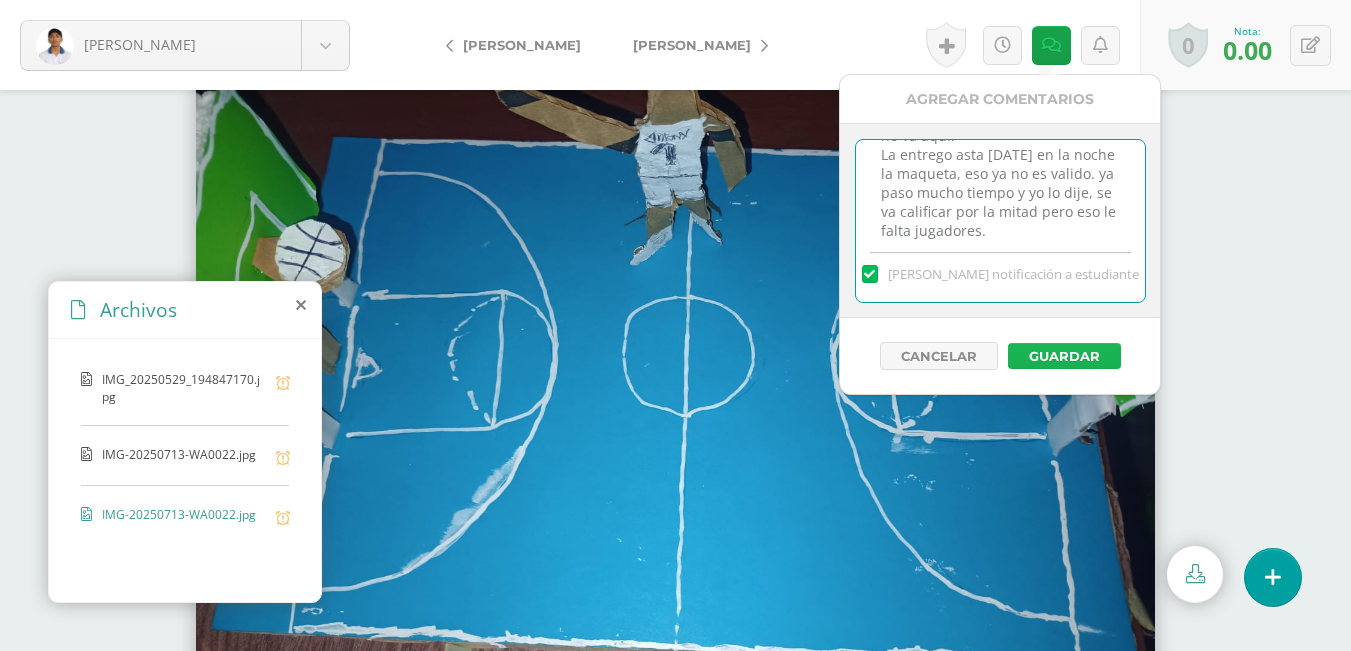 click on "Guardar" at bounding box center (1064, 356) 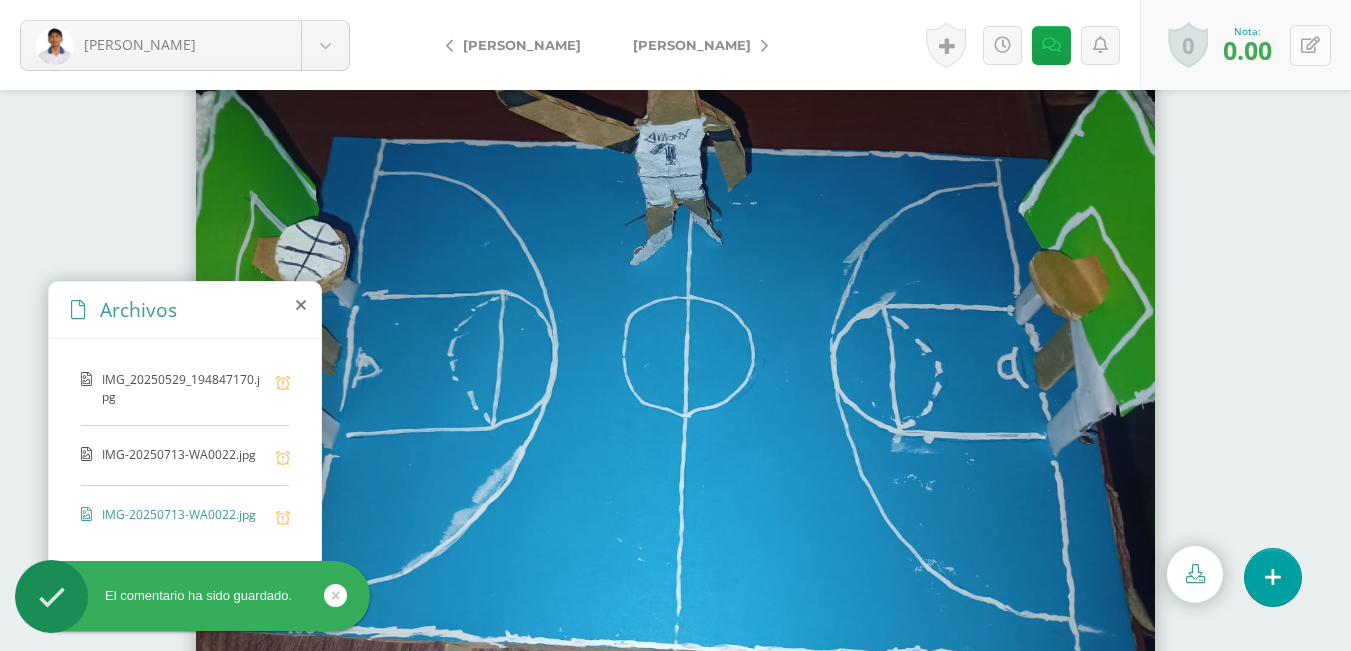 click at bounding box center [1310, 45] 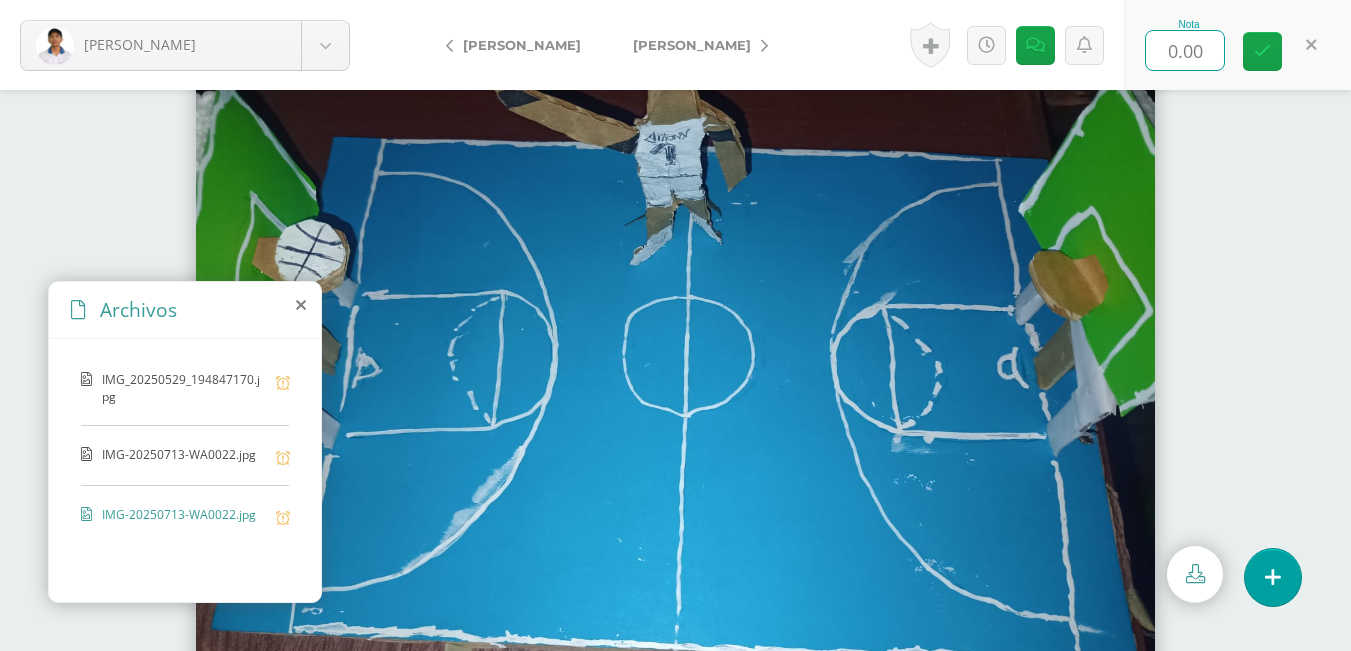 type on "5" 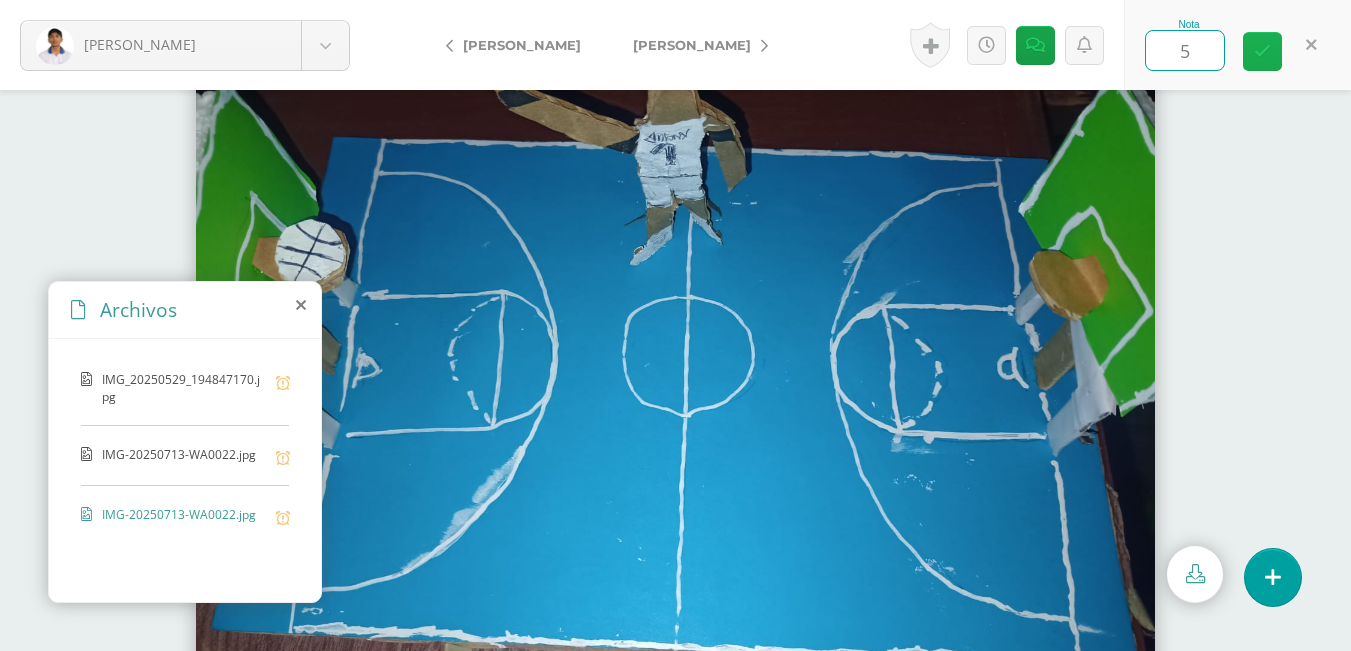 click at bounding box center [1262, 51] 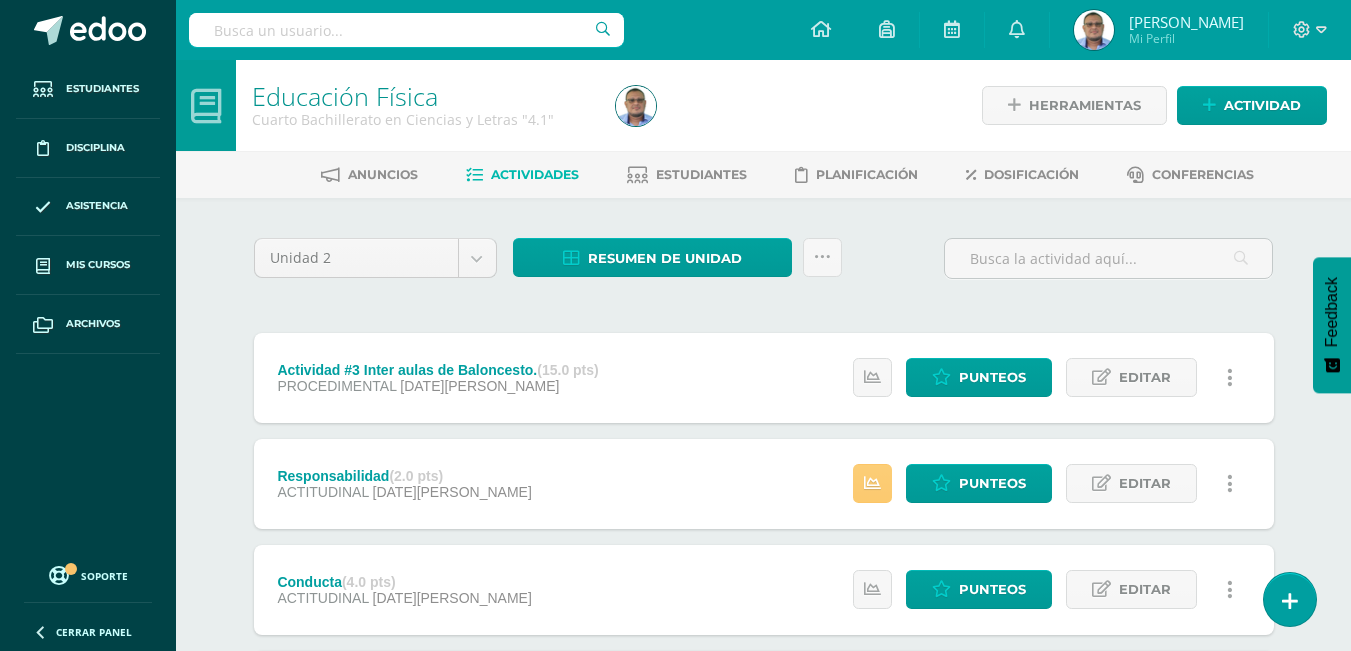 scroll, scrollTop: 0, scrollLeft: 0, axis: both 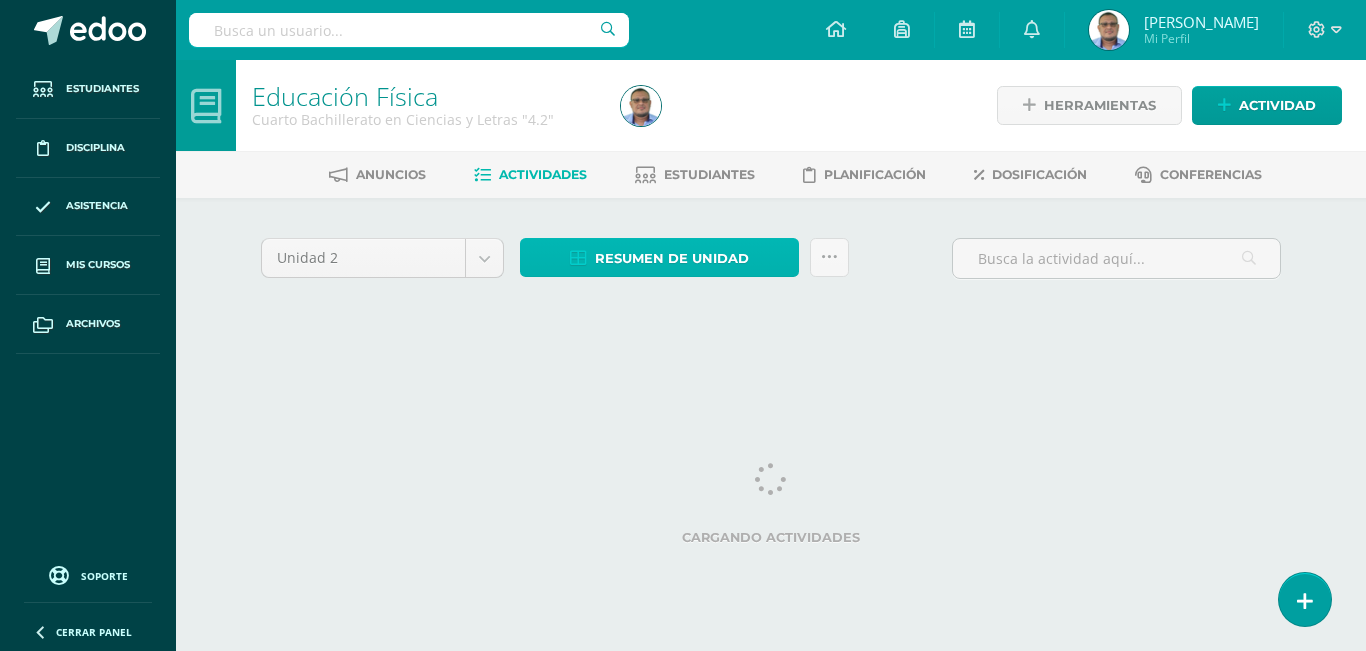 click on "Resumen de unidad" at bounding box center [672, 258] 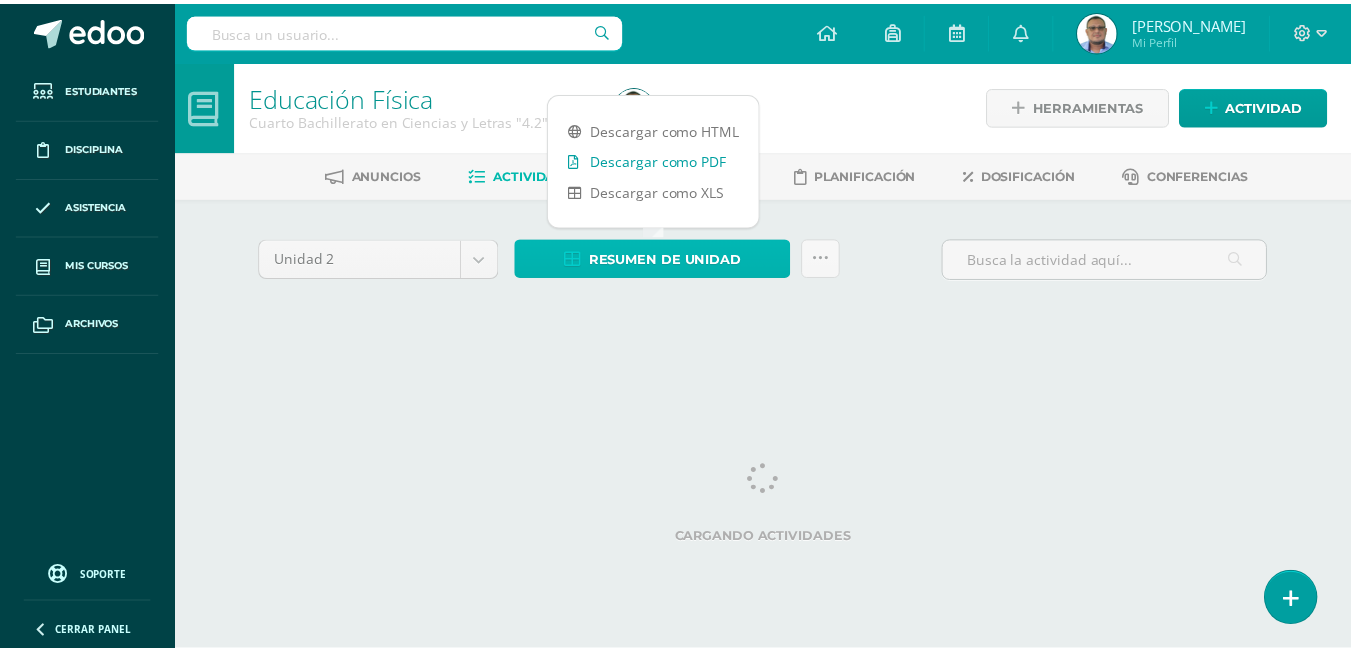 scroll, scrollTop: 0, scrollLeft: 0, axis: both 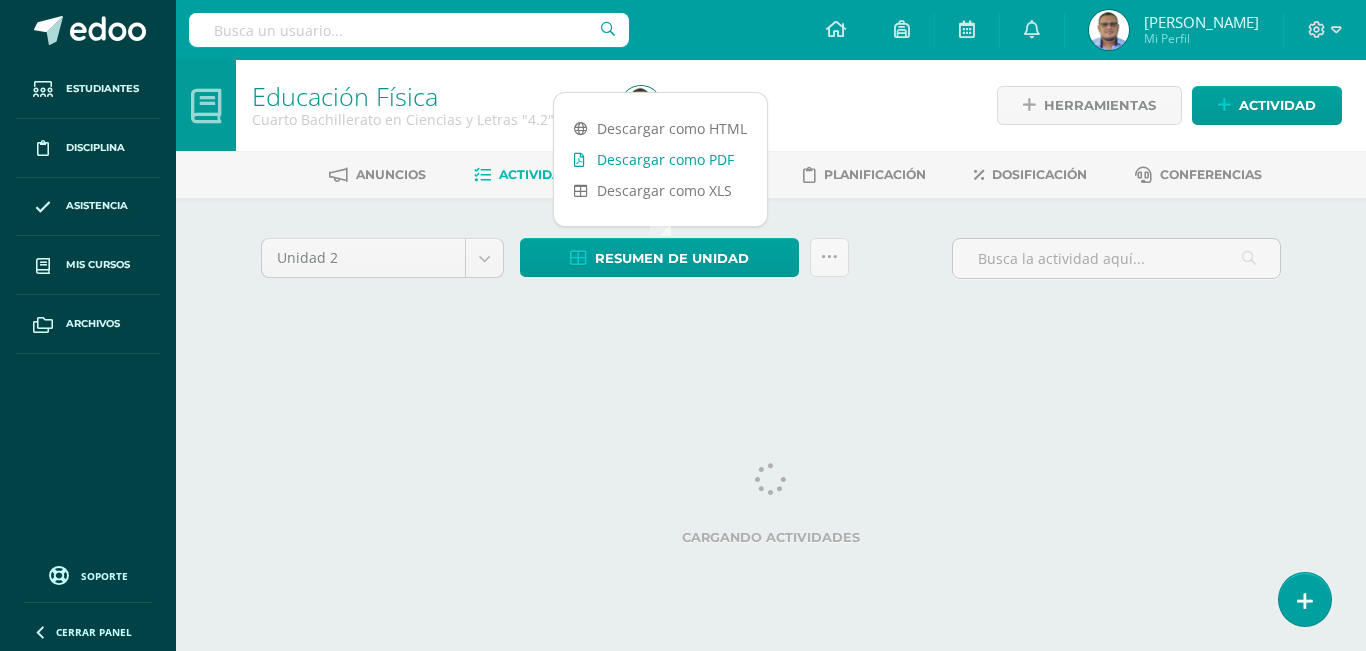 click on "Descargar como PDF" at bounding box center (660, 159) 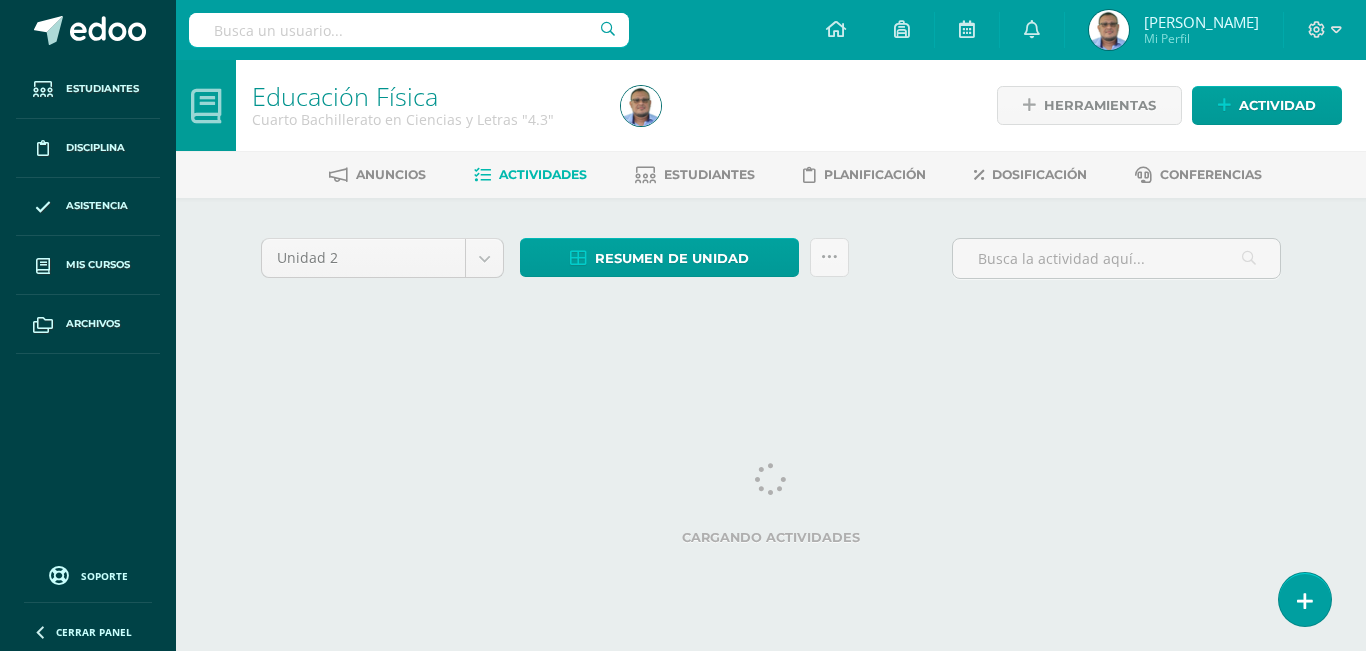 scroll, scrollTop: 0, scrollLeft: 0, axis: both 